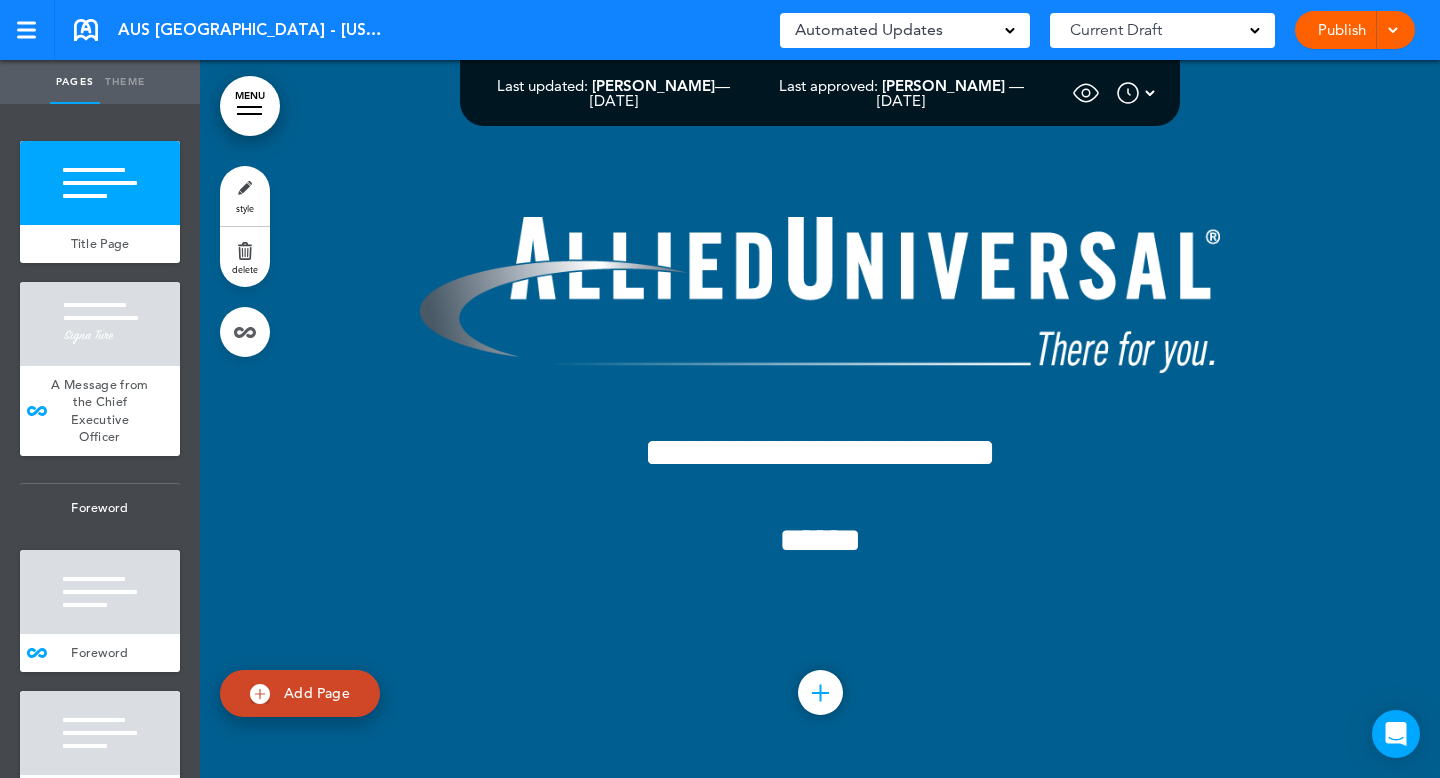 scroll, scrollTop: 0, scrollLeft: 0, axis: both 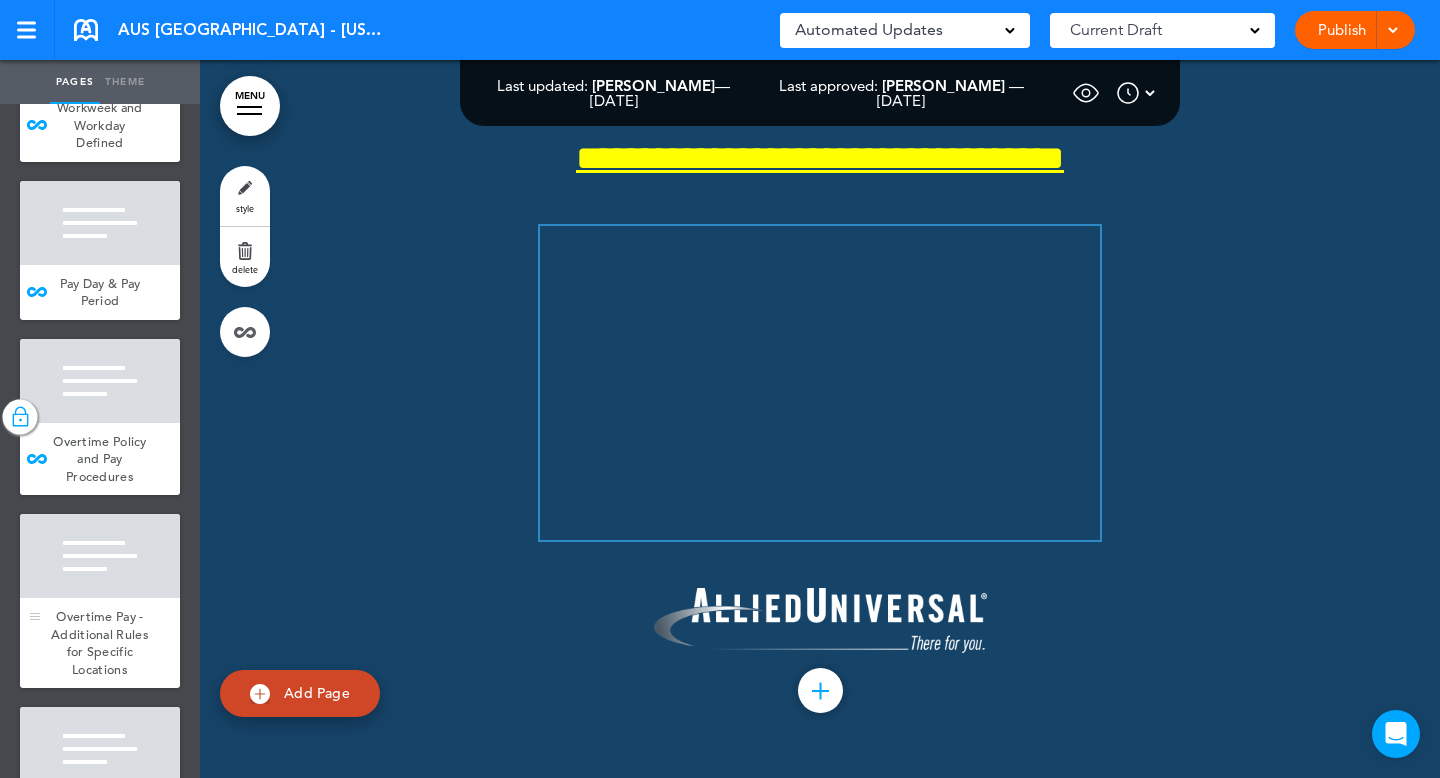 click on "Overtime Pay - Additional Rules for Specific Locations" at bounding box center (100, 643) 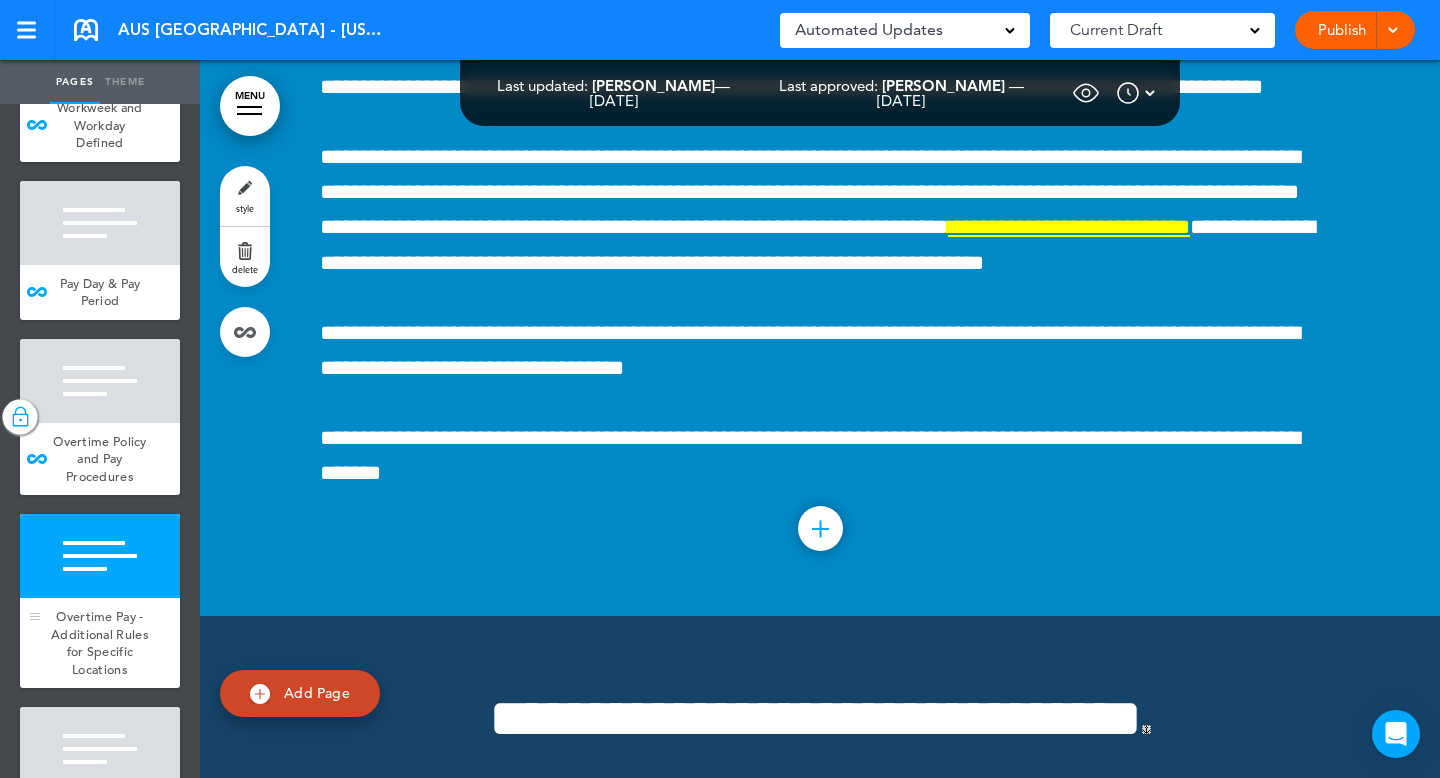 scroll, scrollTop: 116630, scrollLeft: 0, axis: vertical 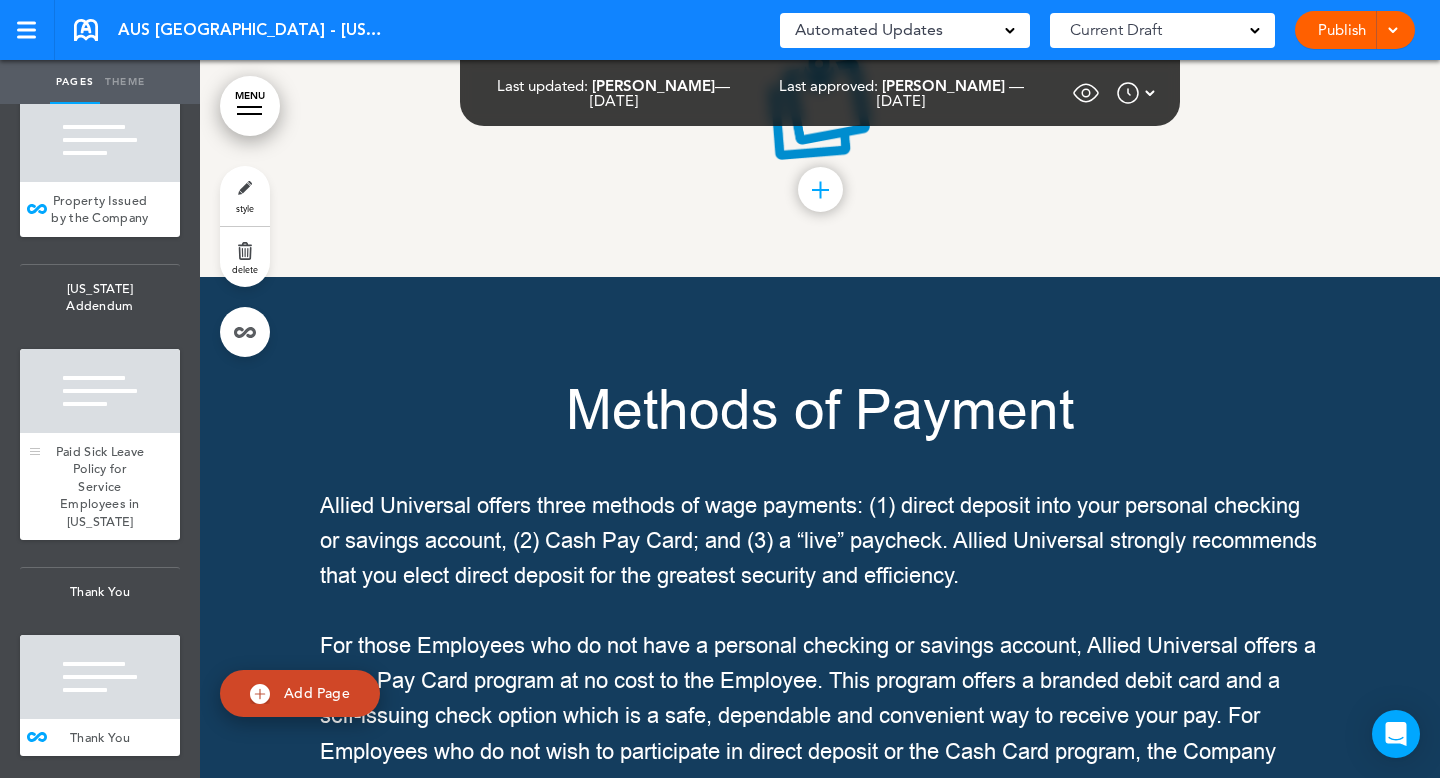 click at bounding box center [100, 391] 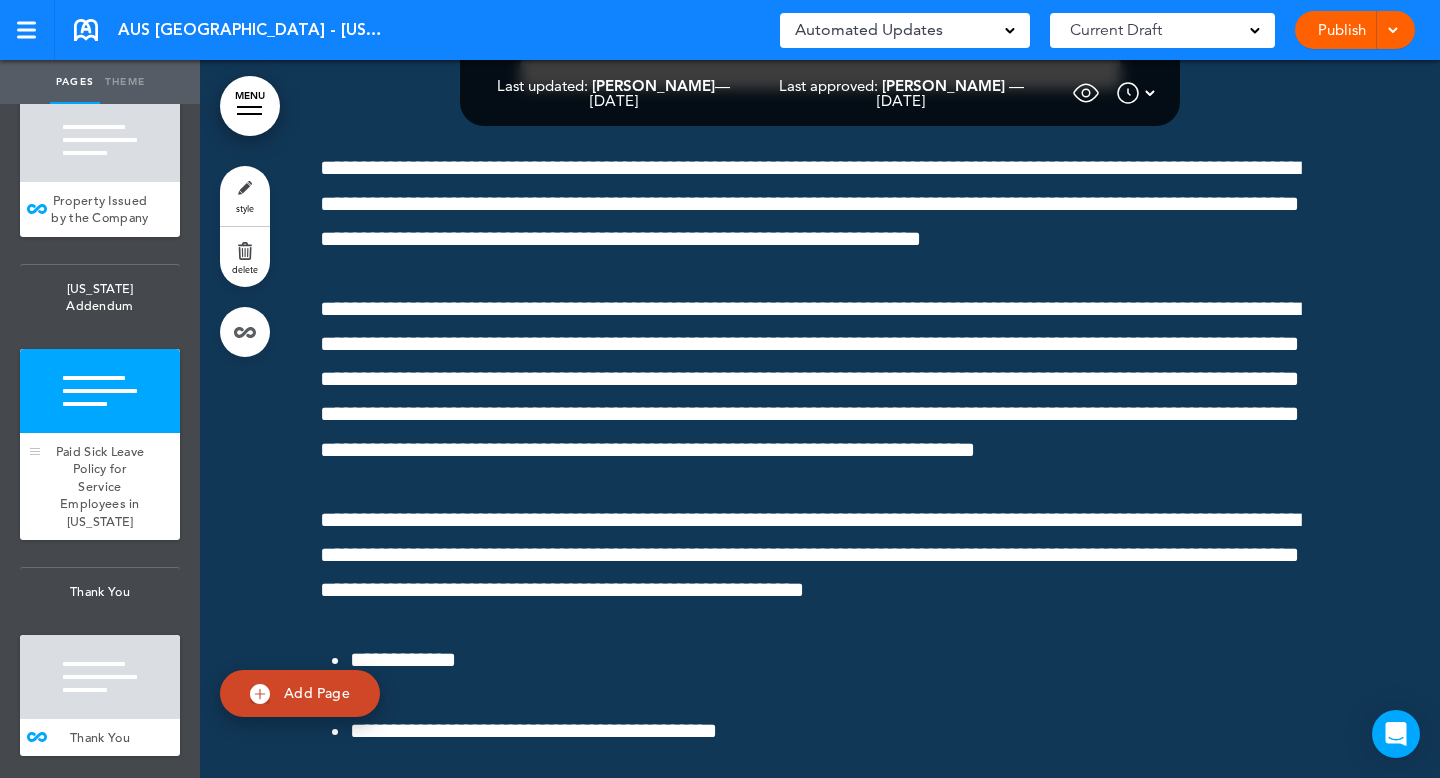 scroll, scrollTop: 180919, scrollLeft: 0, axis: vertical 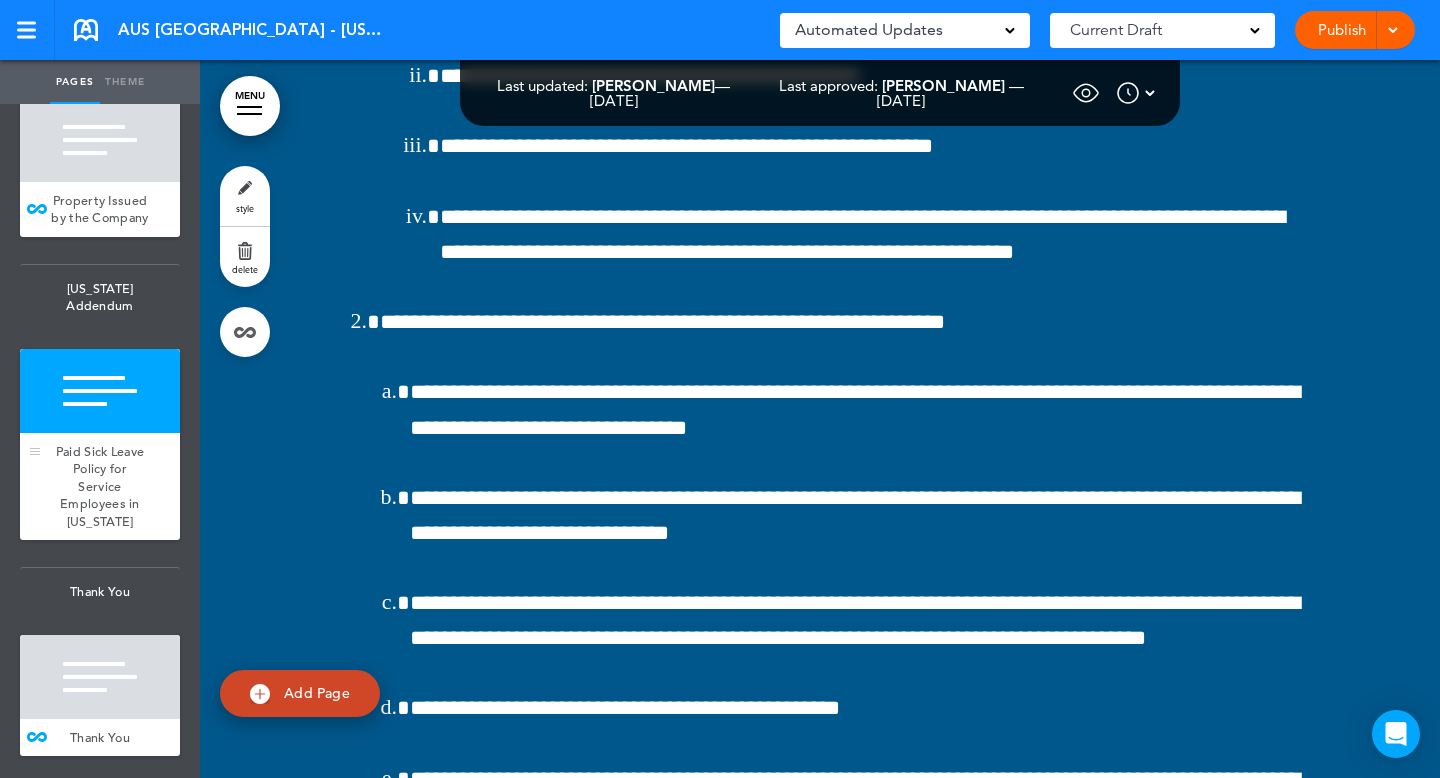 drag, startPoint x: 76, startPoint y: 309, endPoint x: 105, endPoint y: 375, distance: 72.09022 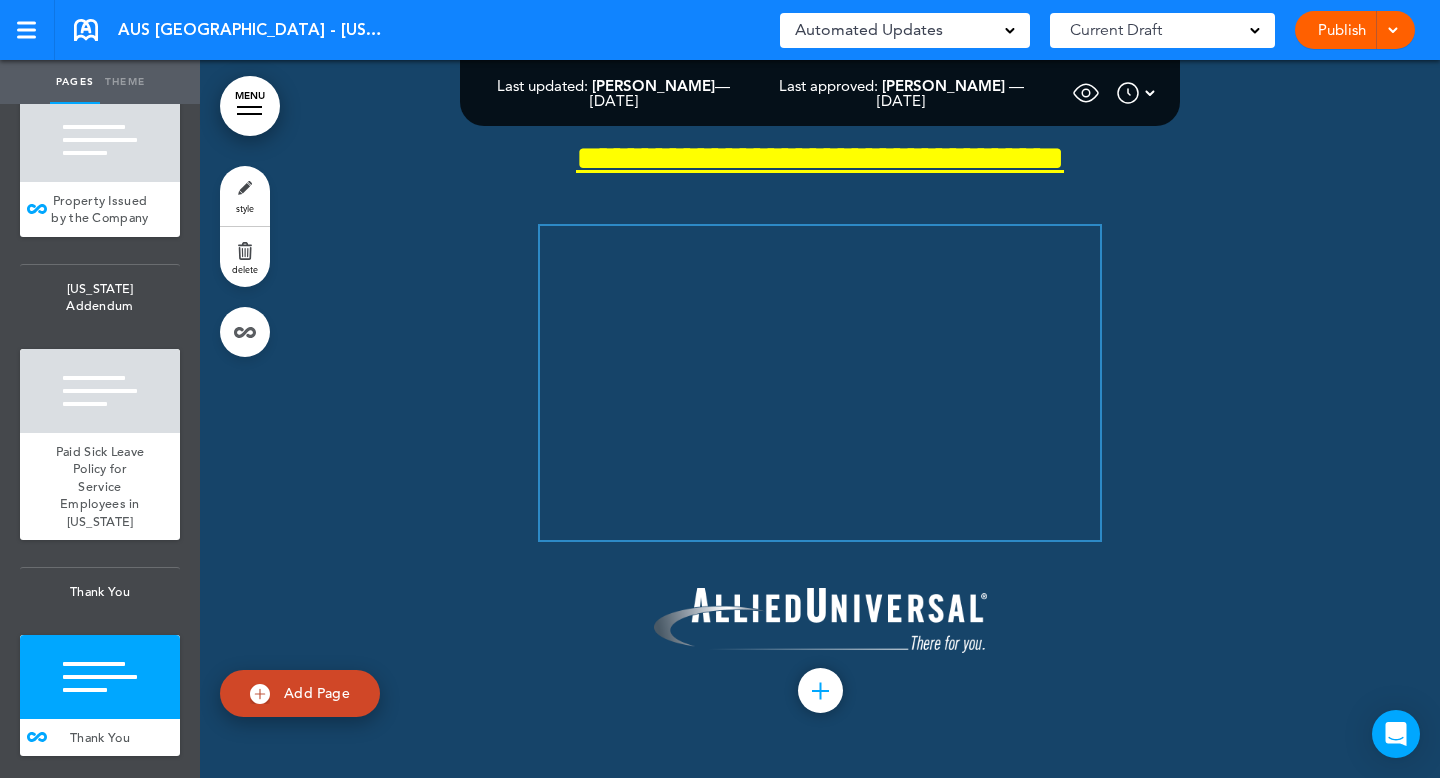 scroll, scrollTop: 188973, scrollLeft: 0, axis: vertical 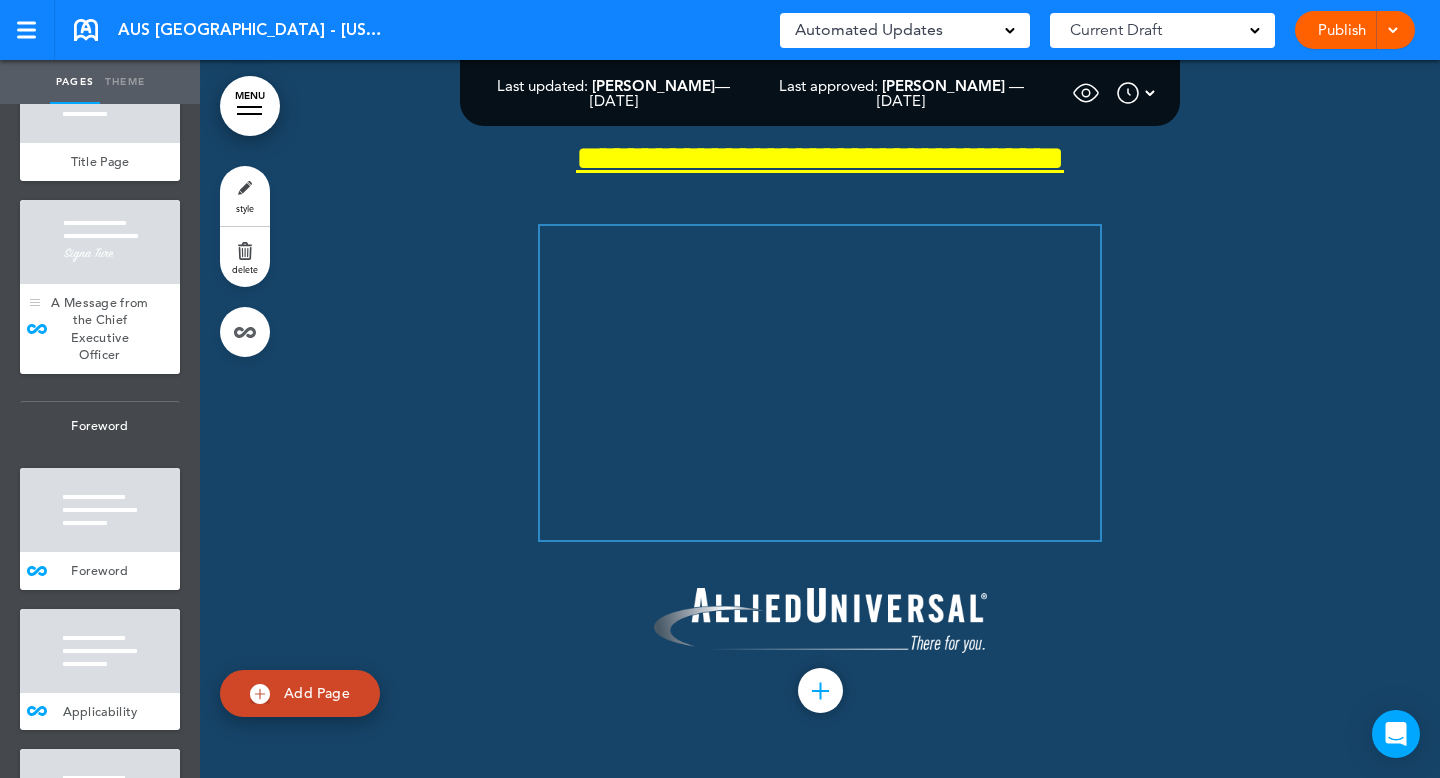 click on "A Message from the Chief Executive Officer" at bounding box center (99, 329) 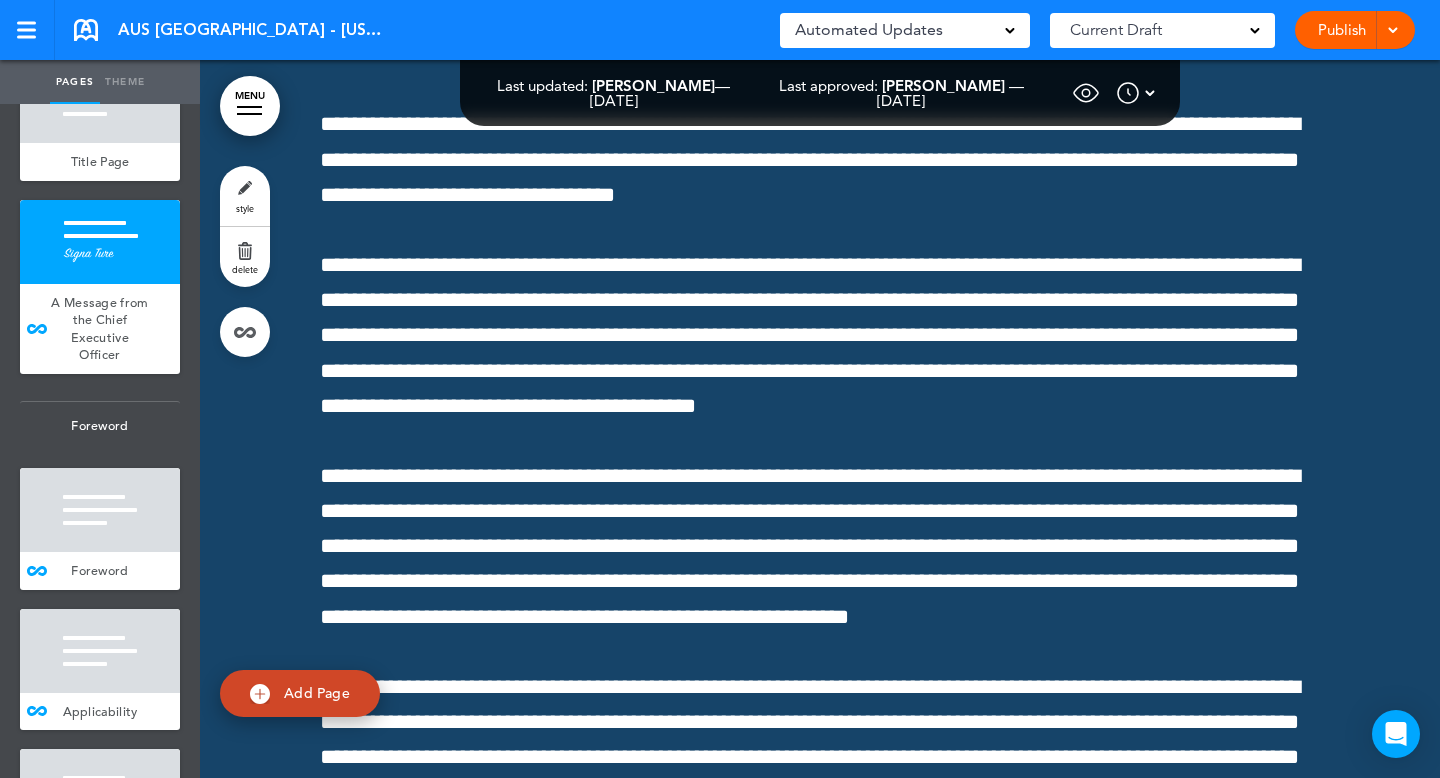 scroll, scrollTop: 980, scrollLeft: 0, axis: vertical 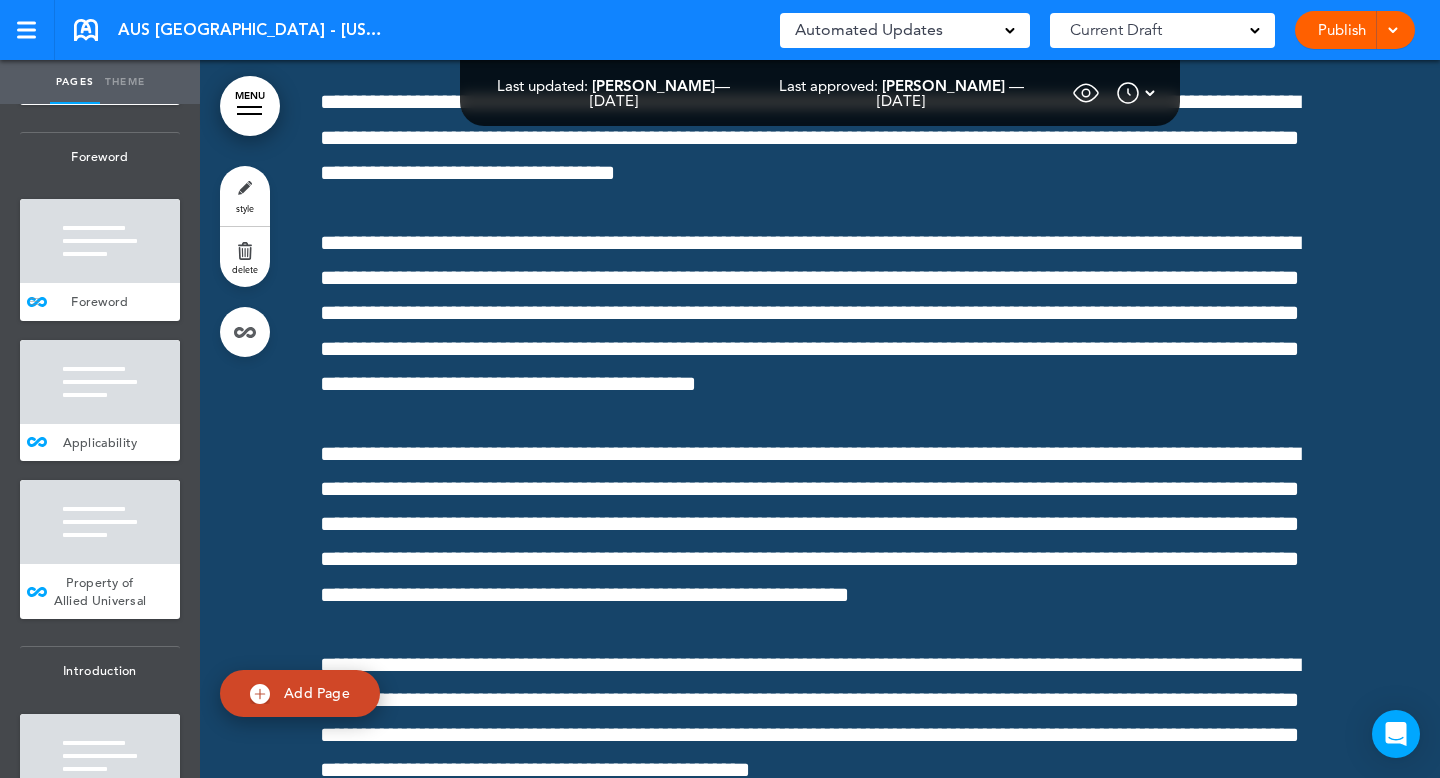 click on "Foreword" at bounding box center [100, 302] 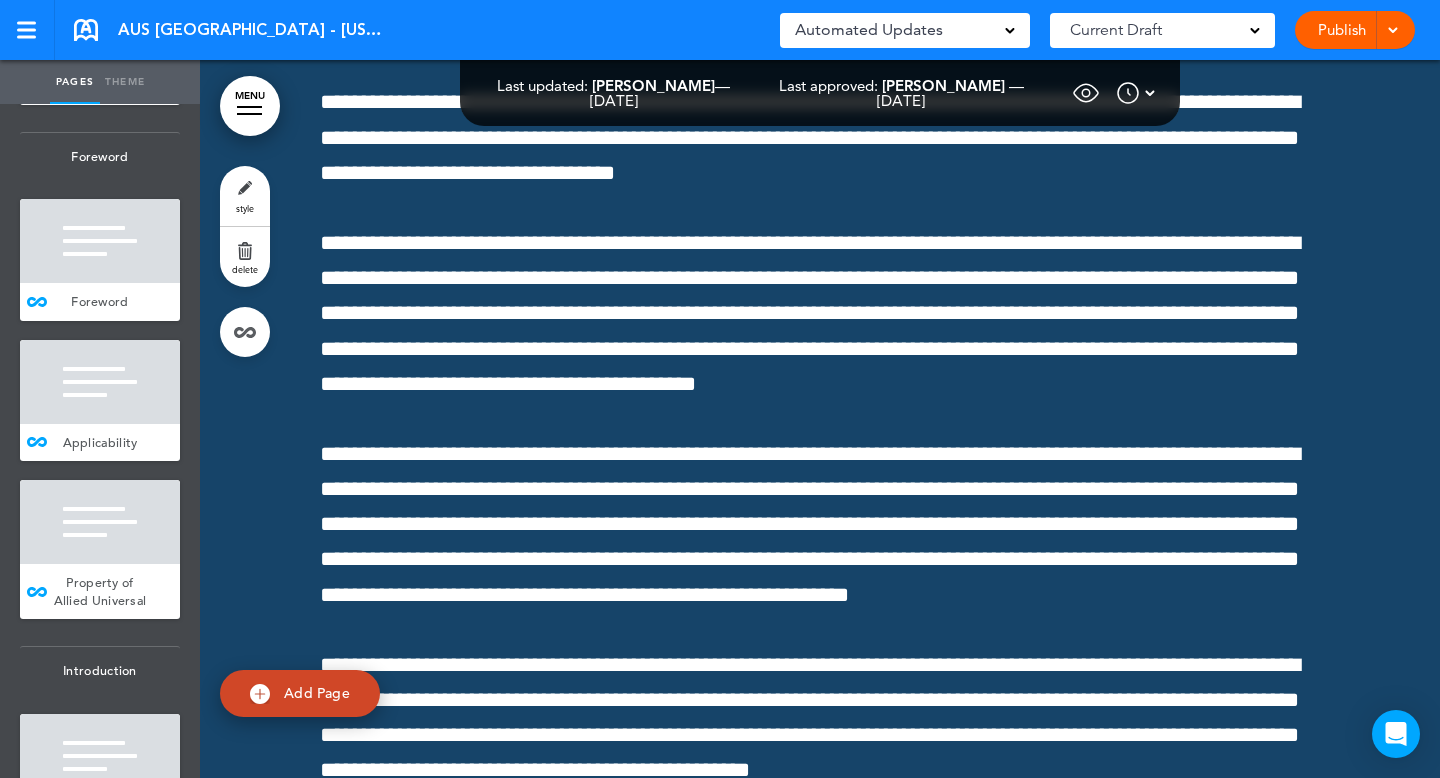 scroll, scrollTop: 2432, scrollLeft: 0, axis: vertical 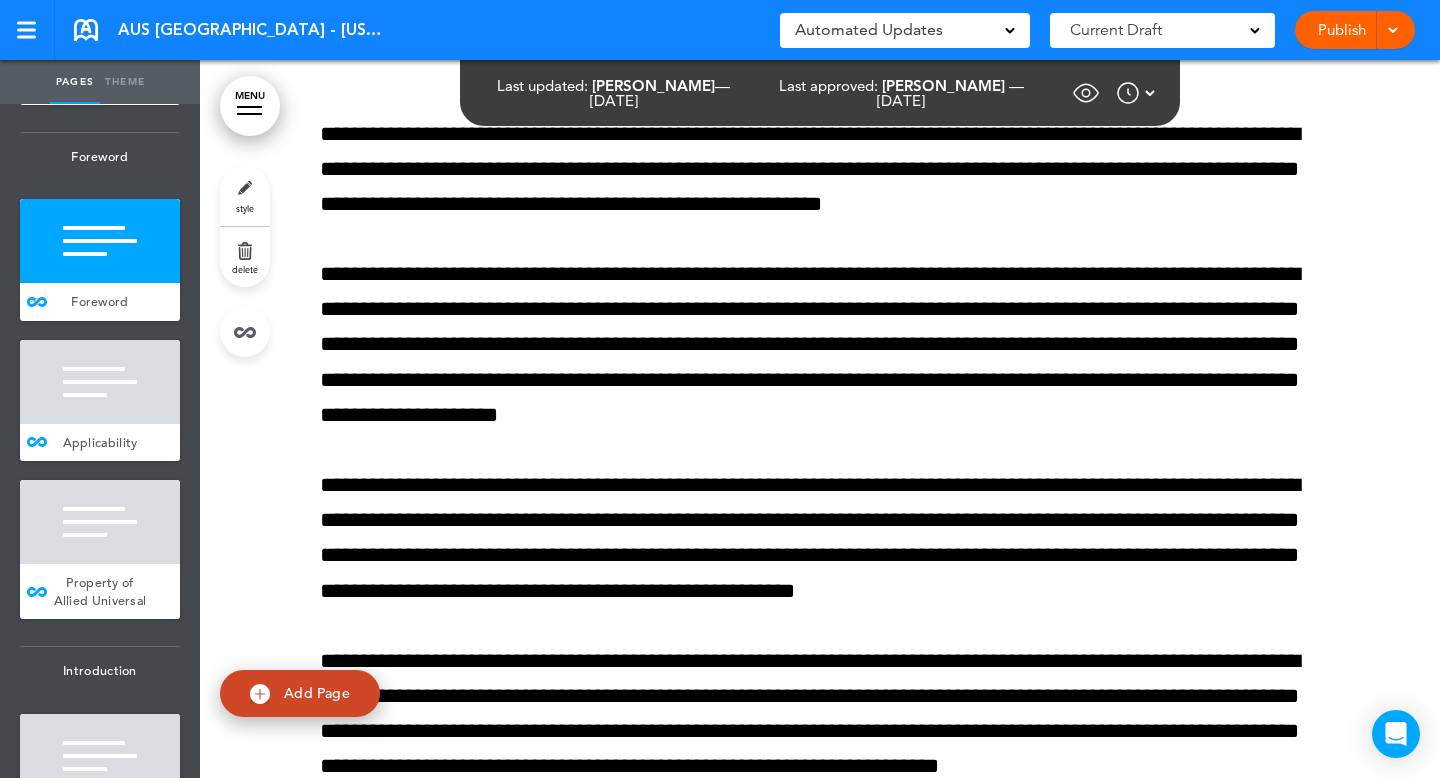 click at bounding box center [100, 241] 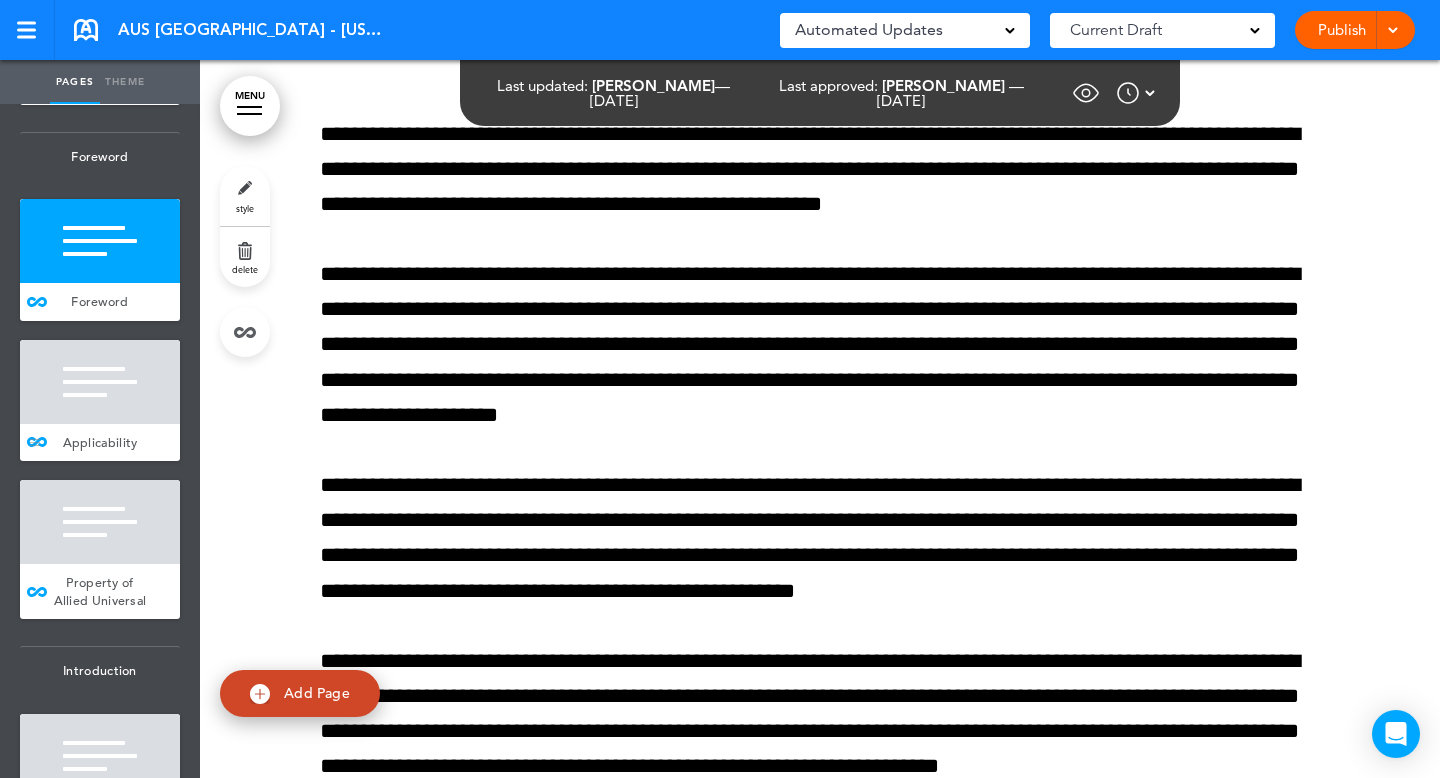 click on "Applicability" at bounding box center [100, 443] 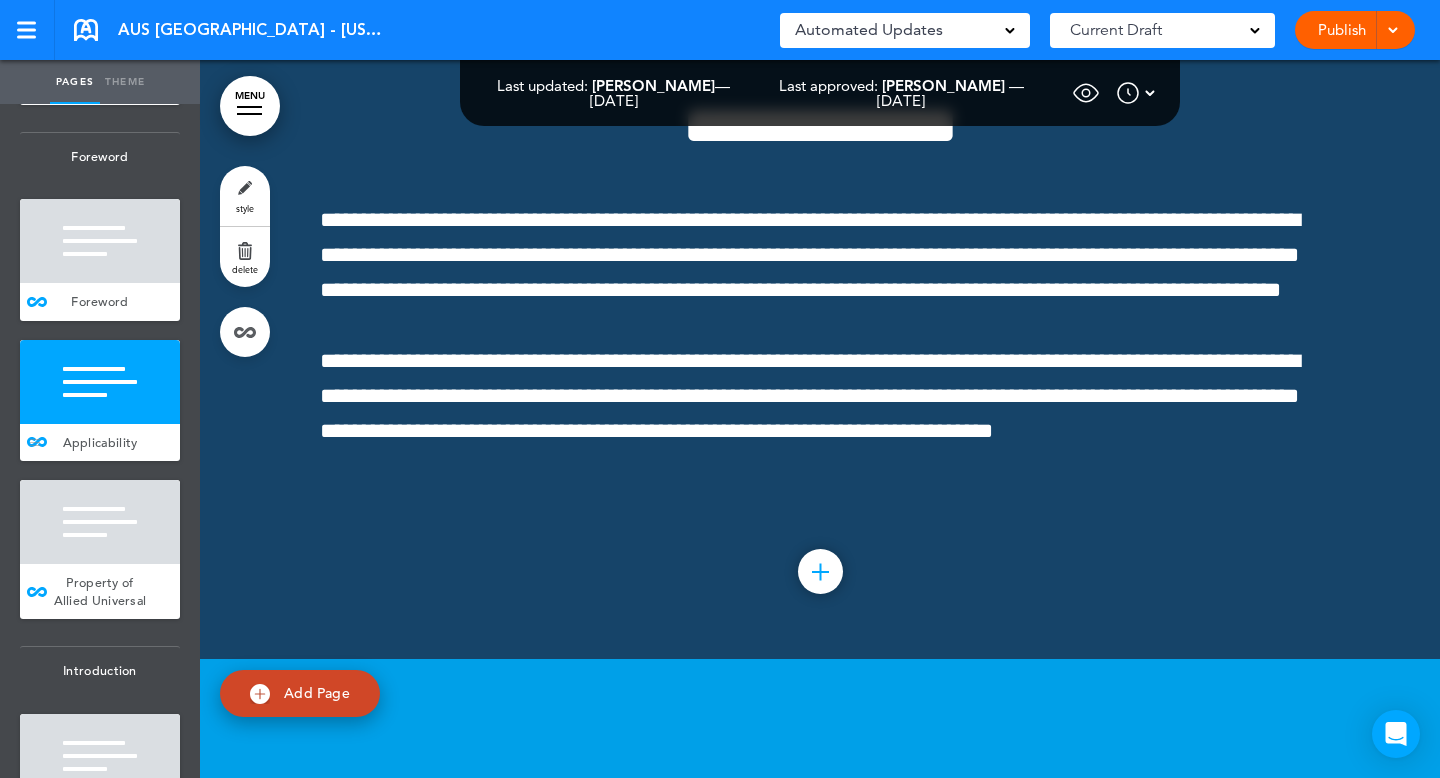 scroll, scrollTop: 4073, scrollLeft: 0, axis: vertical 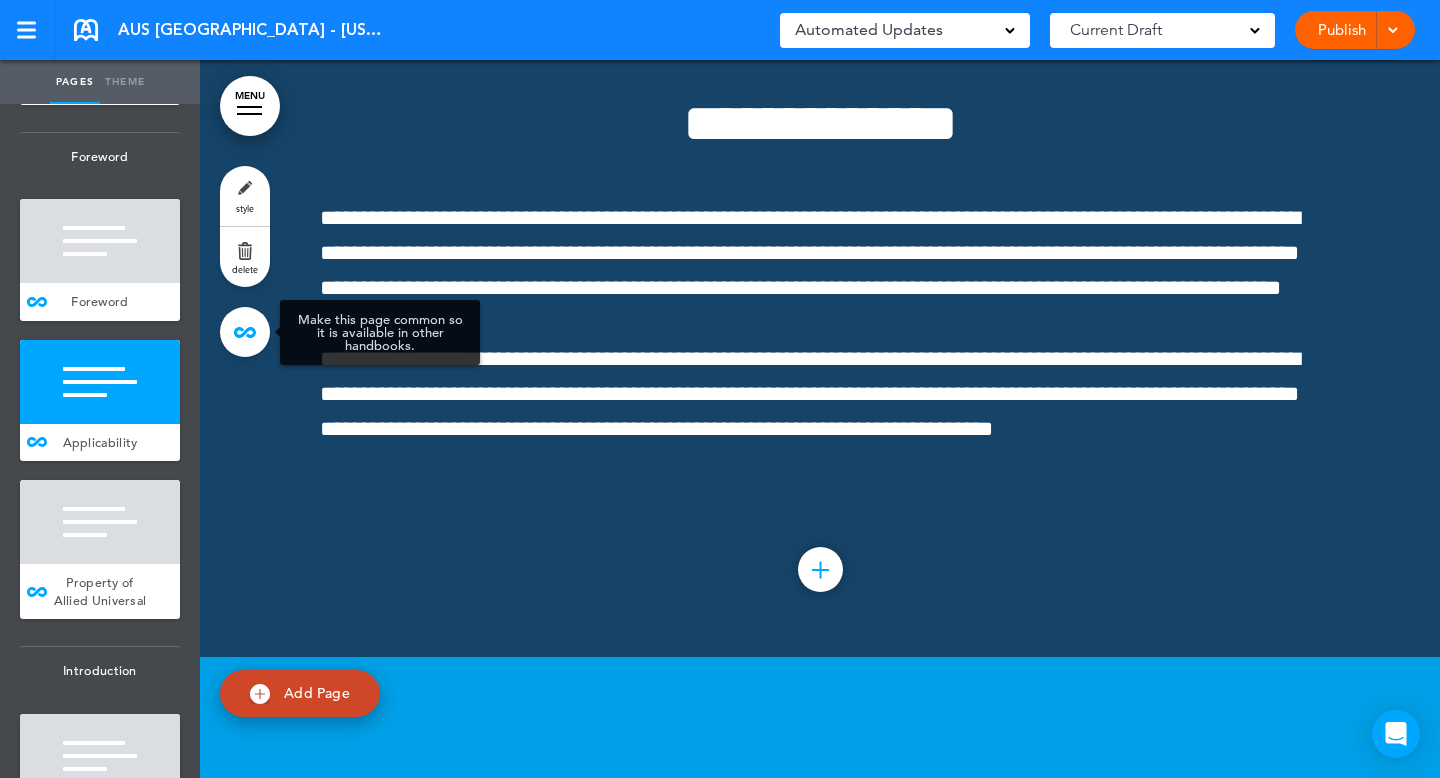 click at bounding box center (245, 332) 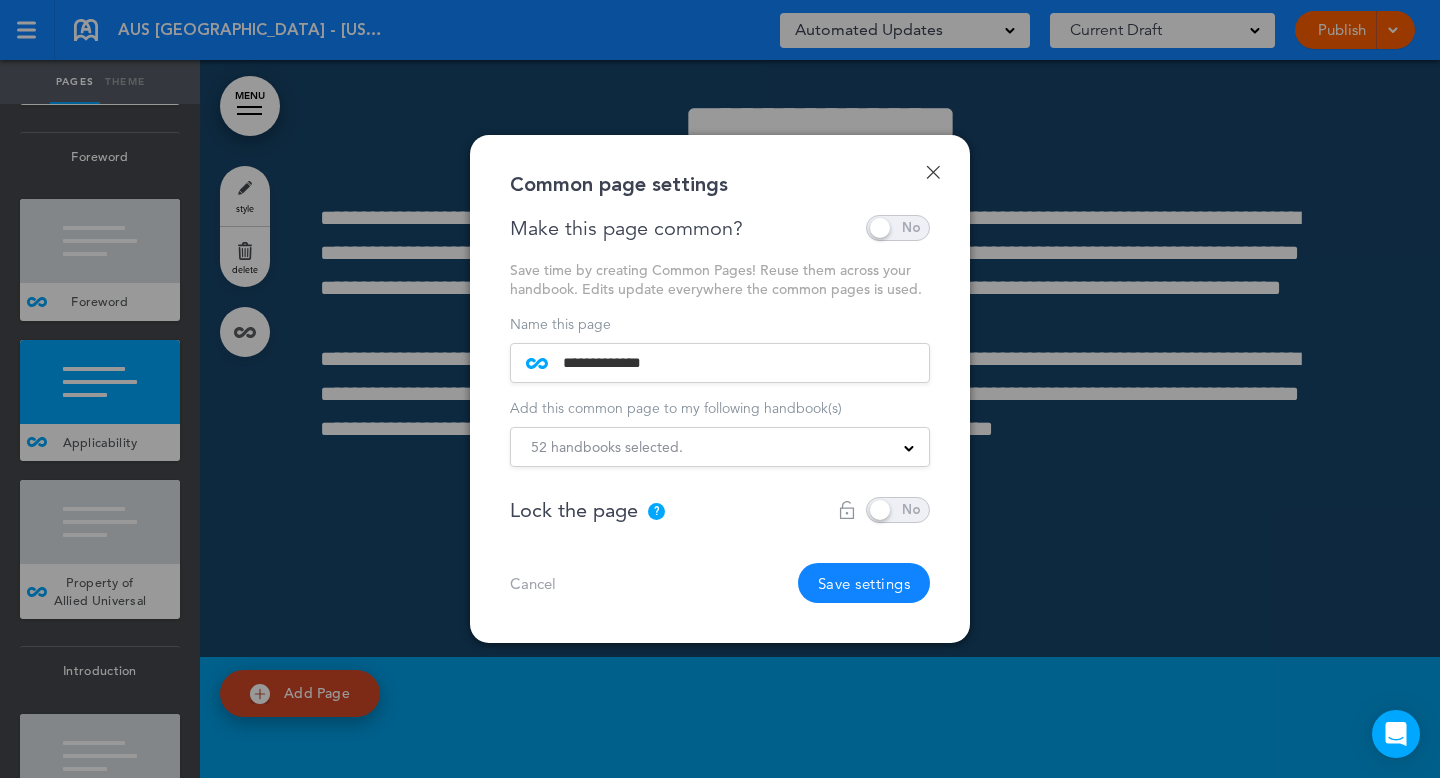 click on "52 handbooks selected." at bounding box center [607, 447] 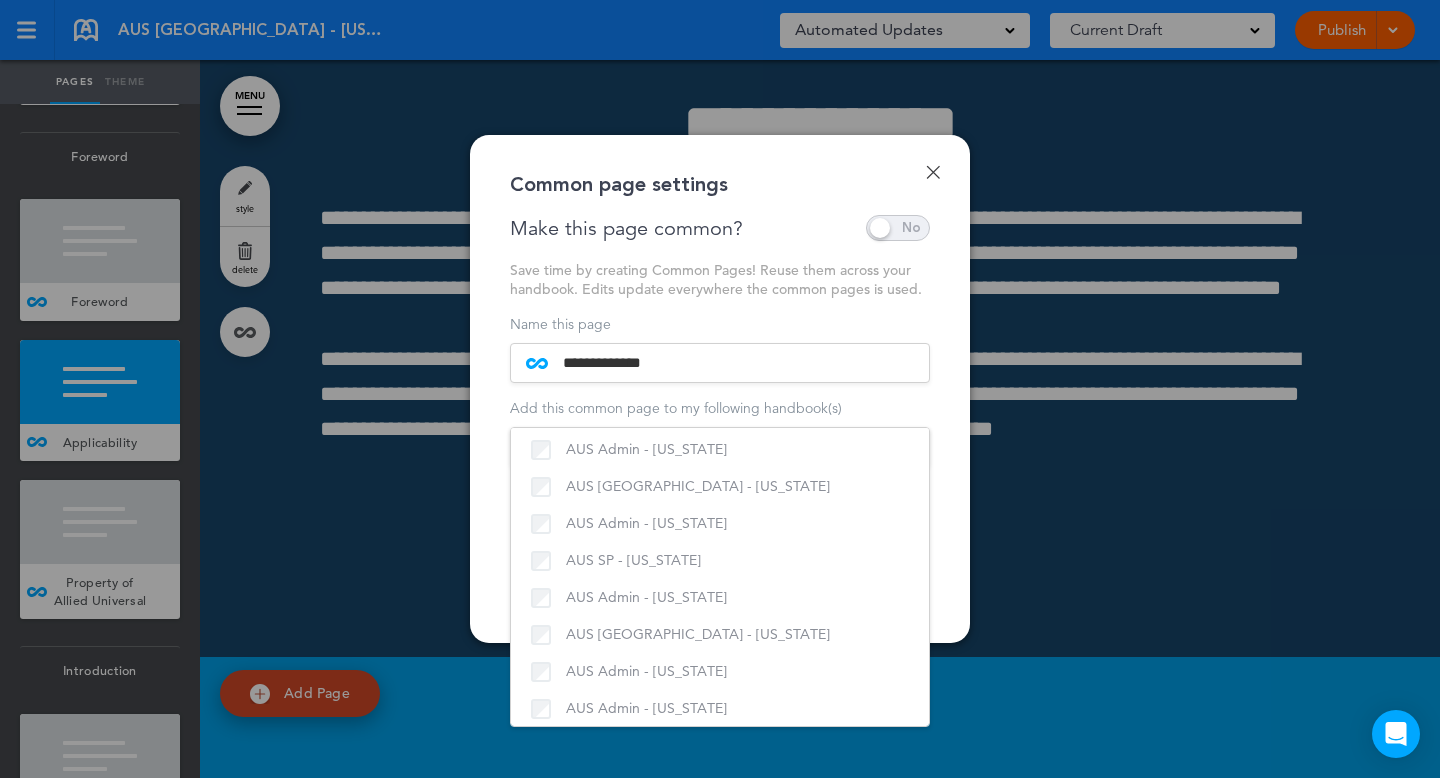 scroll, scrollTop: 1320, scrollLeft: 0, axis: vertical 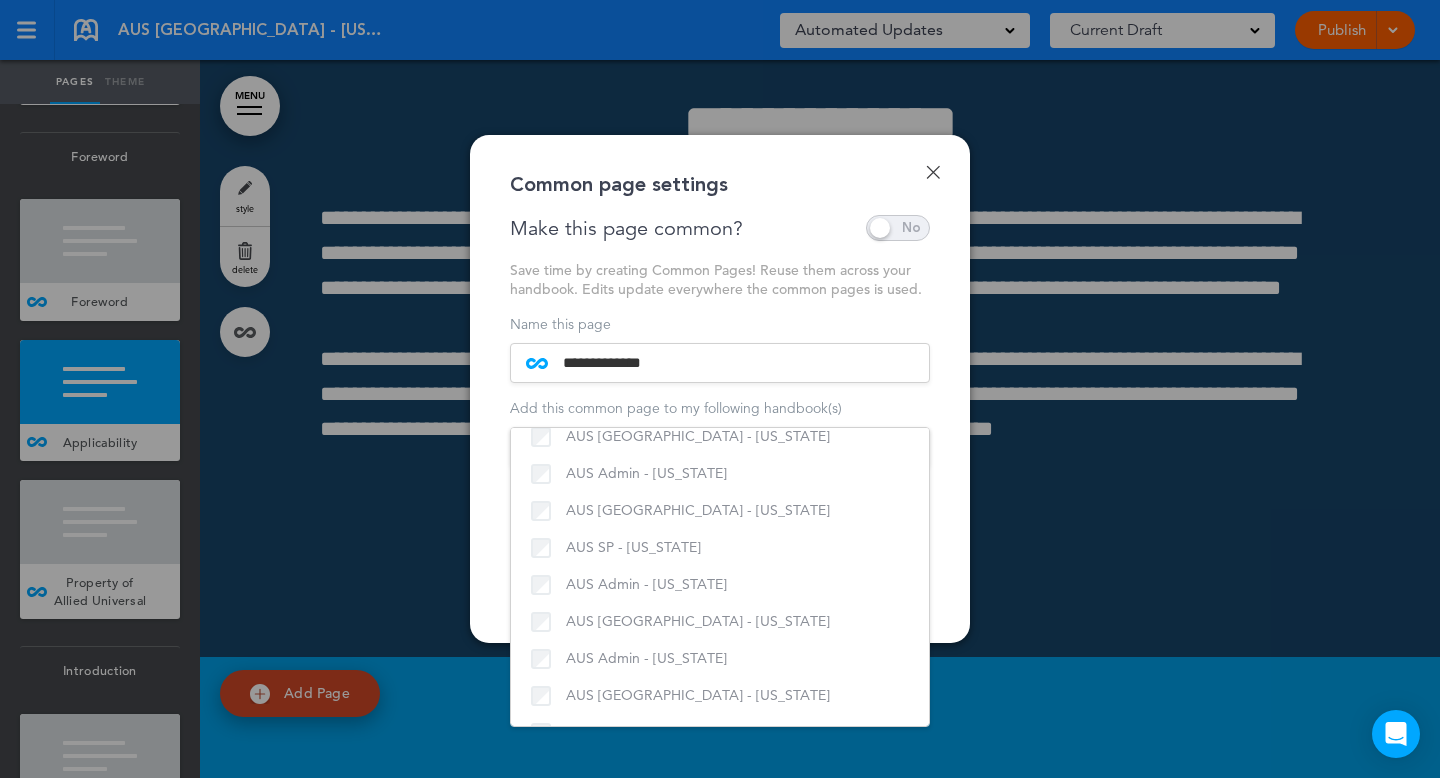 click on "Name this page" at bounding box center [720, 324] 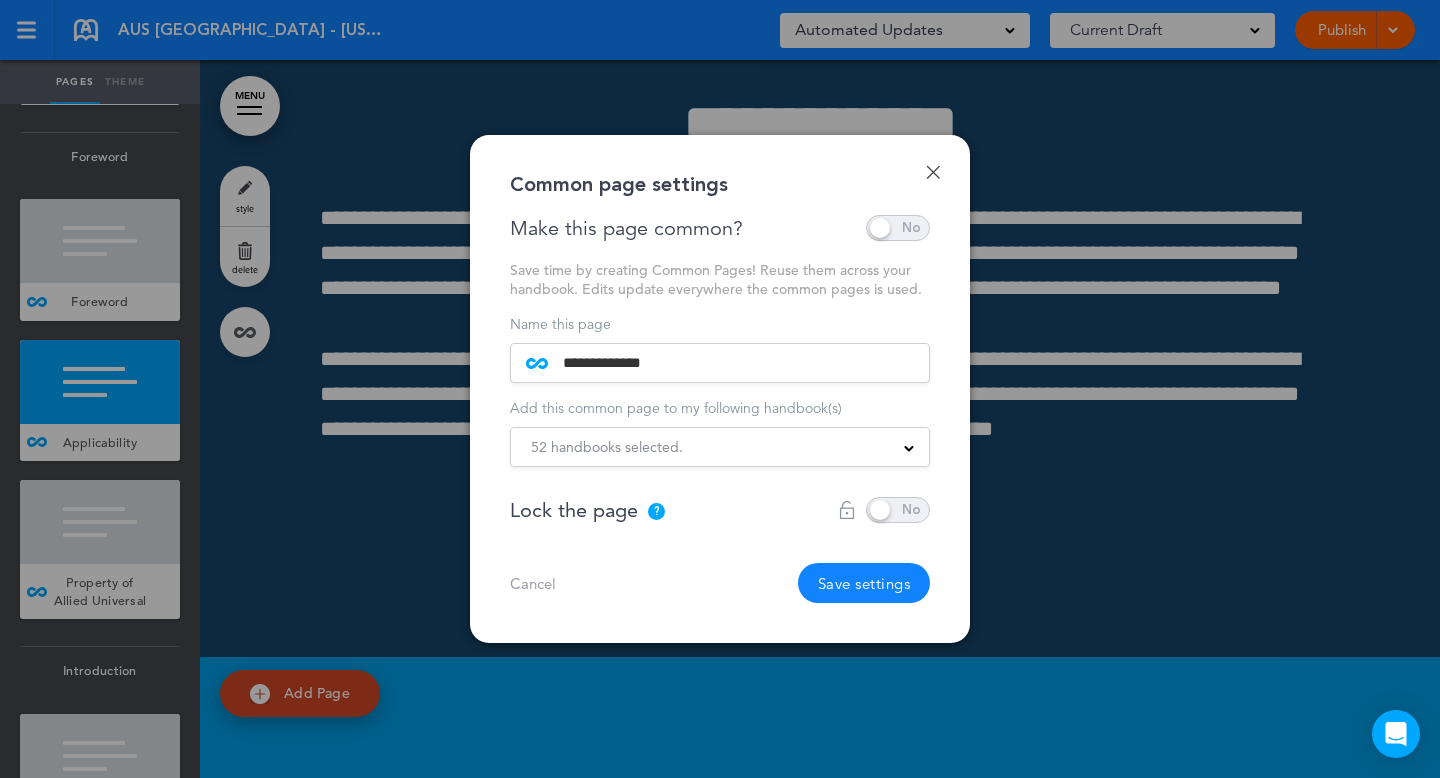 click at bounding box center [720, 389] 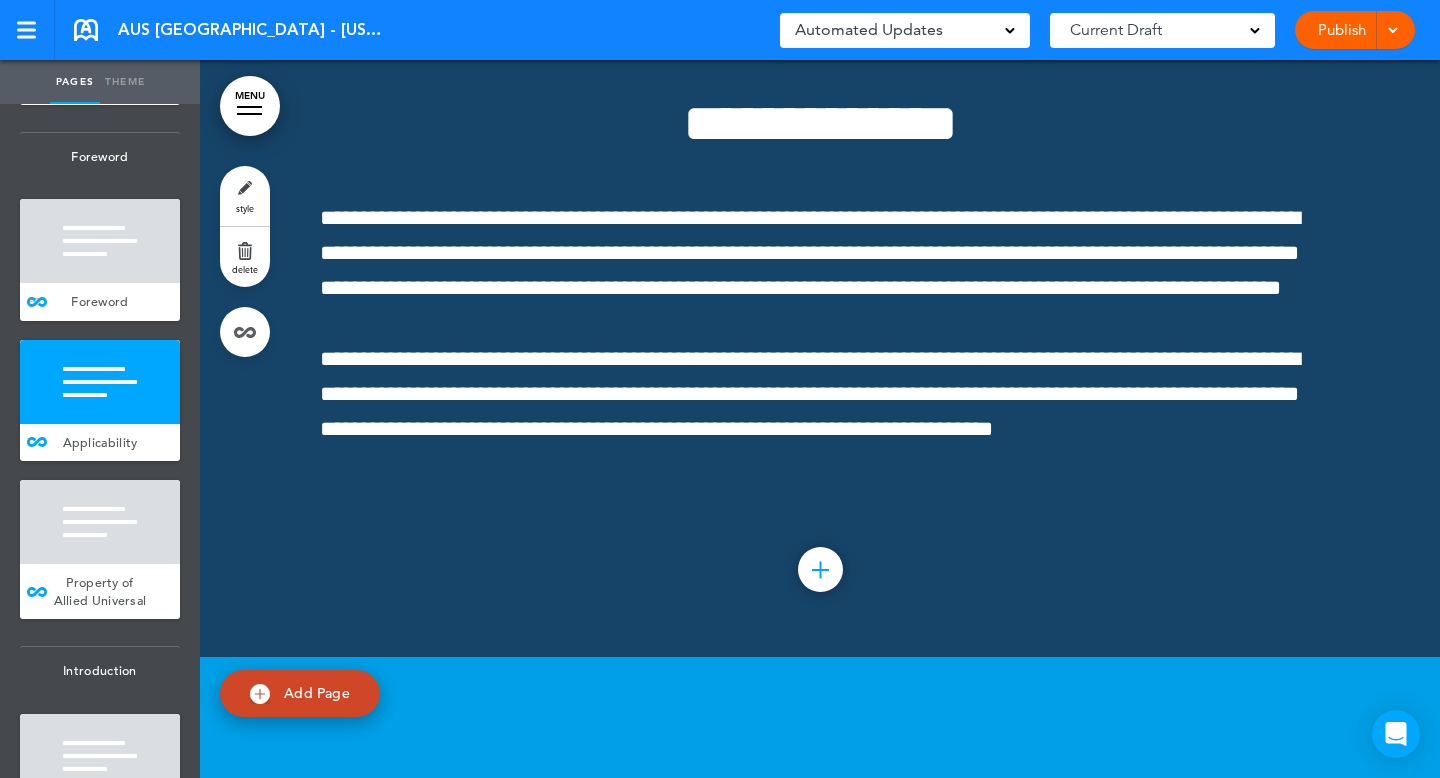 click on "Foreword" at bounding box center [100, 302] 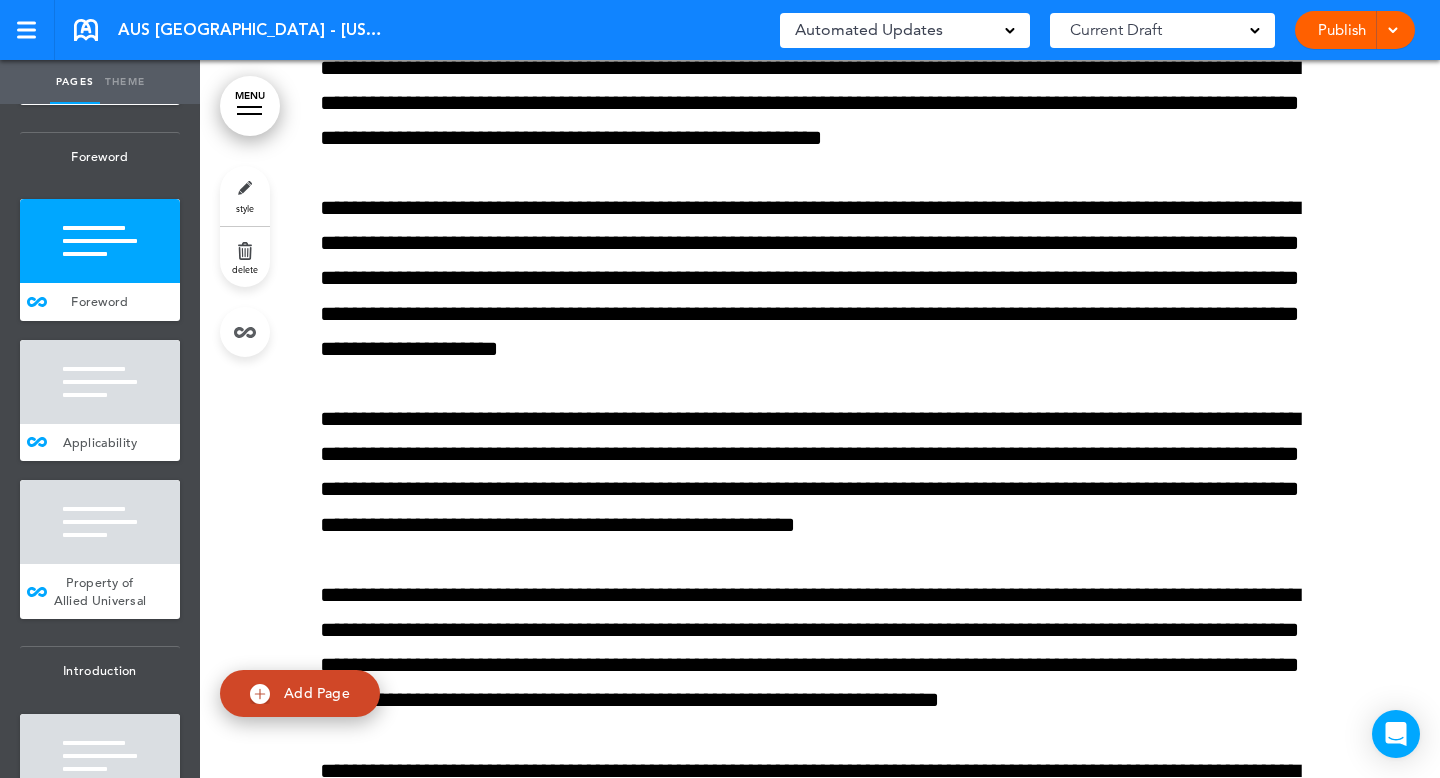 scroll, scrollTop: 2432, scrollLeft: 0, axis: vertical 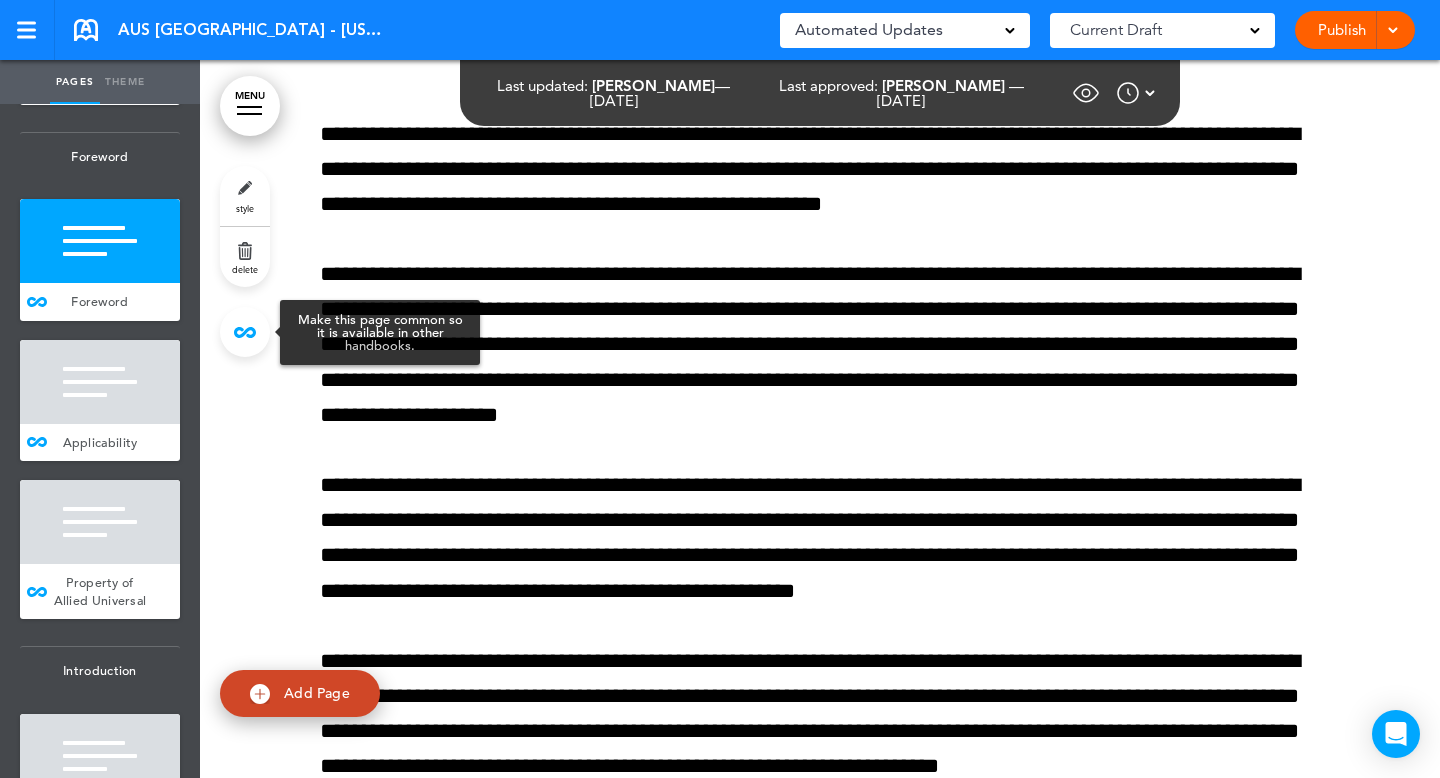 click at bounding box center (245, 332) 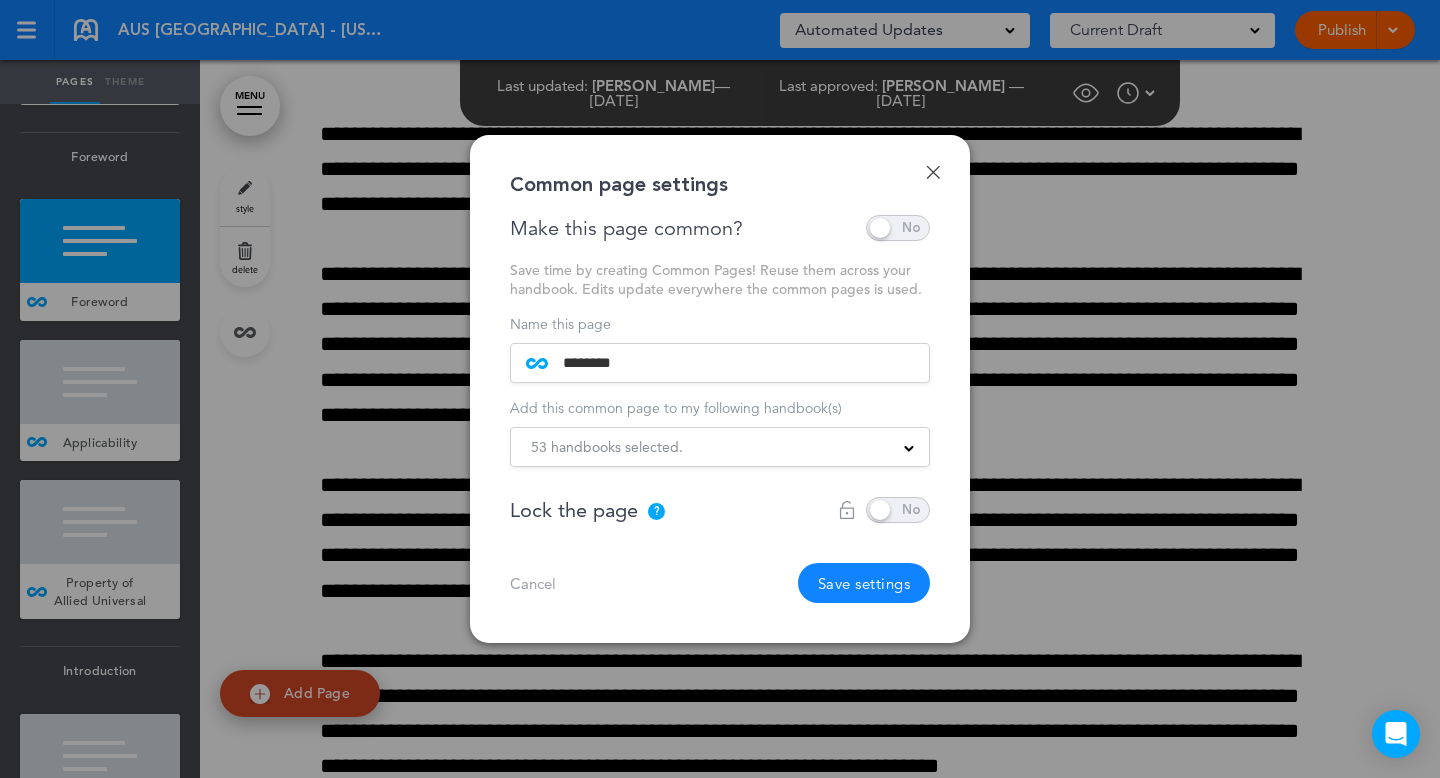 click on "Name this page
********
Add this common page to my following handbook(s)
53 handbooks selected.
Add to all of my handbooks
AUS SP - National
AUS Admin - National
AUS SP - California
AUS Admin - California
AUS SP - Arizona" at bounding box center [720, 460] 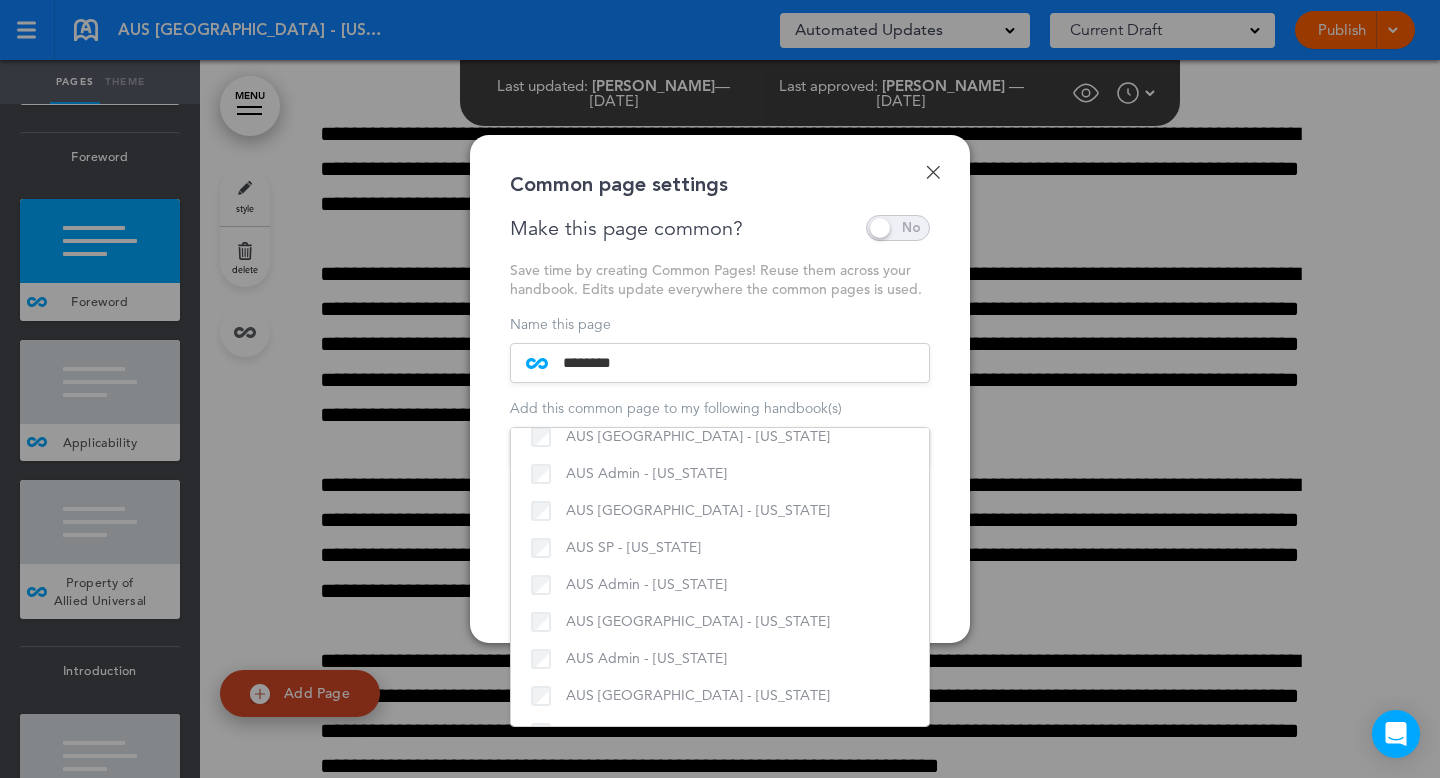 click at bounding box center [720, 389] 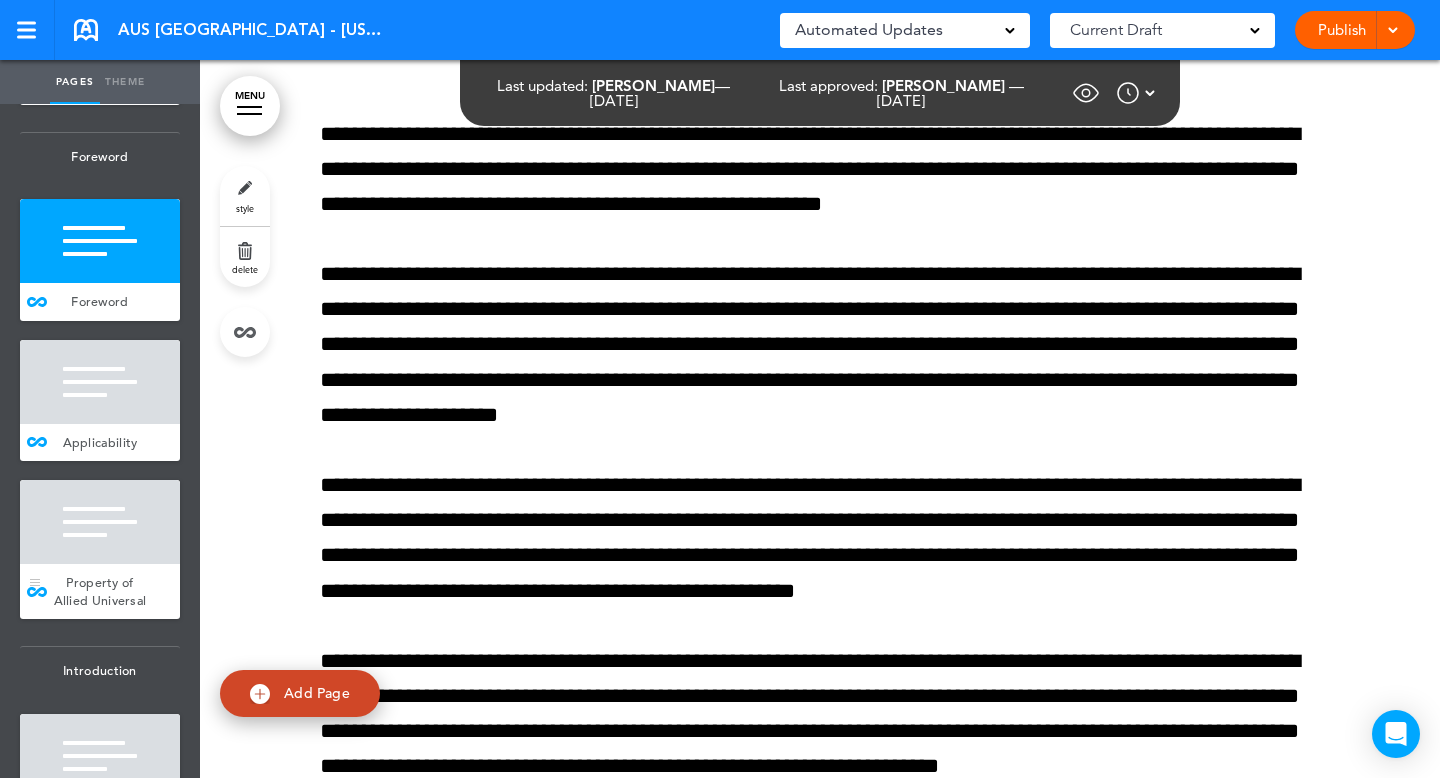 click at bounding box center [100, 522] 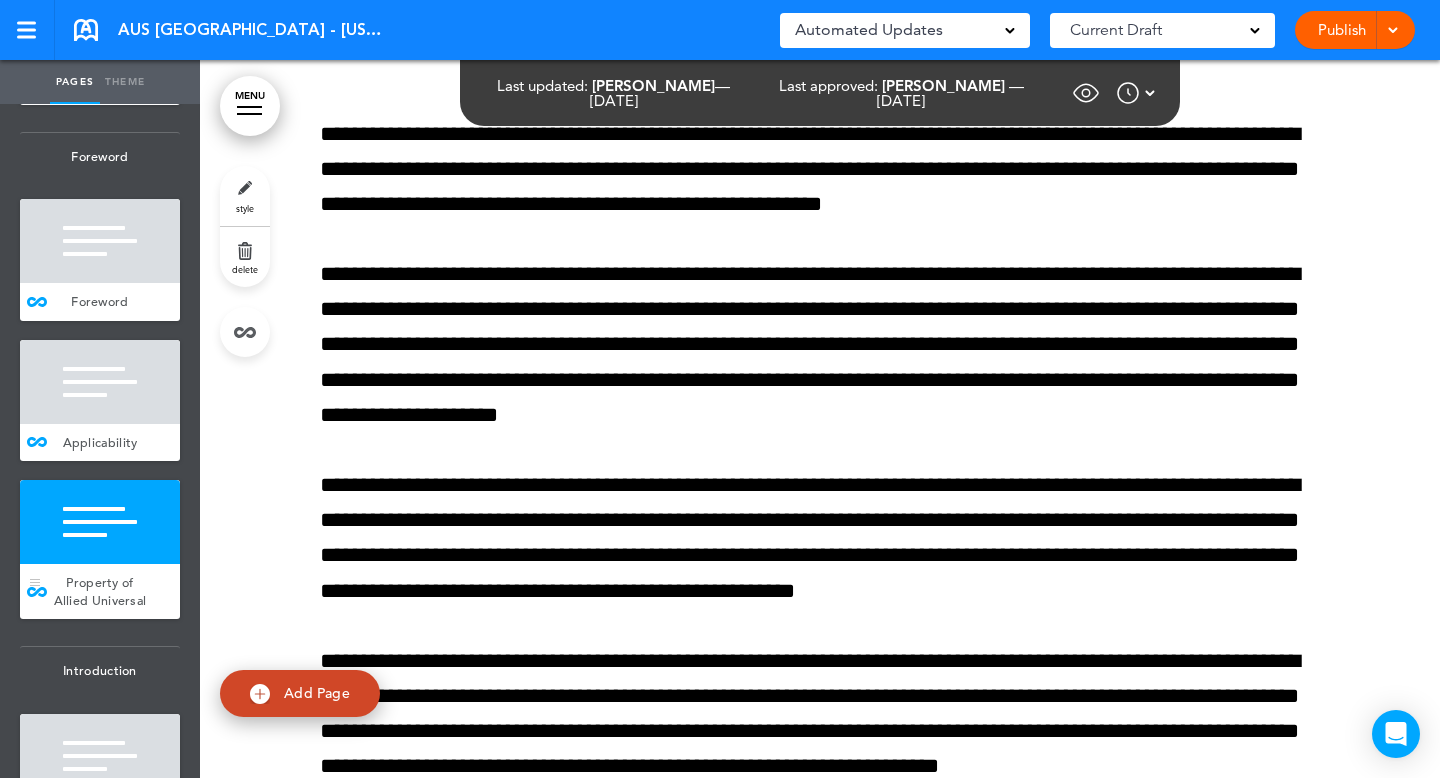 scroll, scrollTop: 4793, scrollLeft: 0, axis: vertical 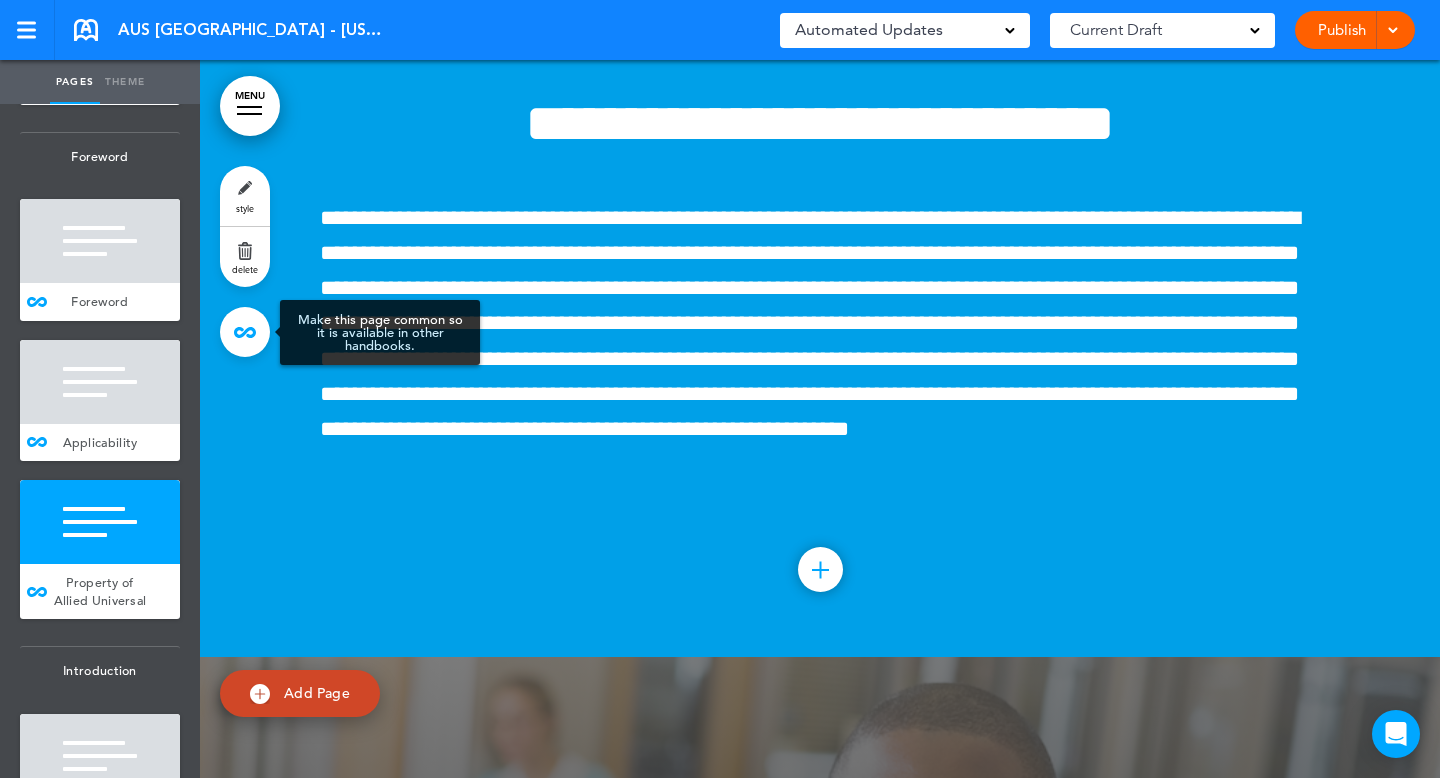 click at bounding box center (245, 332) 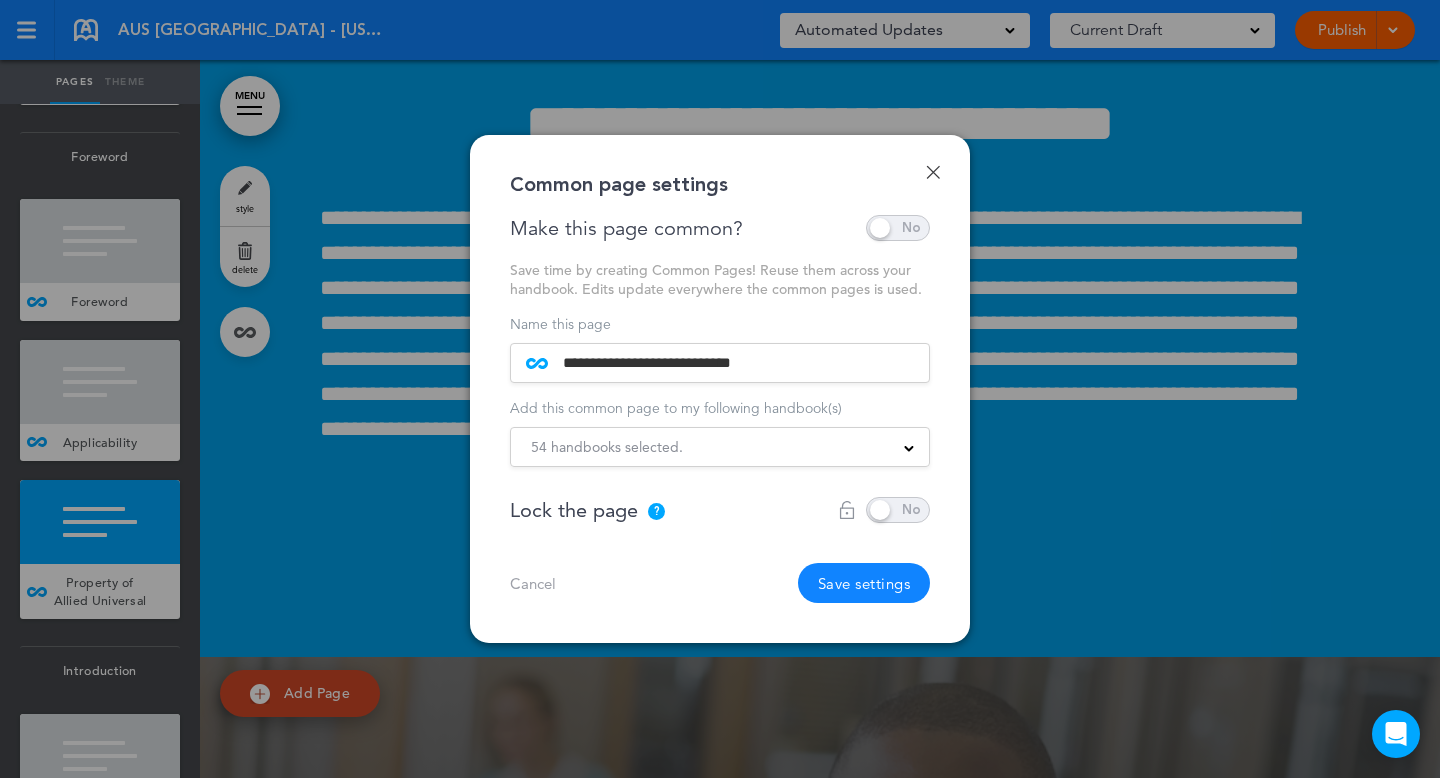 click on "**********" at bounding box center (720, 392) 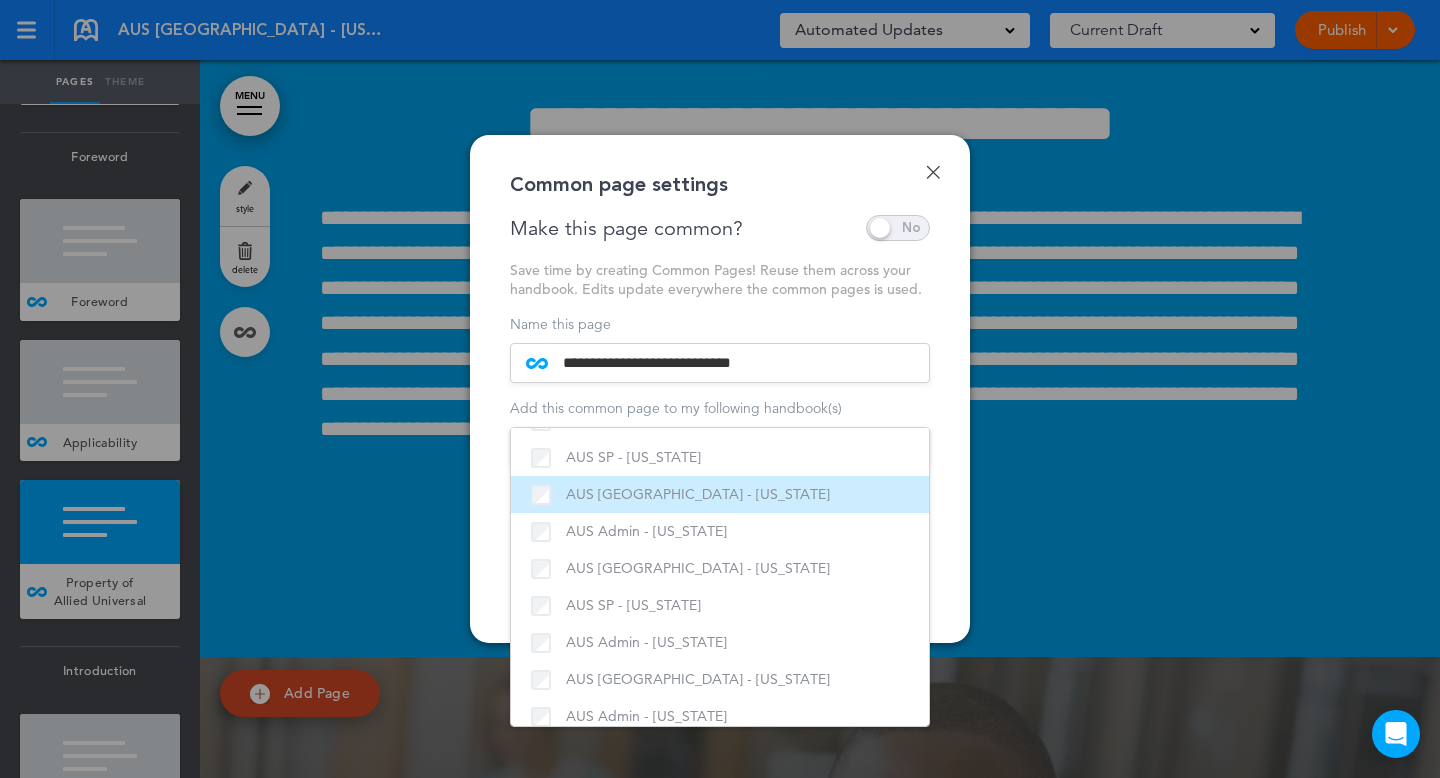 scroll, scrollTop: 1243, scrollLeft: 0, axis: vertical 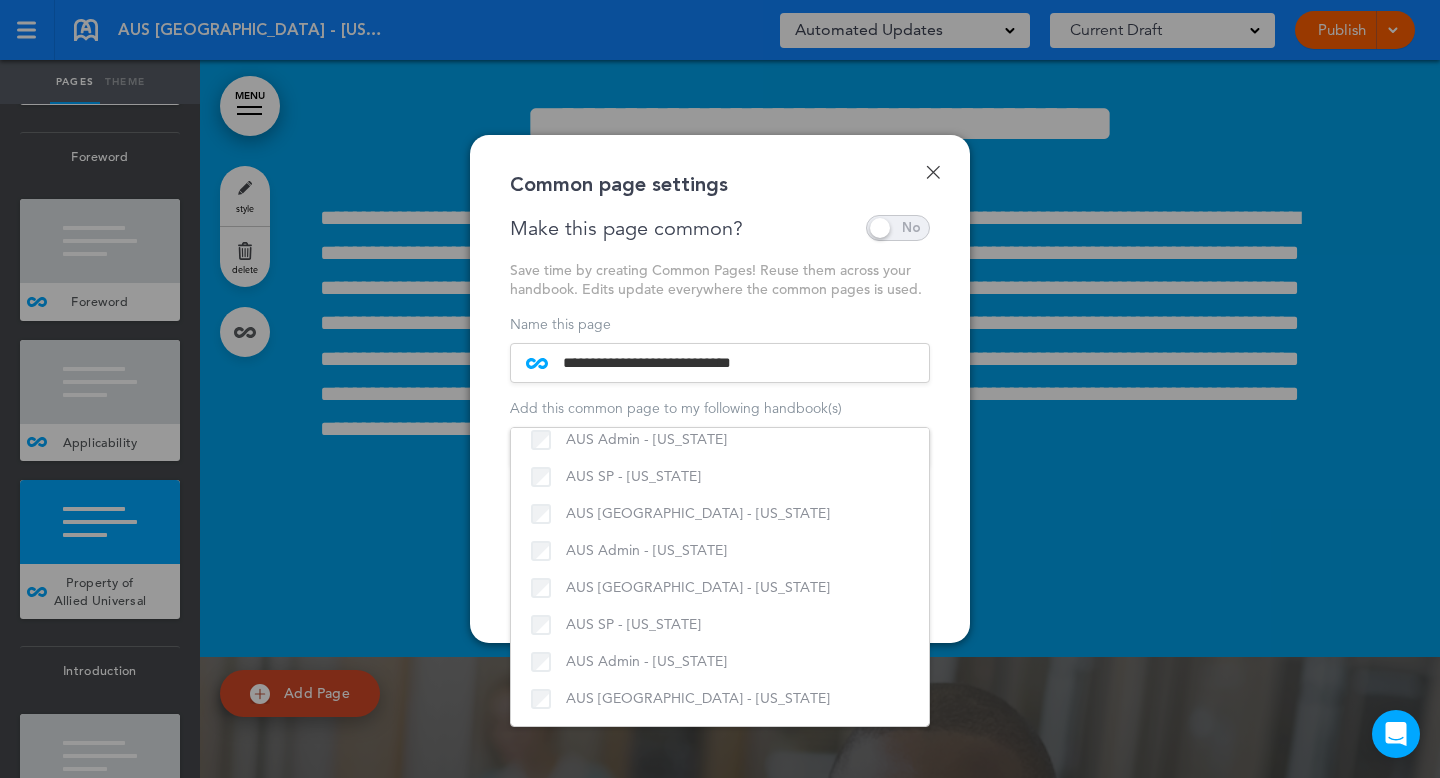 click at bounding box center [720, 389] 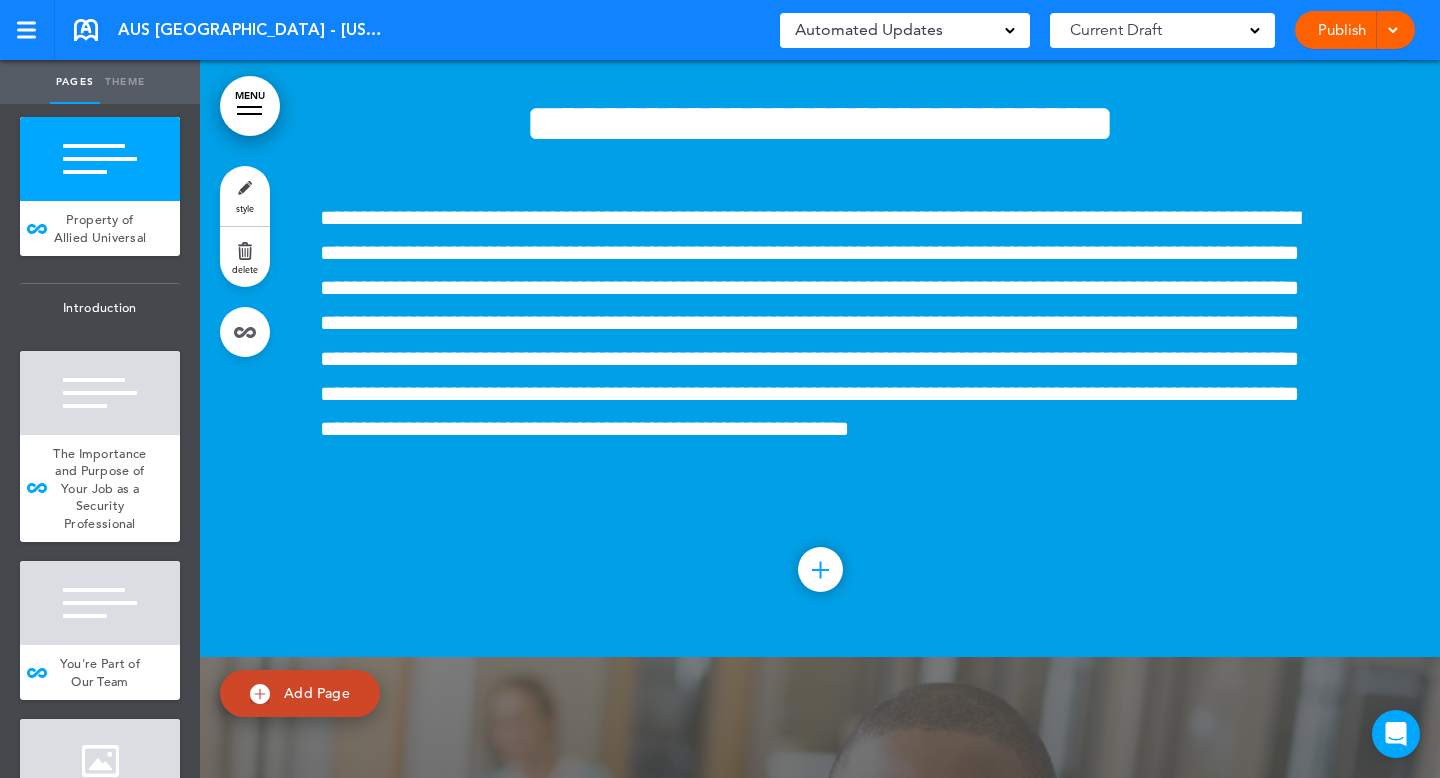 scroll, scrollTop: 743, scrollLeft: 0, axis: vertical 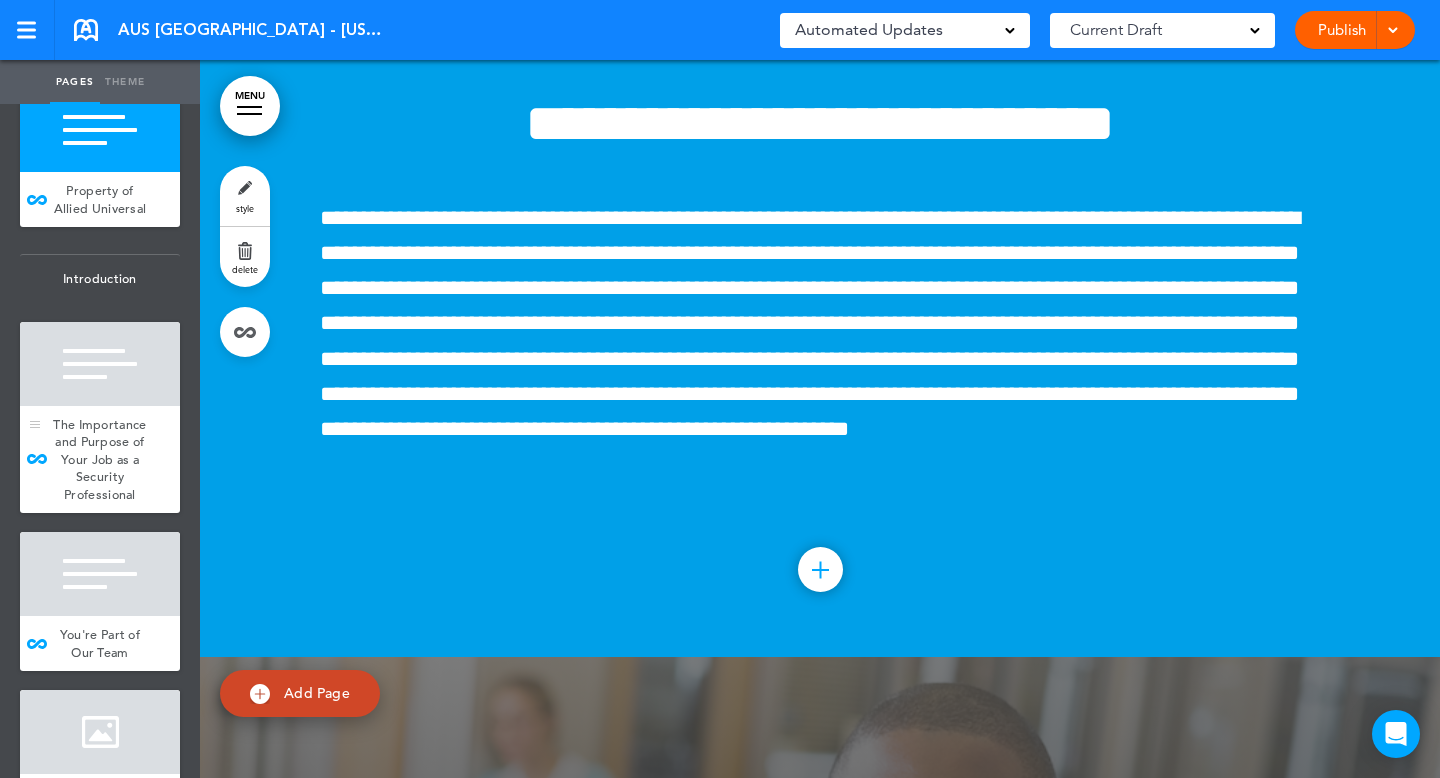 click on "The Importance and Purpose of Your Job as a Security Professional" at bounding box center [100, 460] 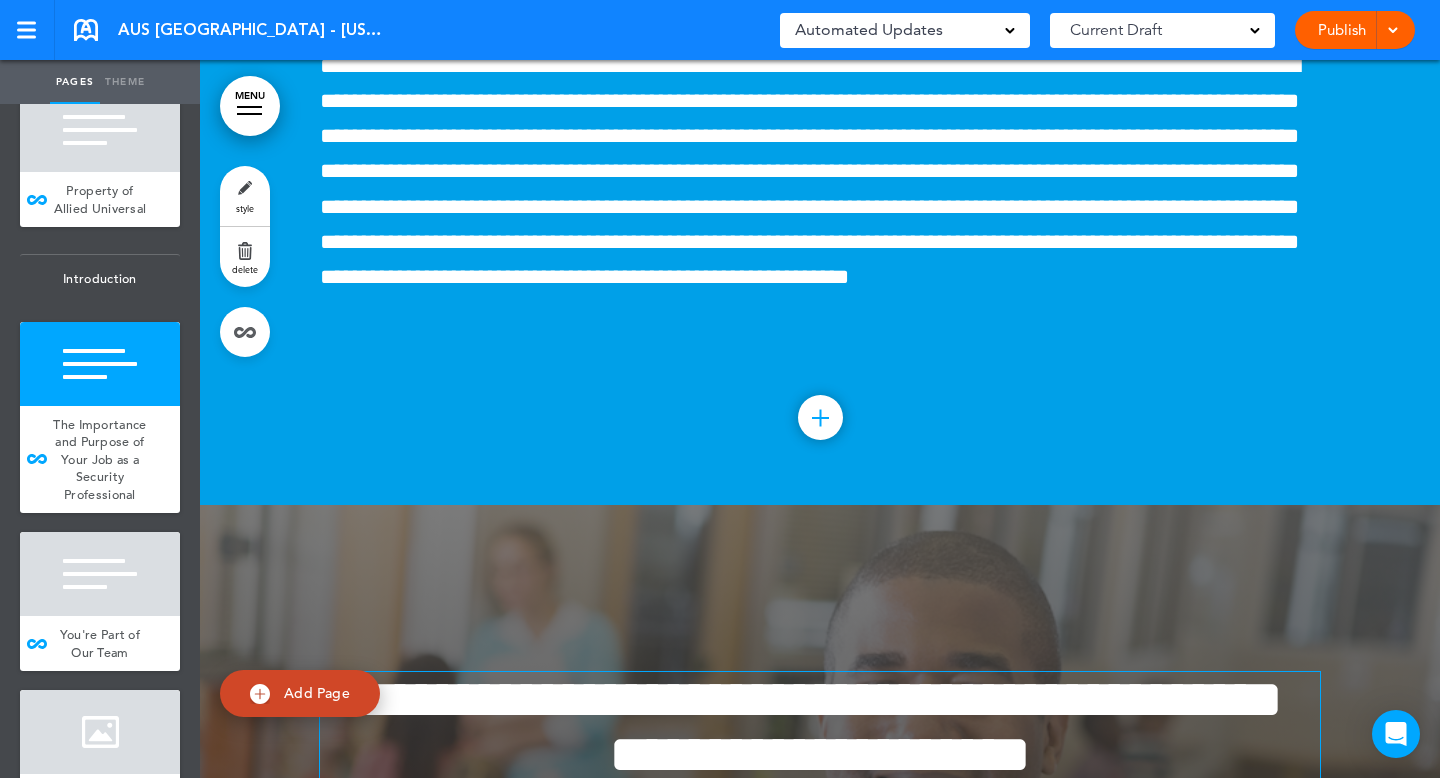 scroll, scrollTop: 5513, scrollLeft: 0, axis: vertical 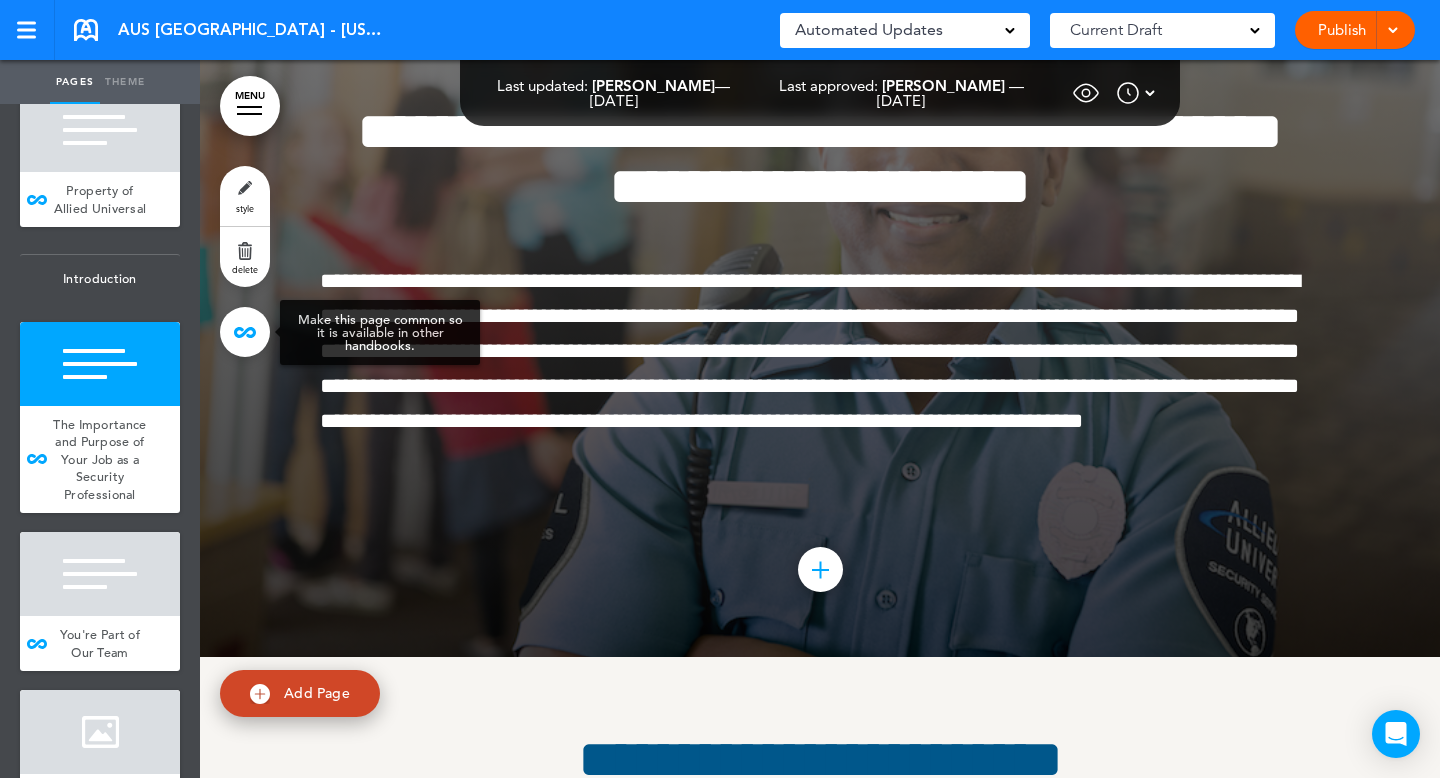 click at bounding box center [245, 332] 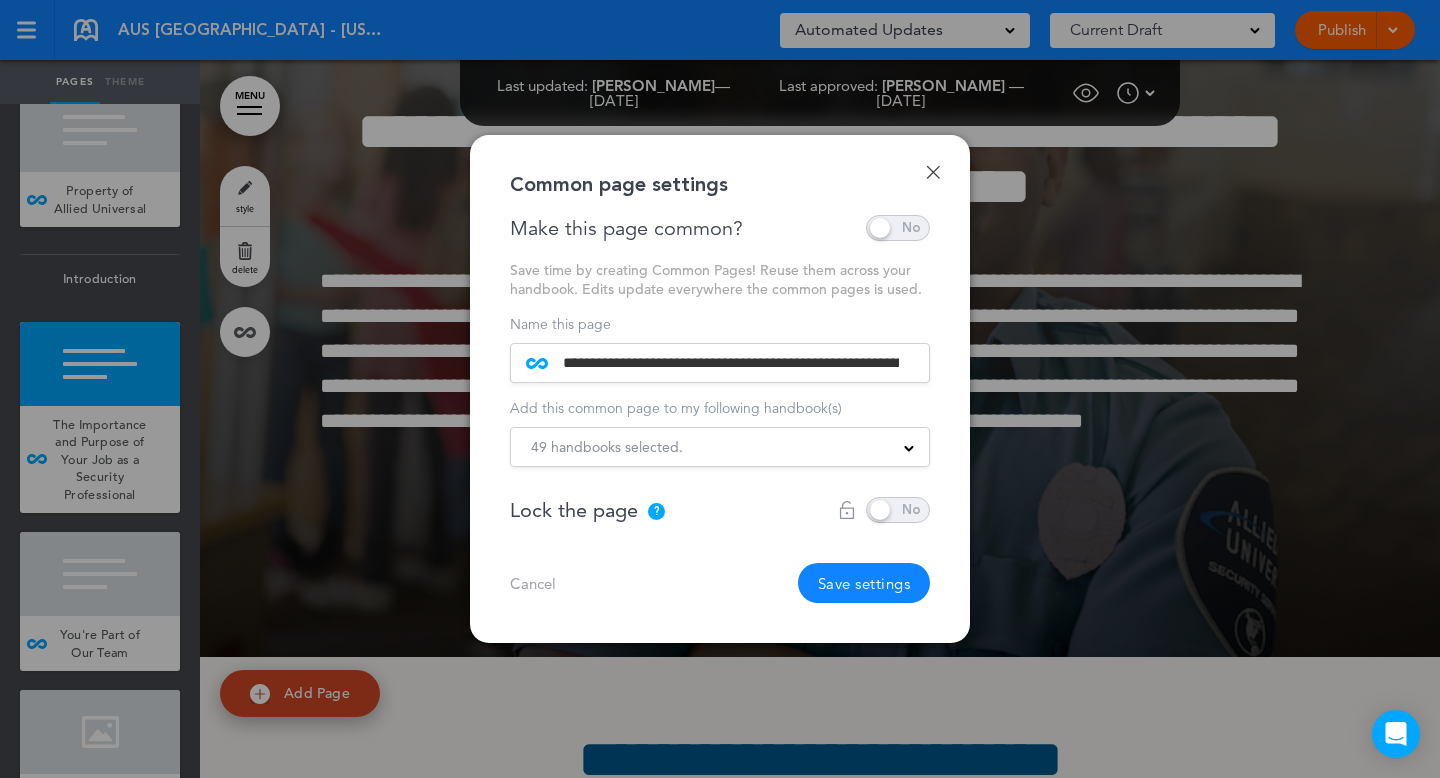 click on "49 handbooks selected." at bounding box center [720, 447] 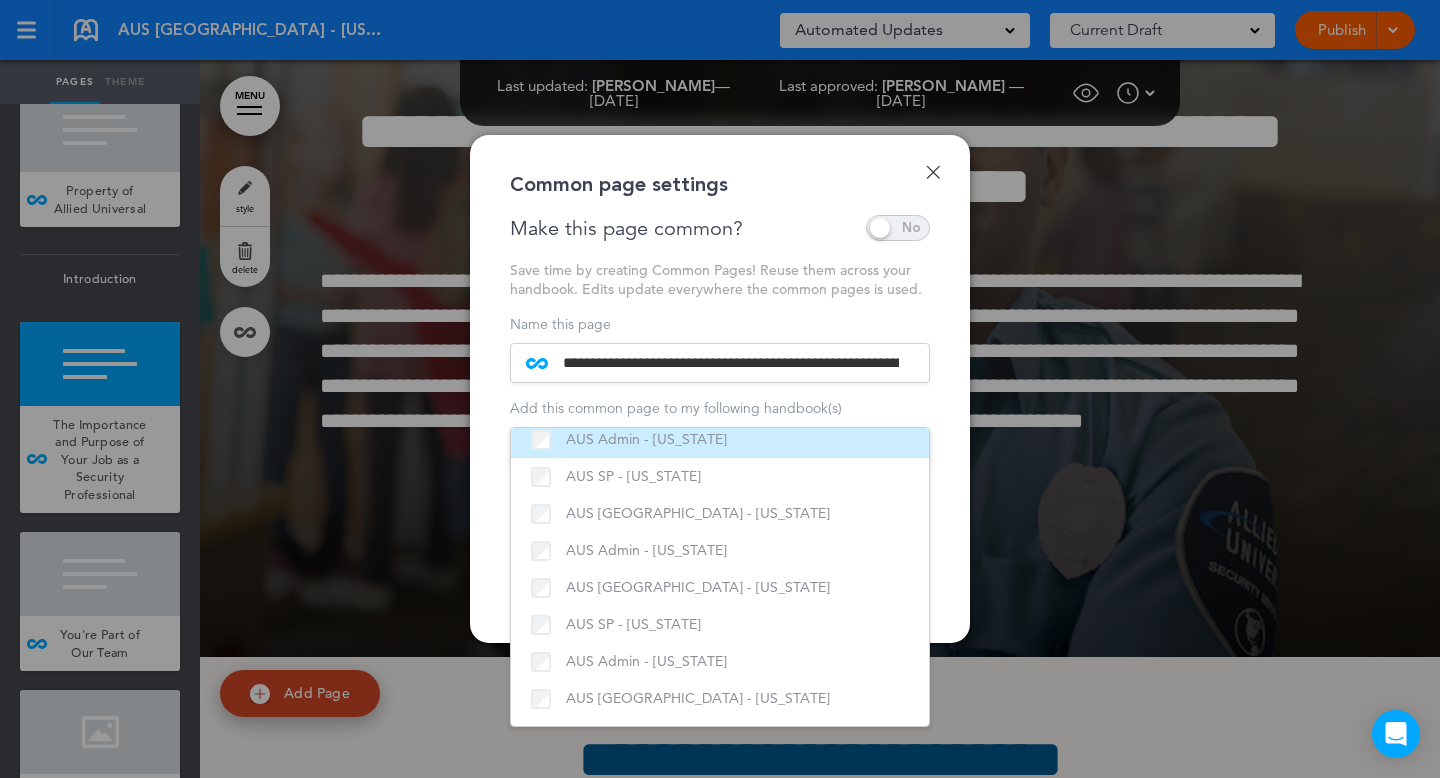 click on "AUS Admin - New York" at bounding box center (720, 439) 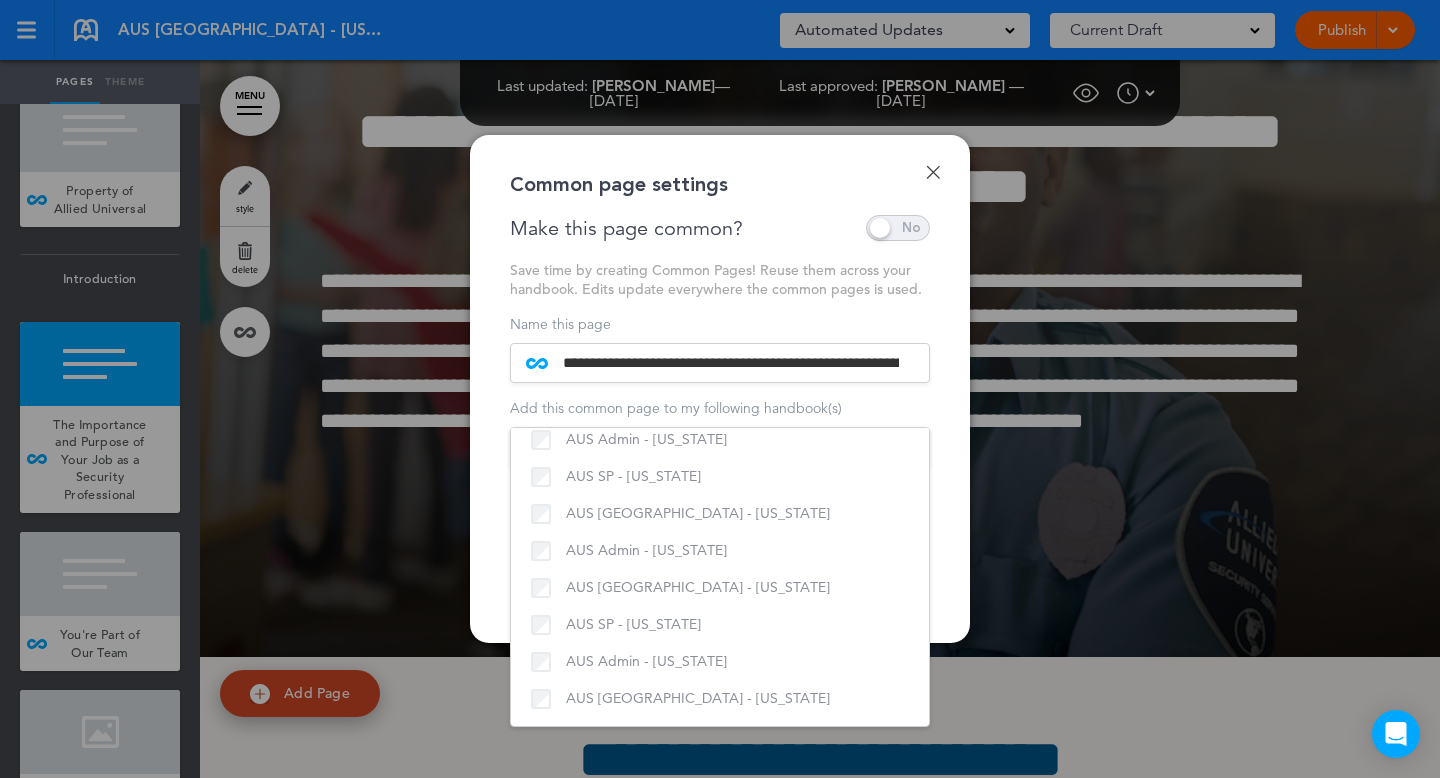 click at bounding box center [720, 389] 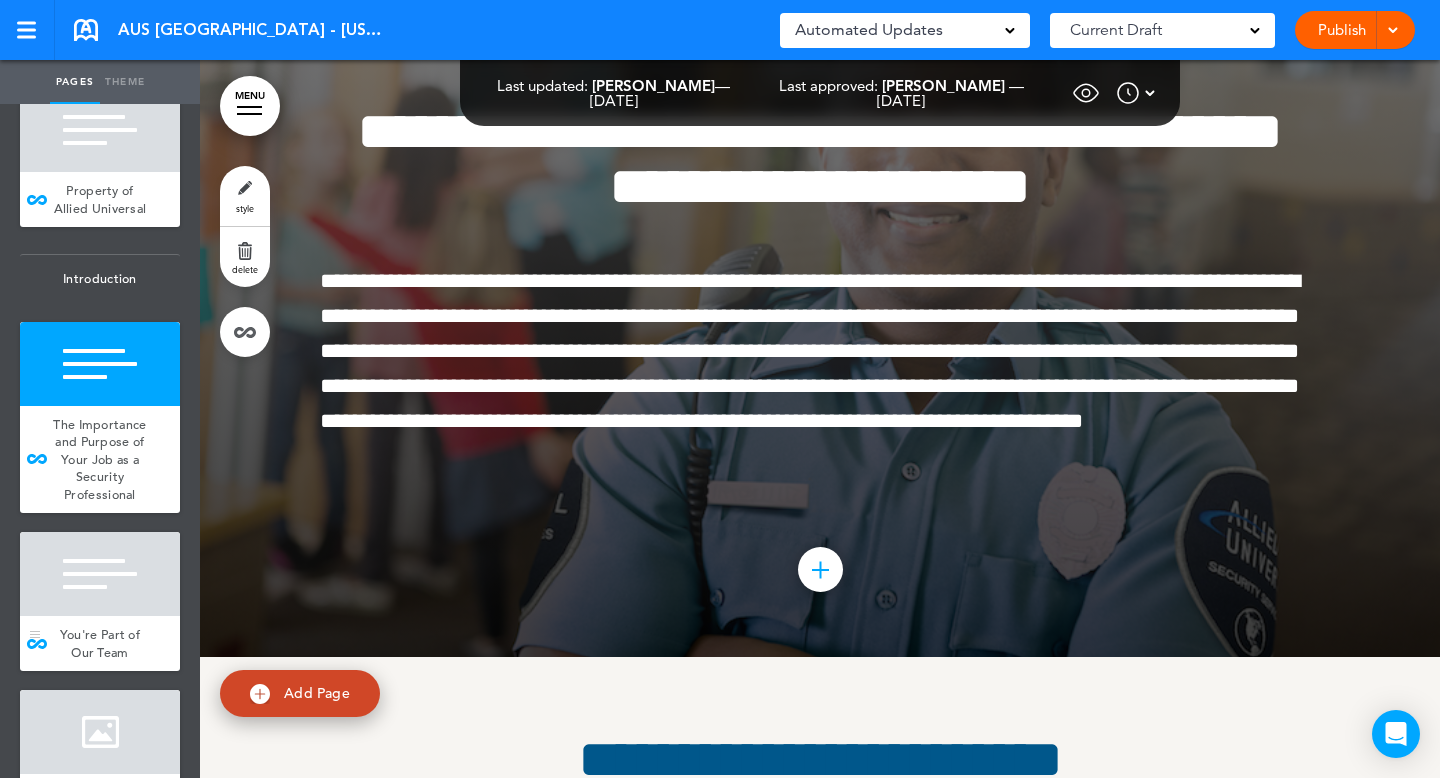 click at bounding box center [100, 574] 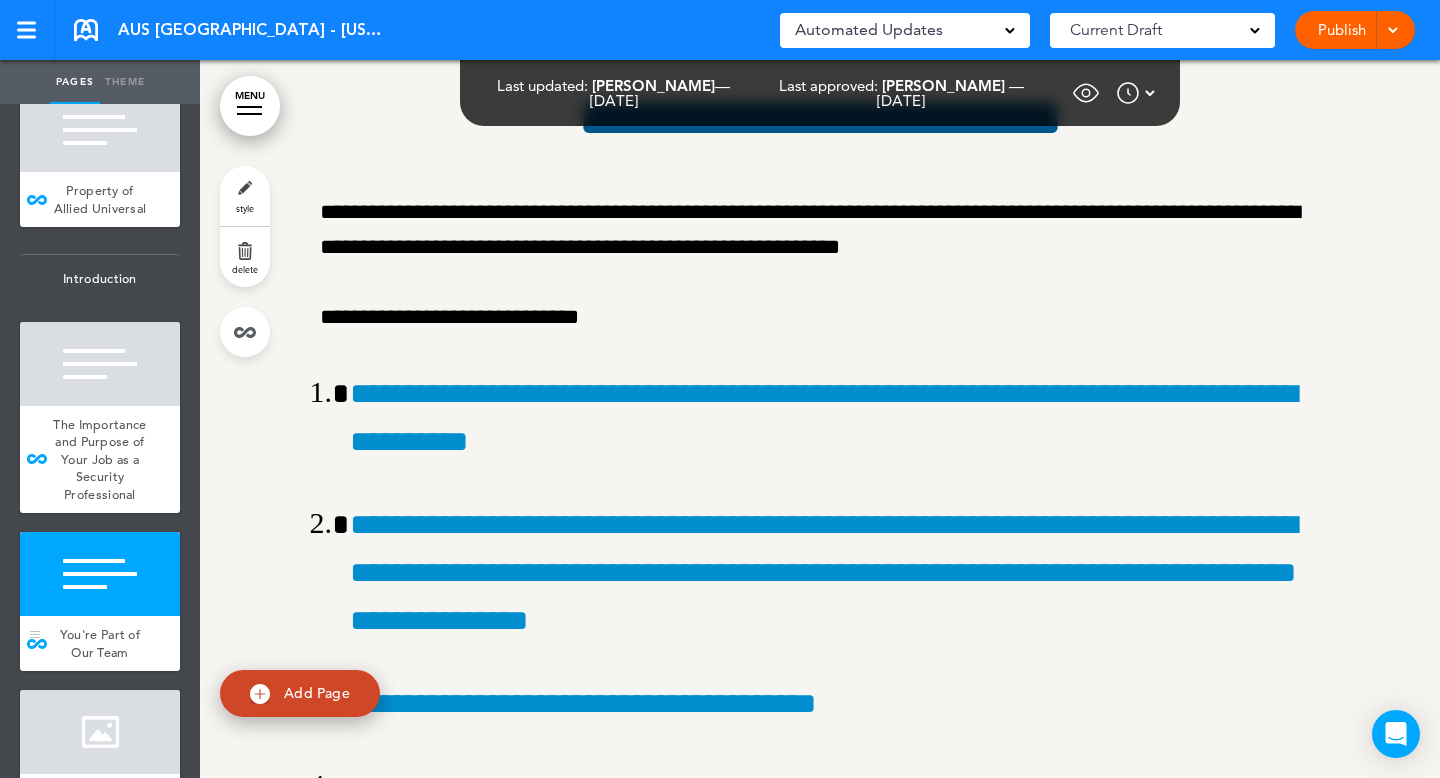 scroll, scrollTop: 6233, scrollLeft: 0, axis: vertical 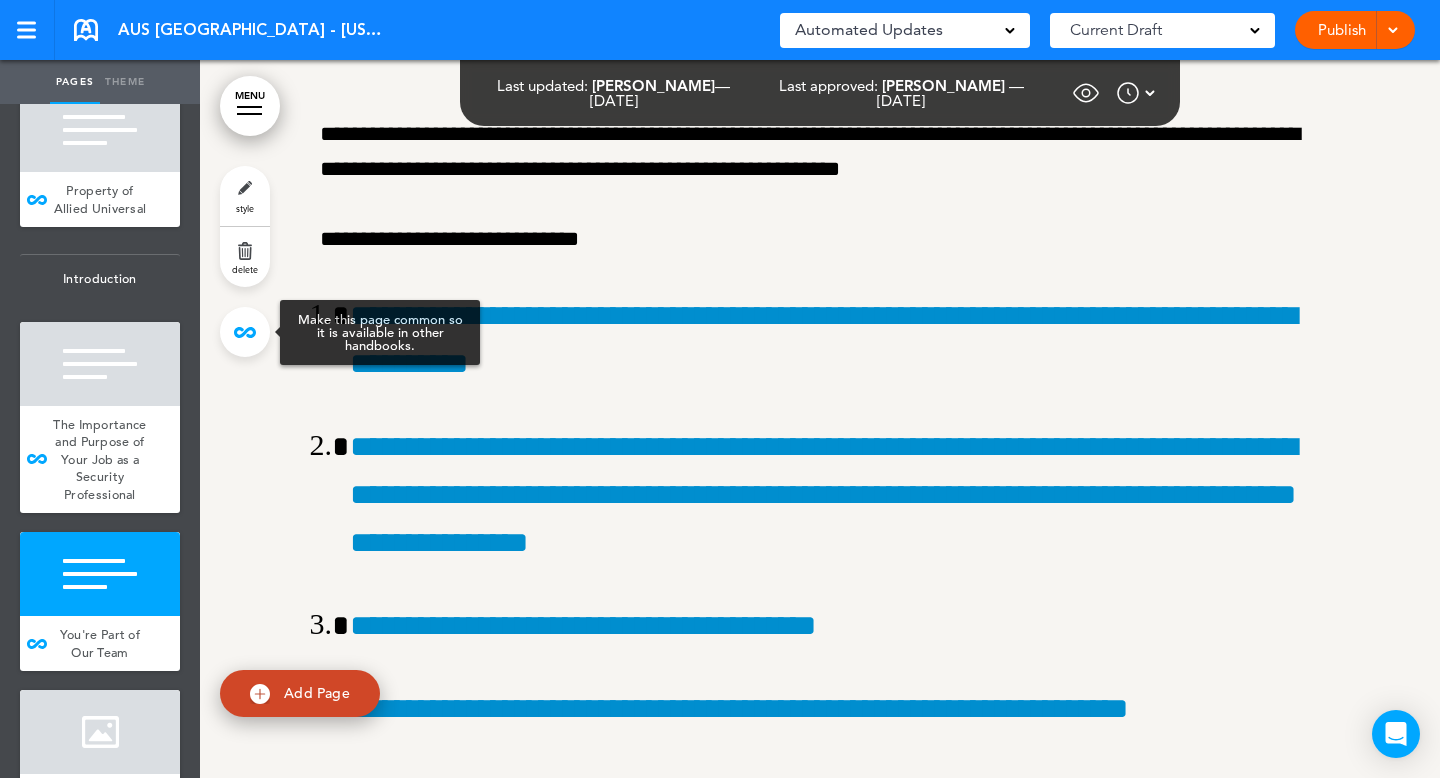 click at bounding box center [245, 332] 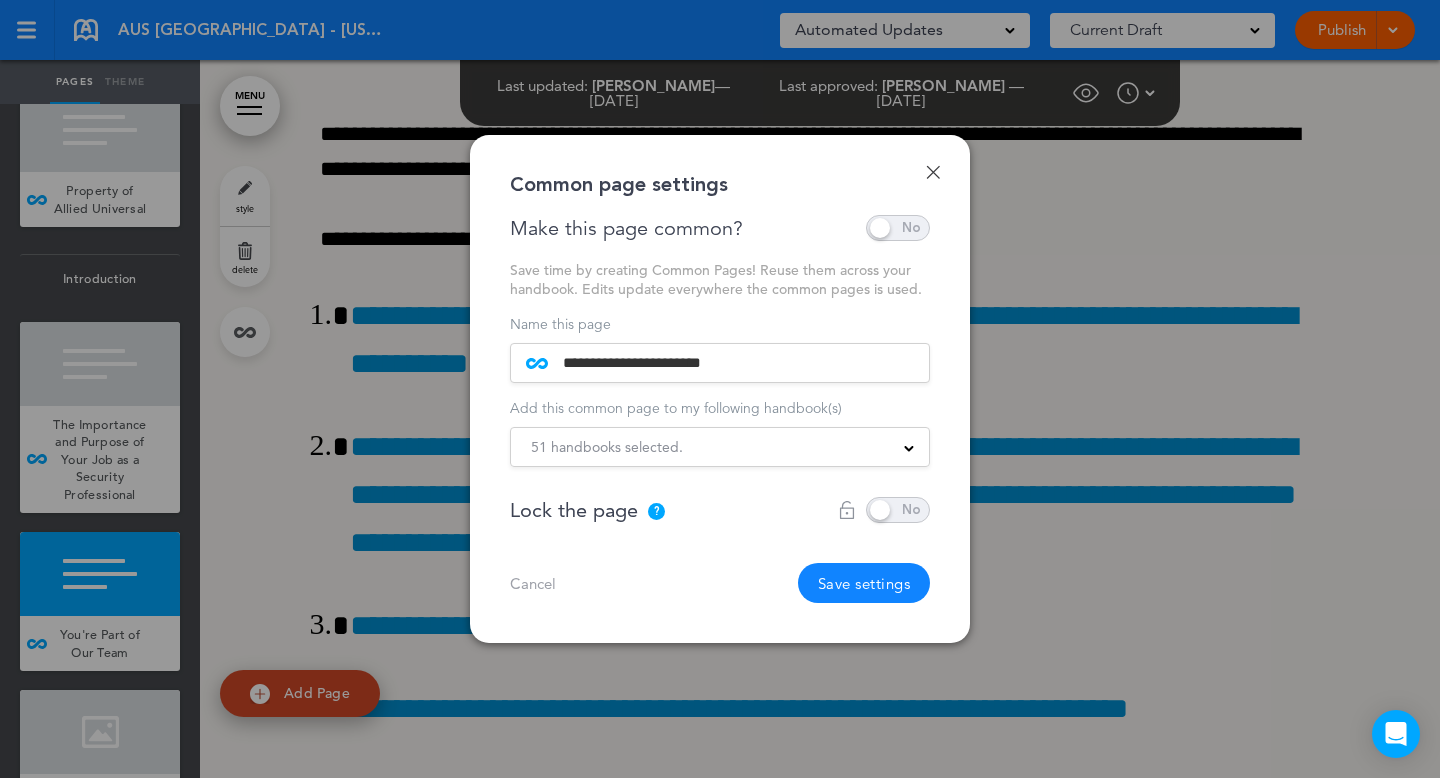 click at bounding box center (720, 389) 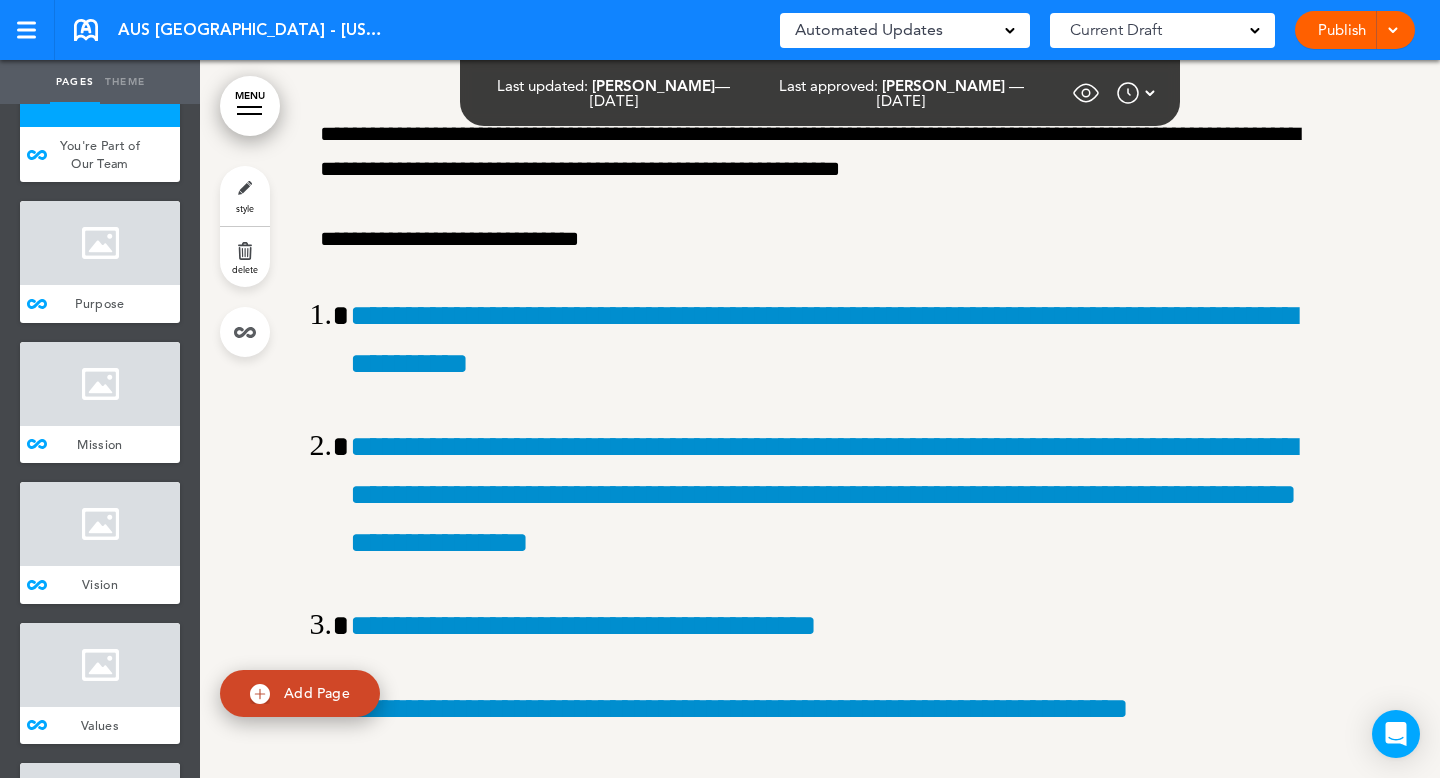 scroll, scrollTop: 1408, scrollLeft: 0, axis: vertical 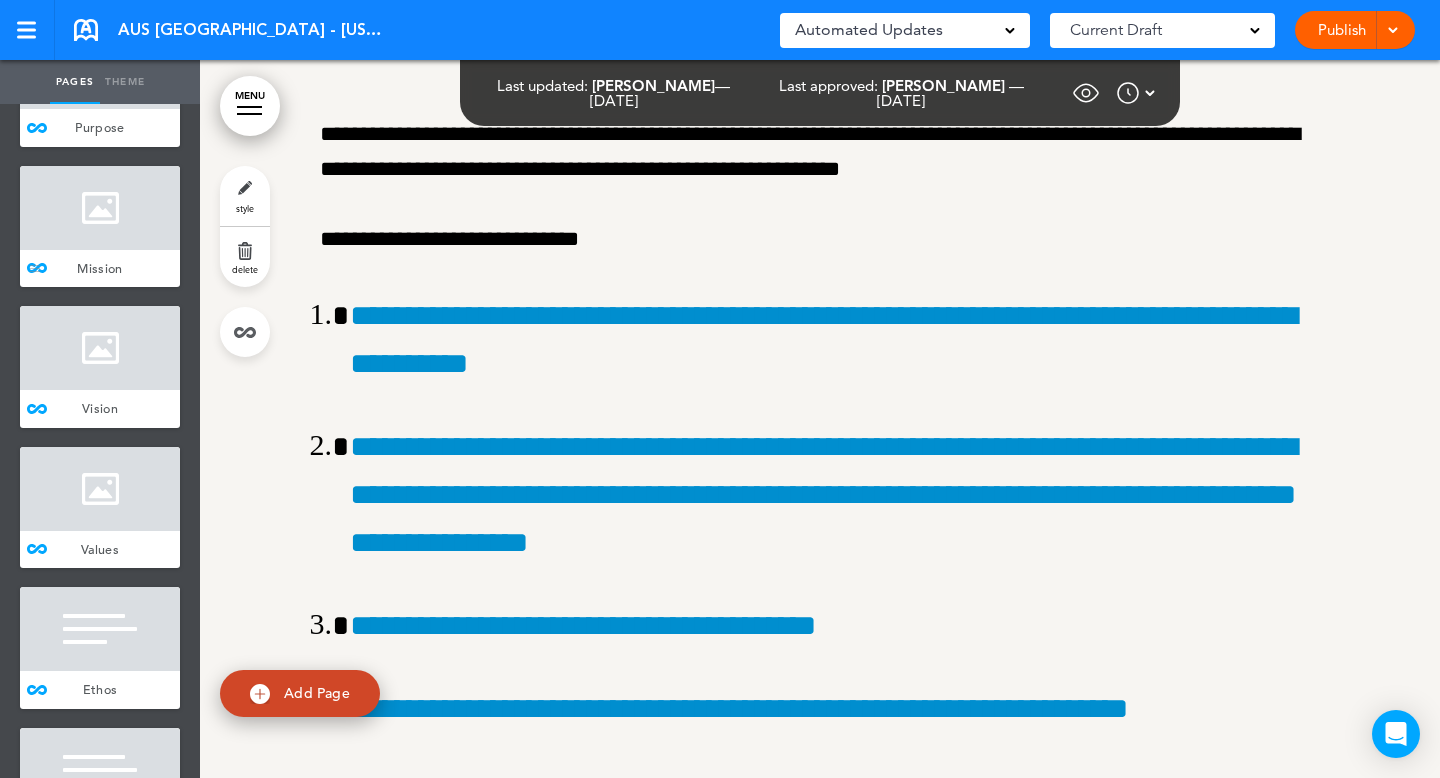 click on "Mission" at bounding box center [100, 269] 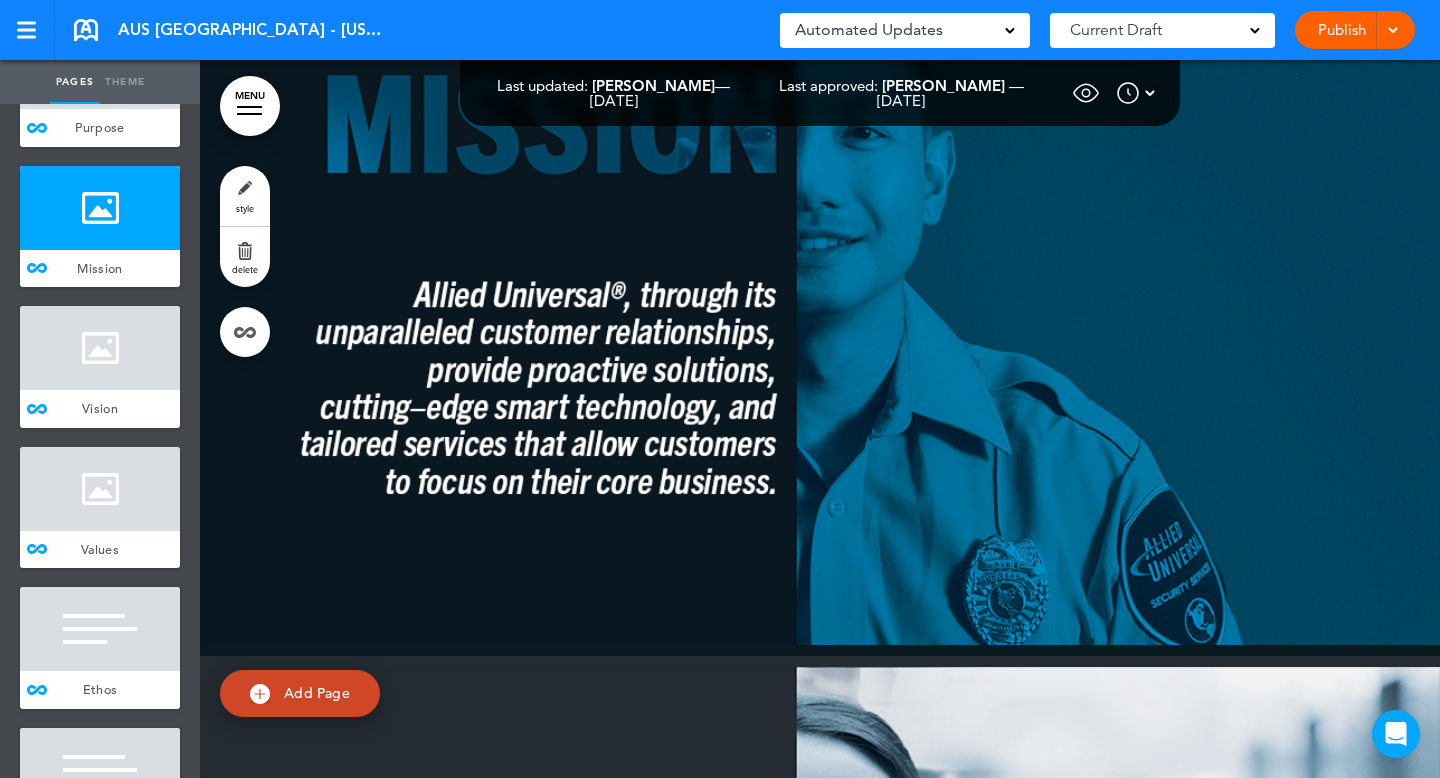scroll, scrollTop: 8156, scrollLeft: 0, axis: vertical 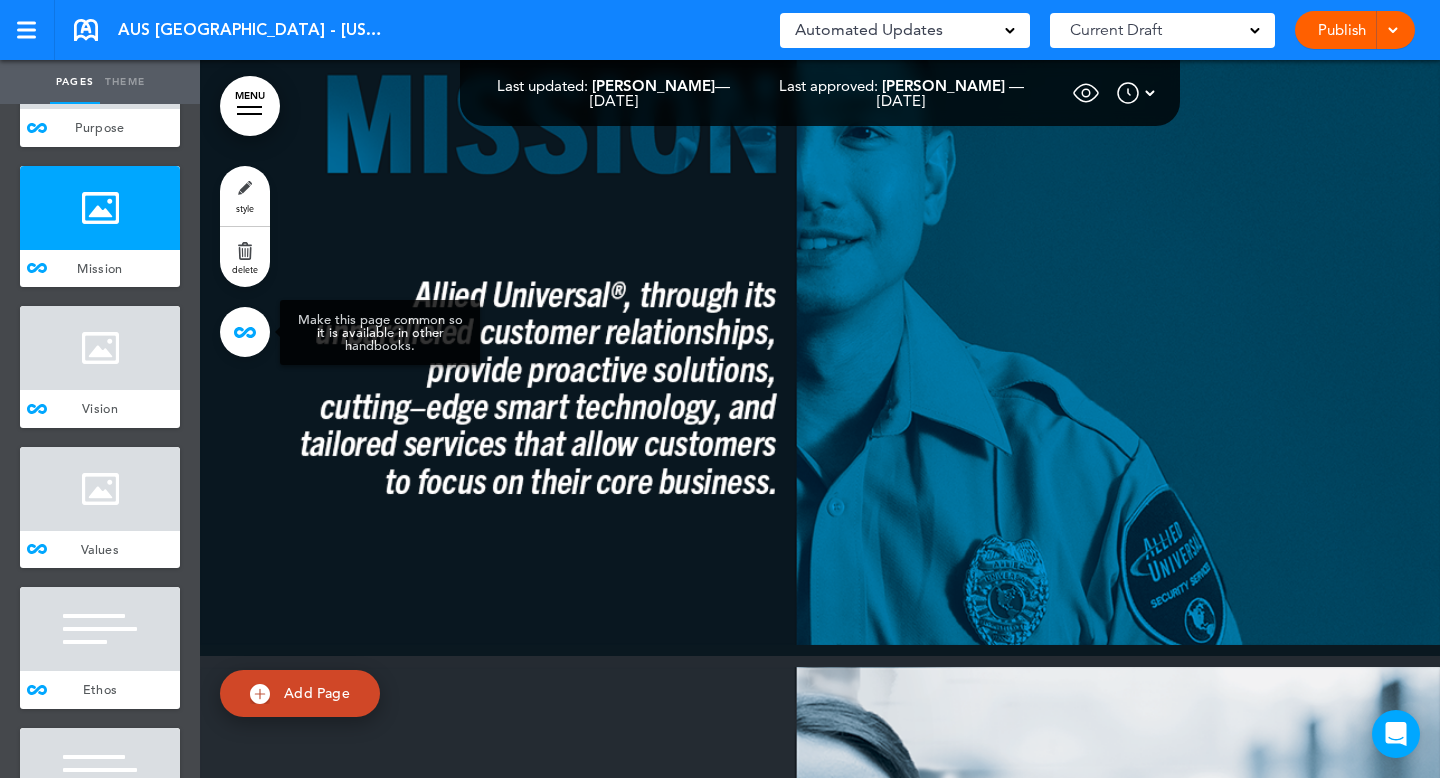 click at bounding box center (245, 332) 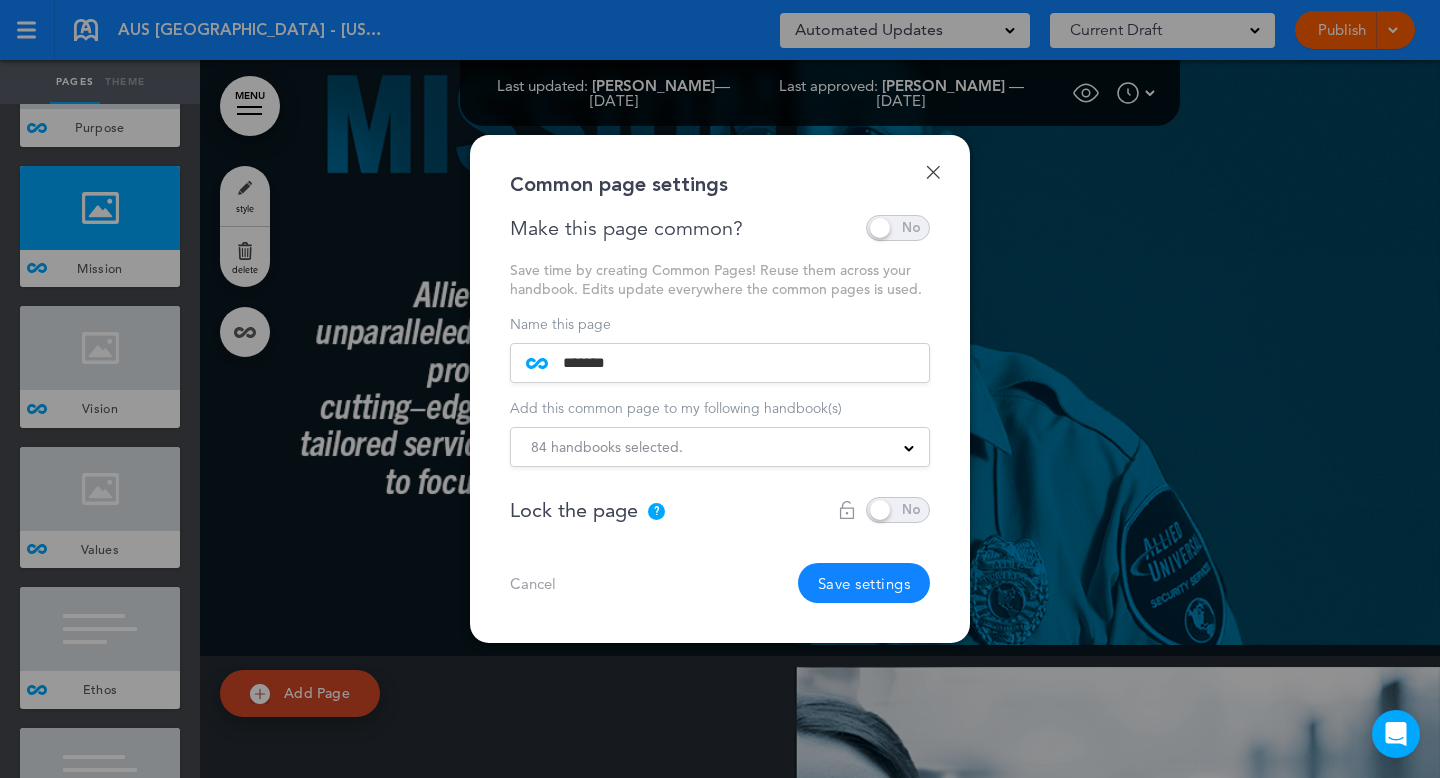 click on "84 handbooks selected." at bounding box center [607, 447] 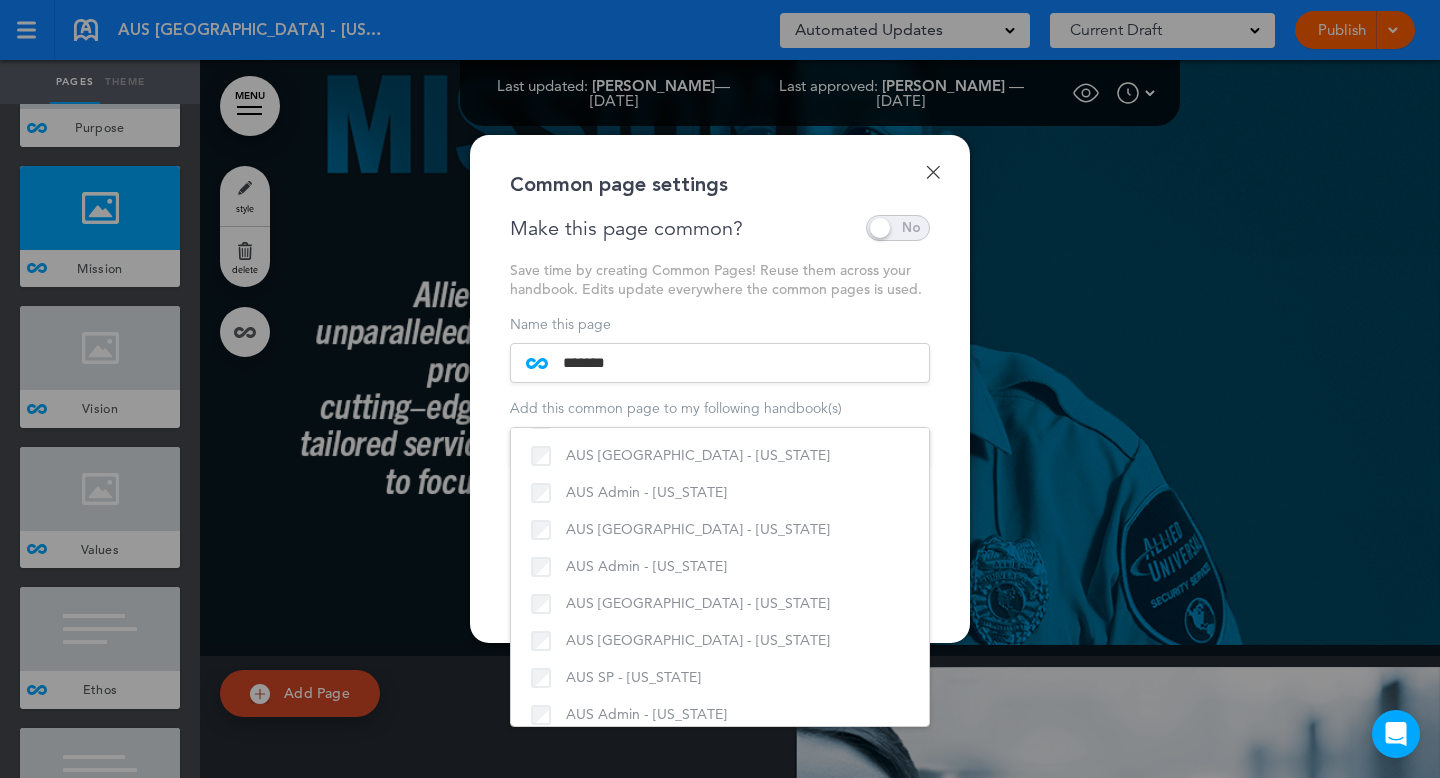 scroll, scrollTop: 0, scrollLeft: 0, axis: both 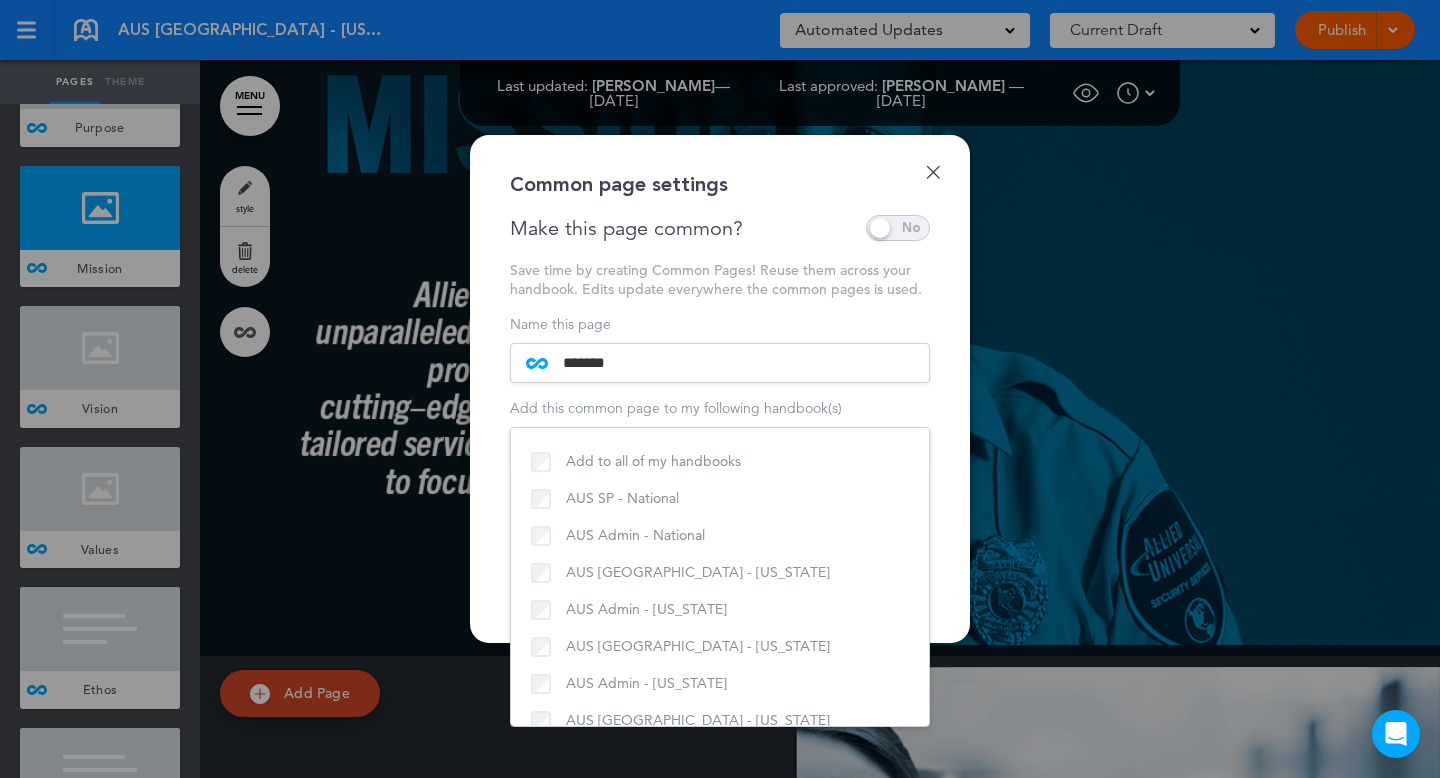 click at bounding box center [720, 389] 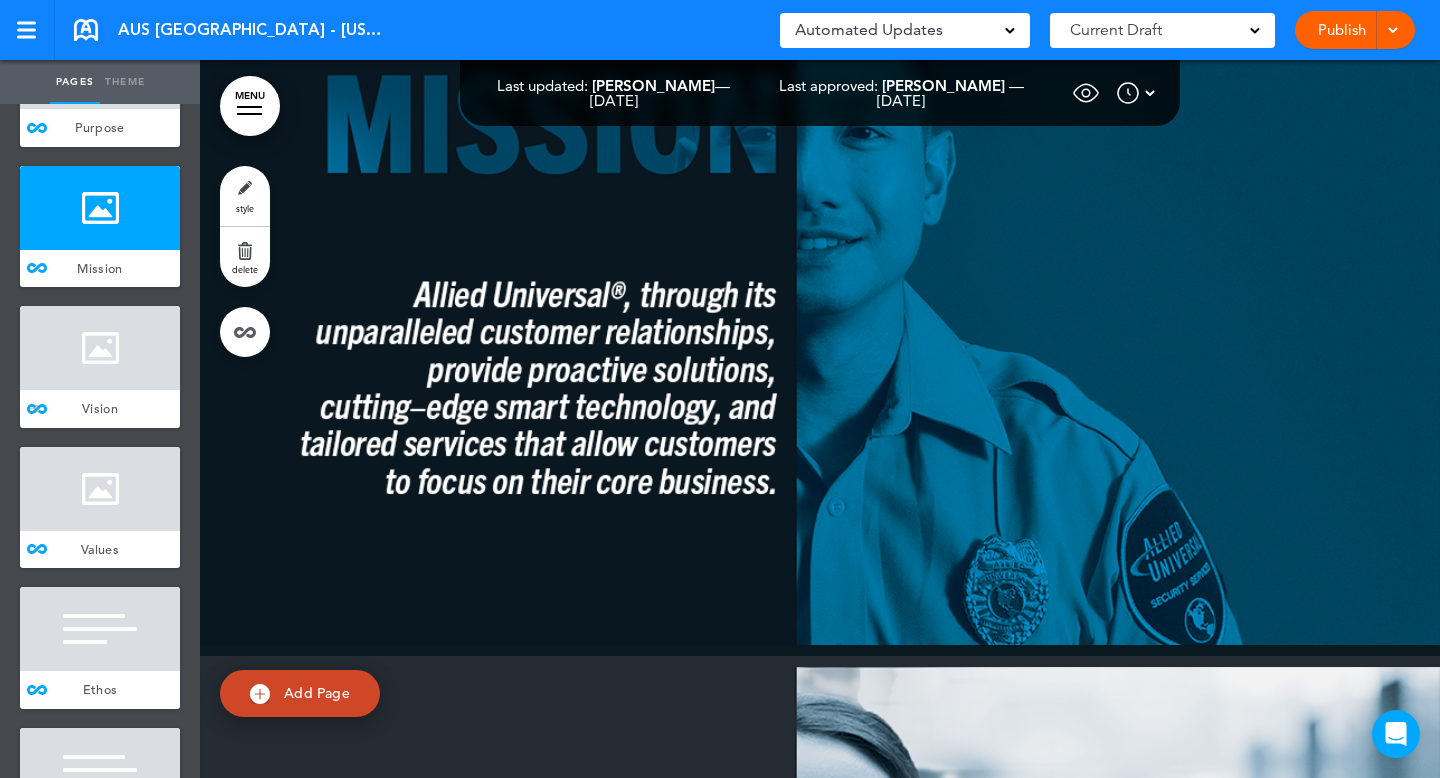 click at bounding box center [100, 348] 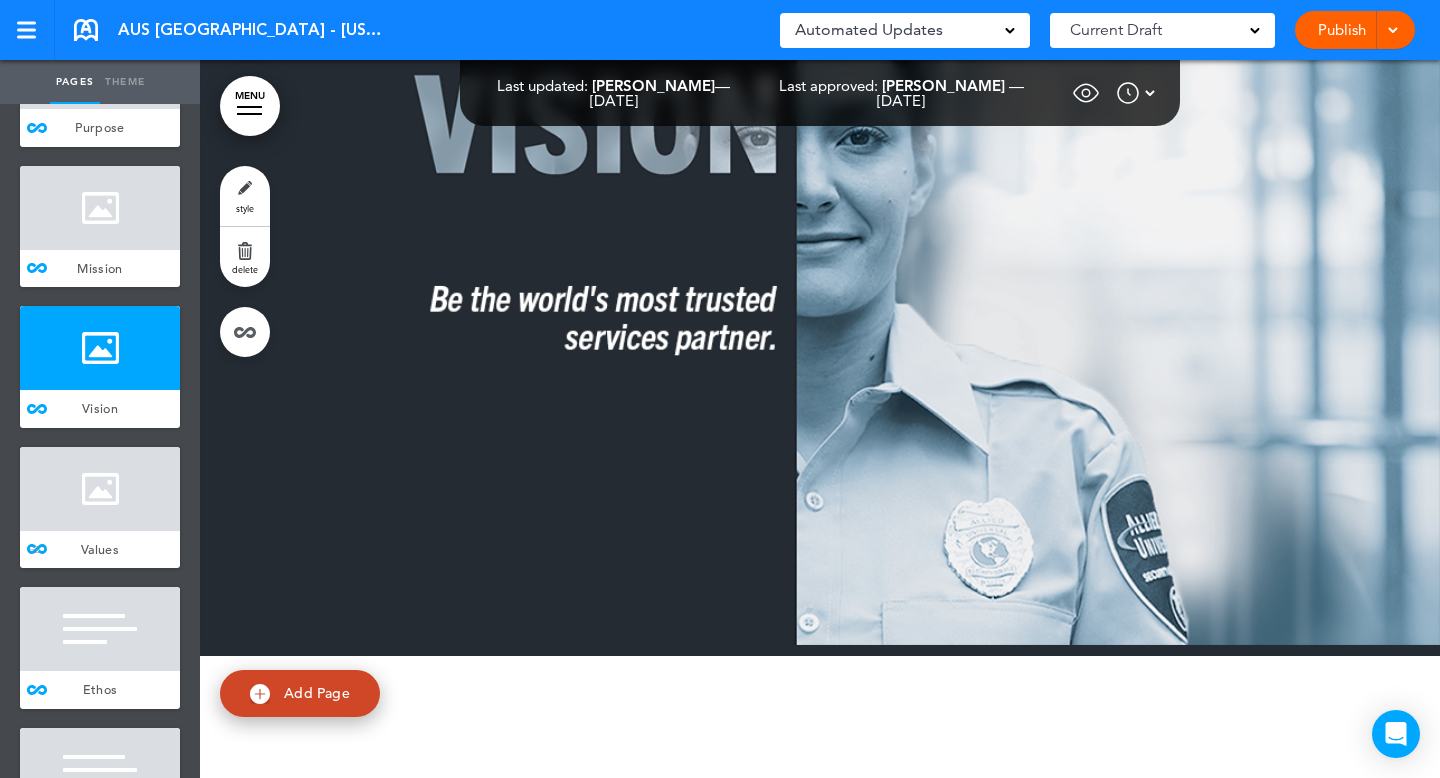 click on "Values" at bounding box center (100, 549) 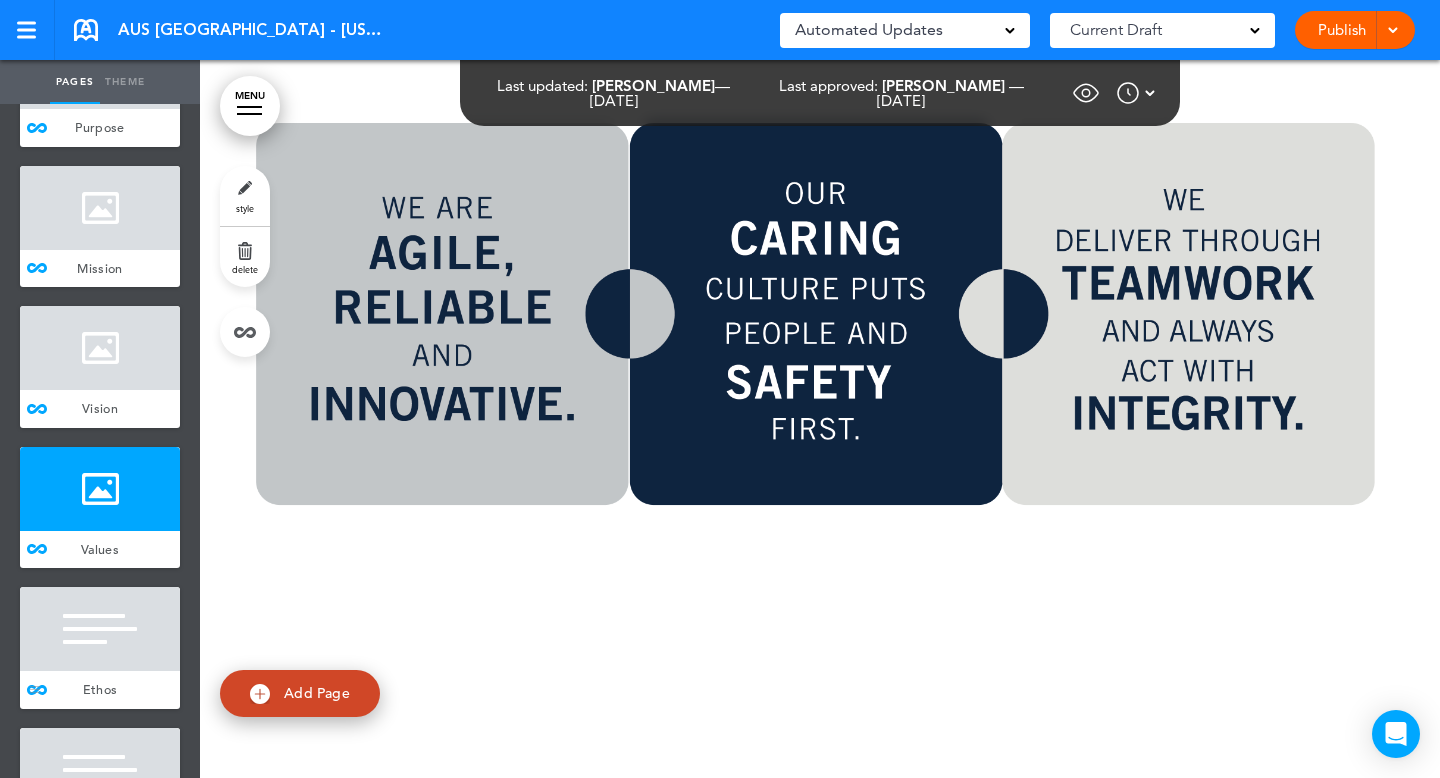 click at bounding box center (100, 629) 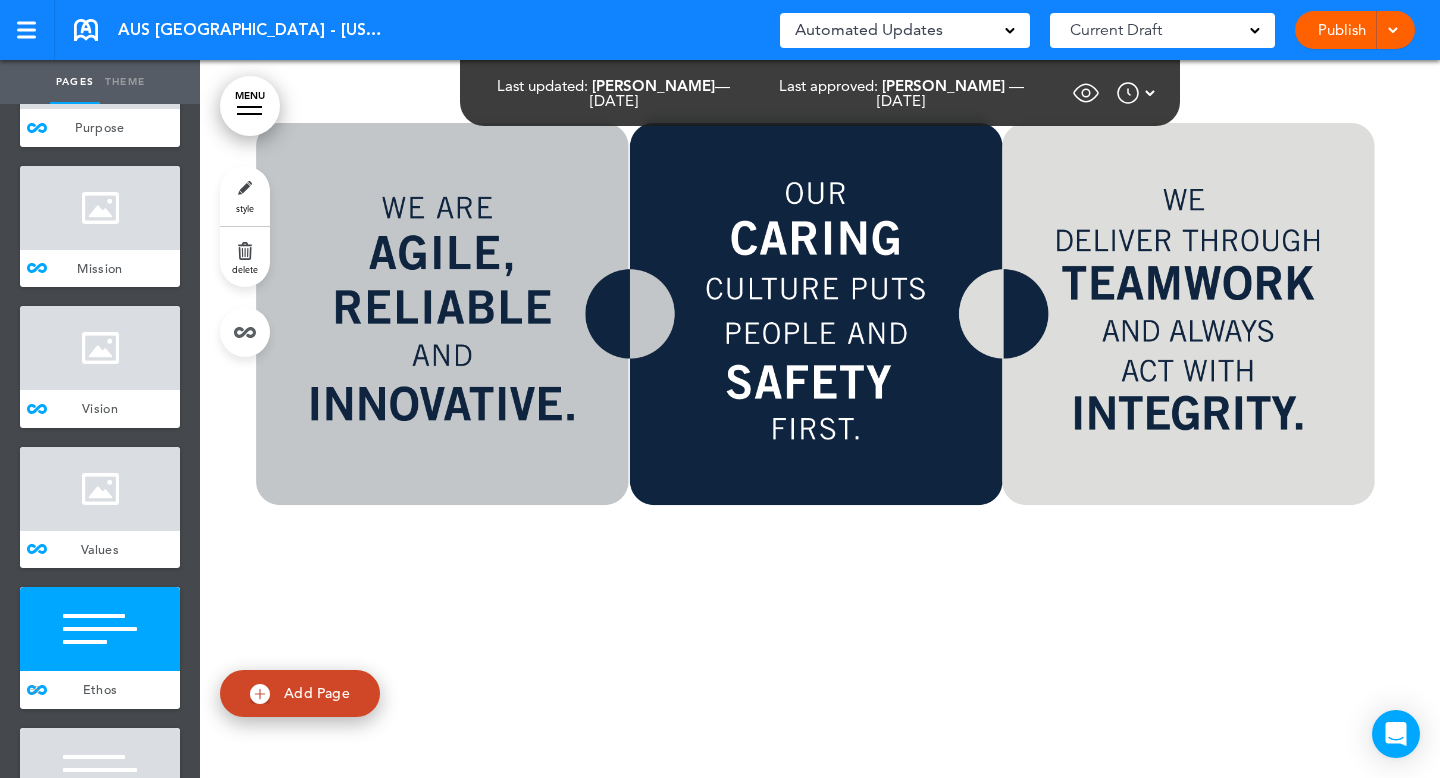 scroll, scrollTop: 10316, scrollLeft: 0, axis: vertical 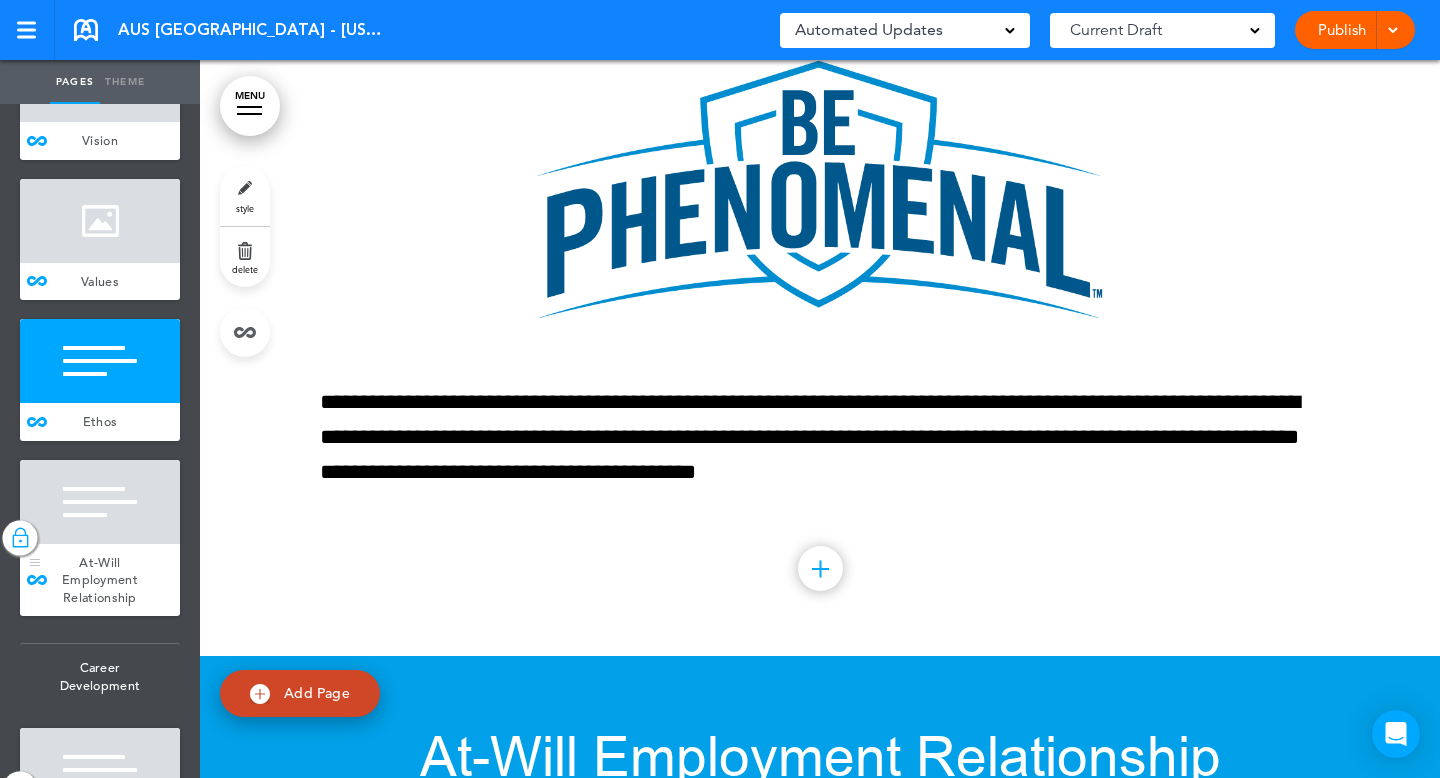 click at bounding box center [100, 502] 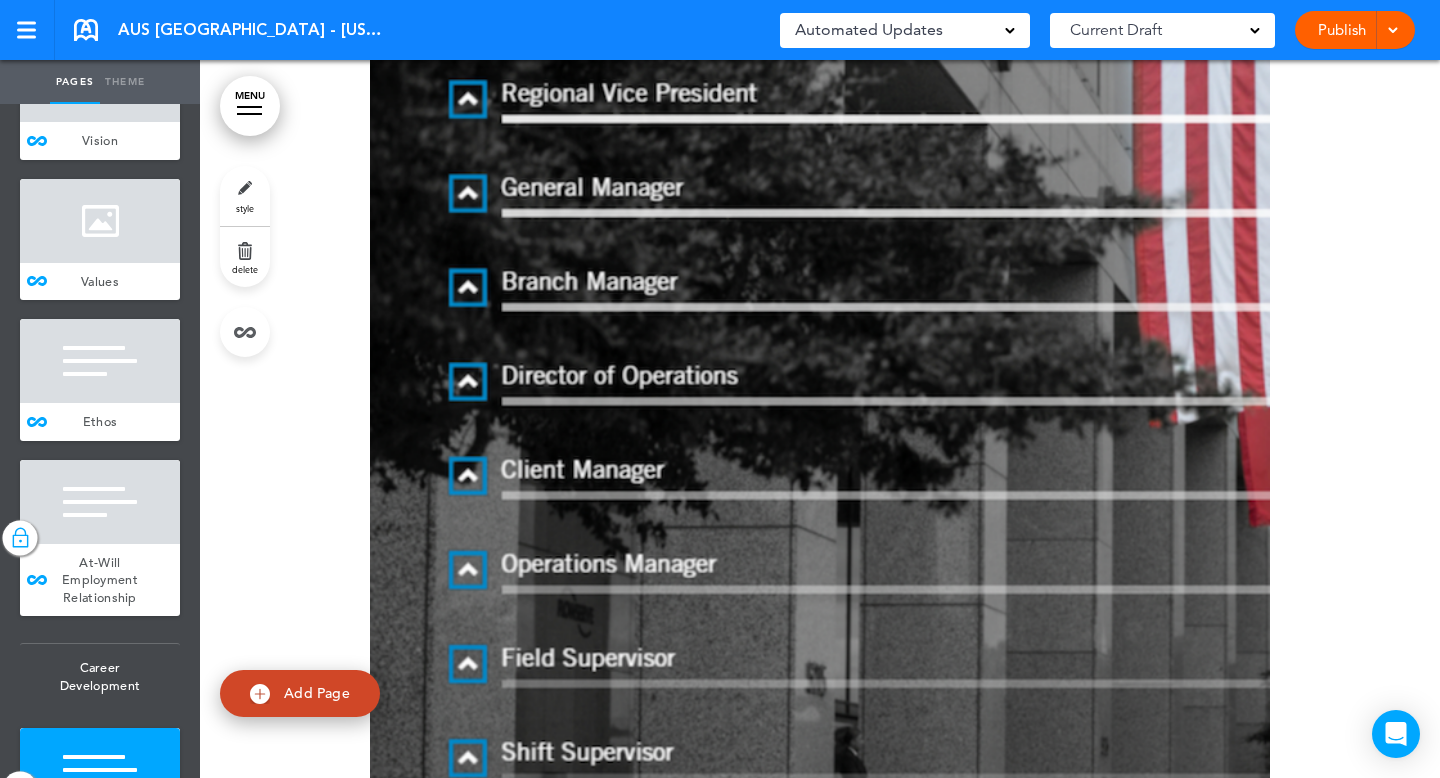 scroll, scrollTop: 12410, scrollLeft: 0, axis: vertical 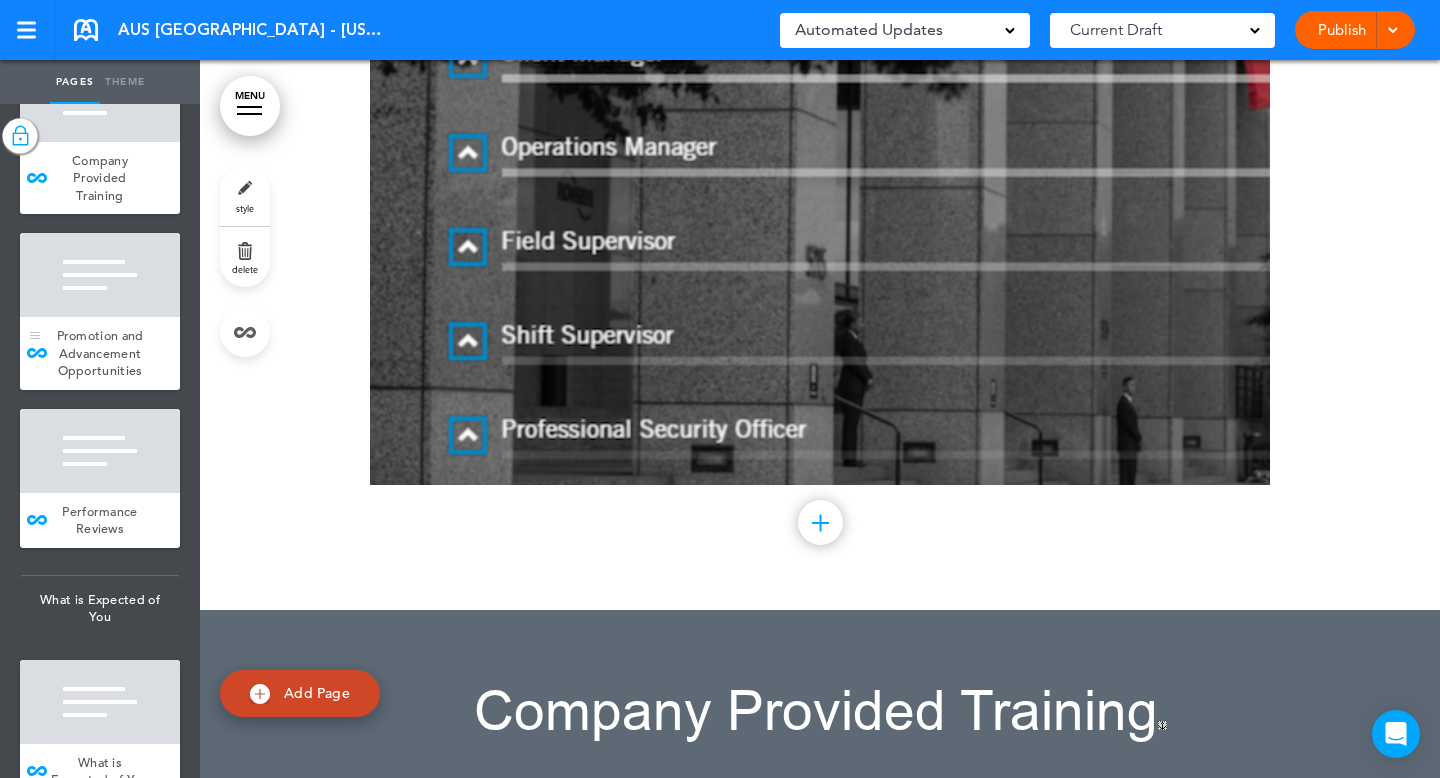 click at bounding box center [100, 275] 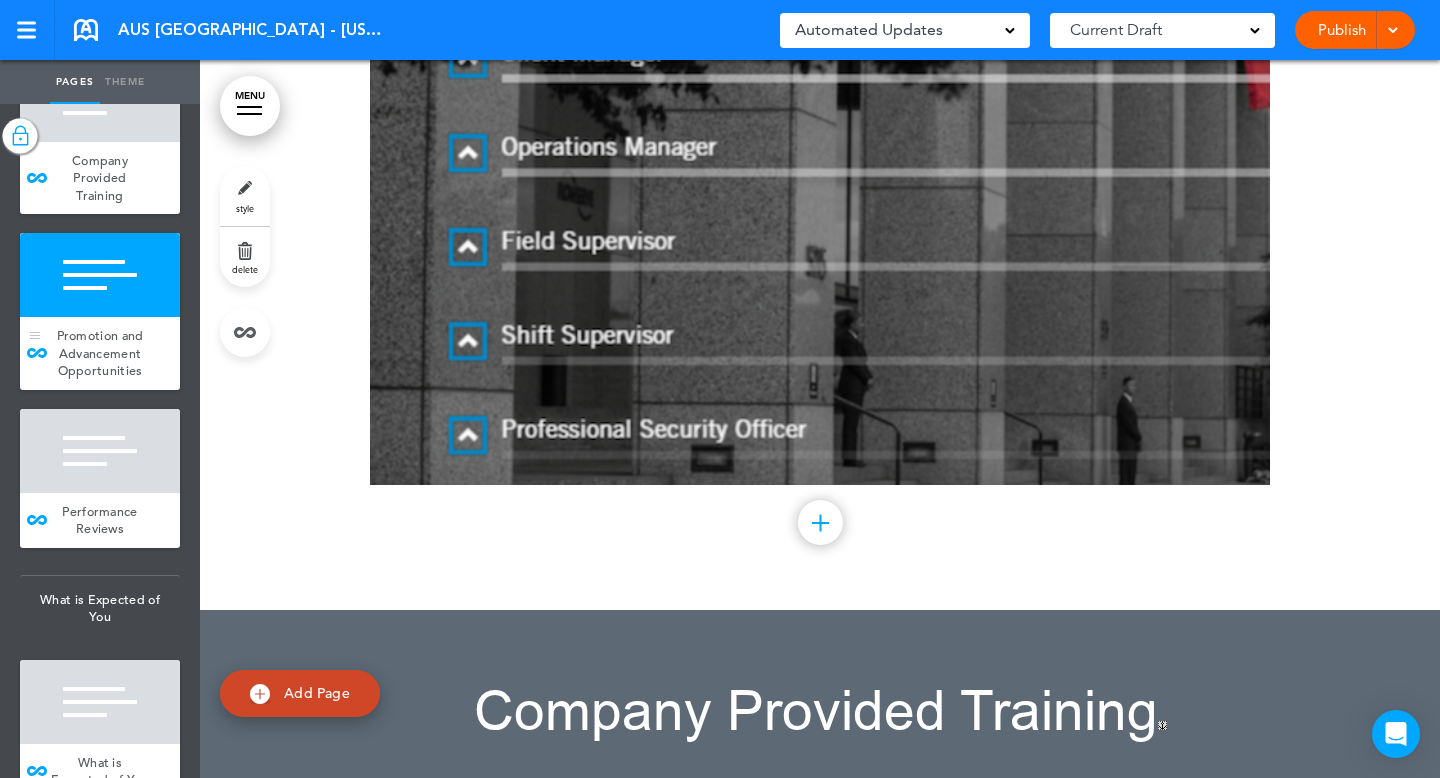scroll, scrollTop: 14508, scrollLeft: 0, axis: vertical 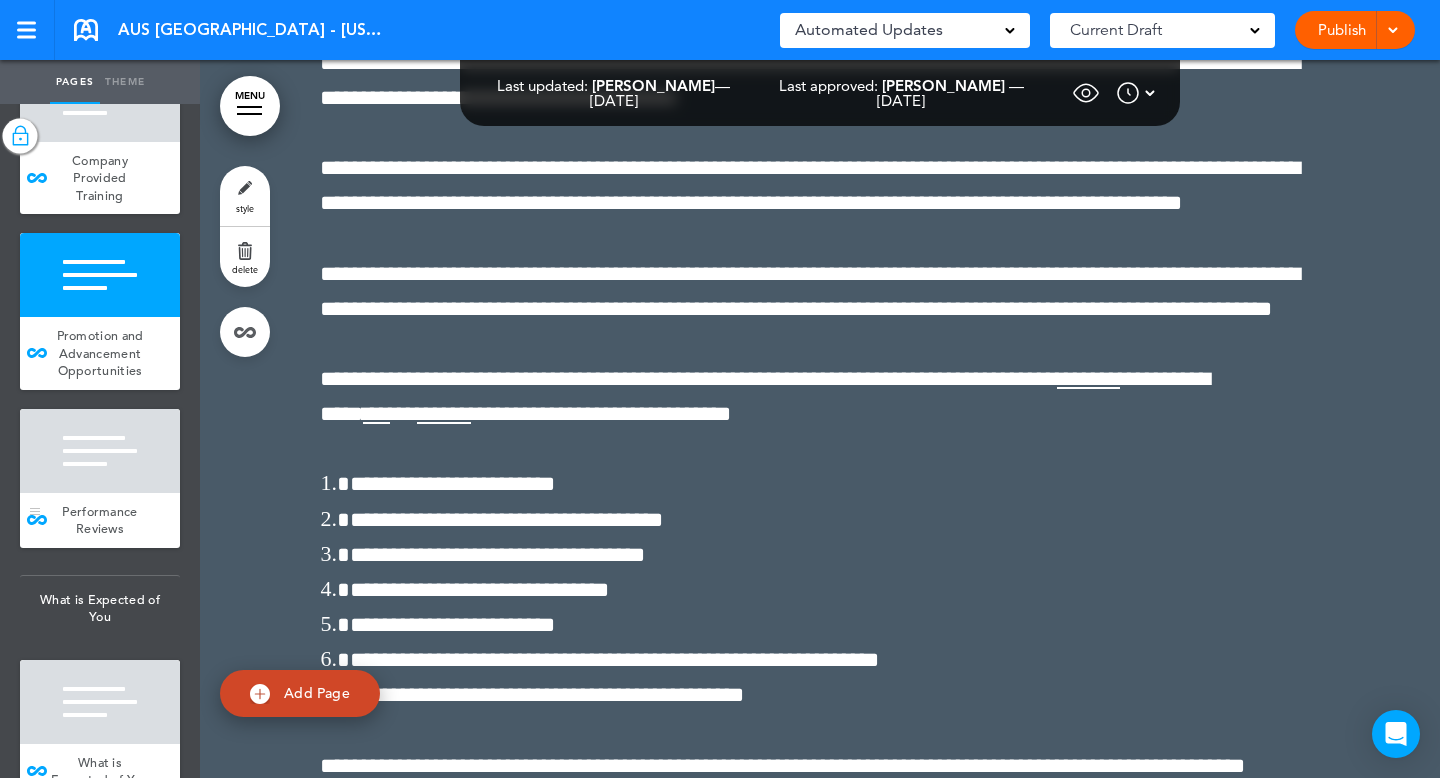 click at bounding box center (100, 451) 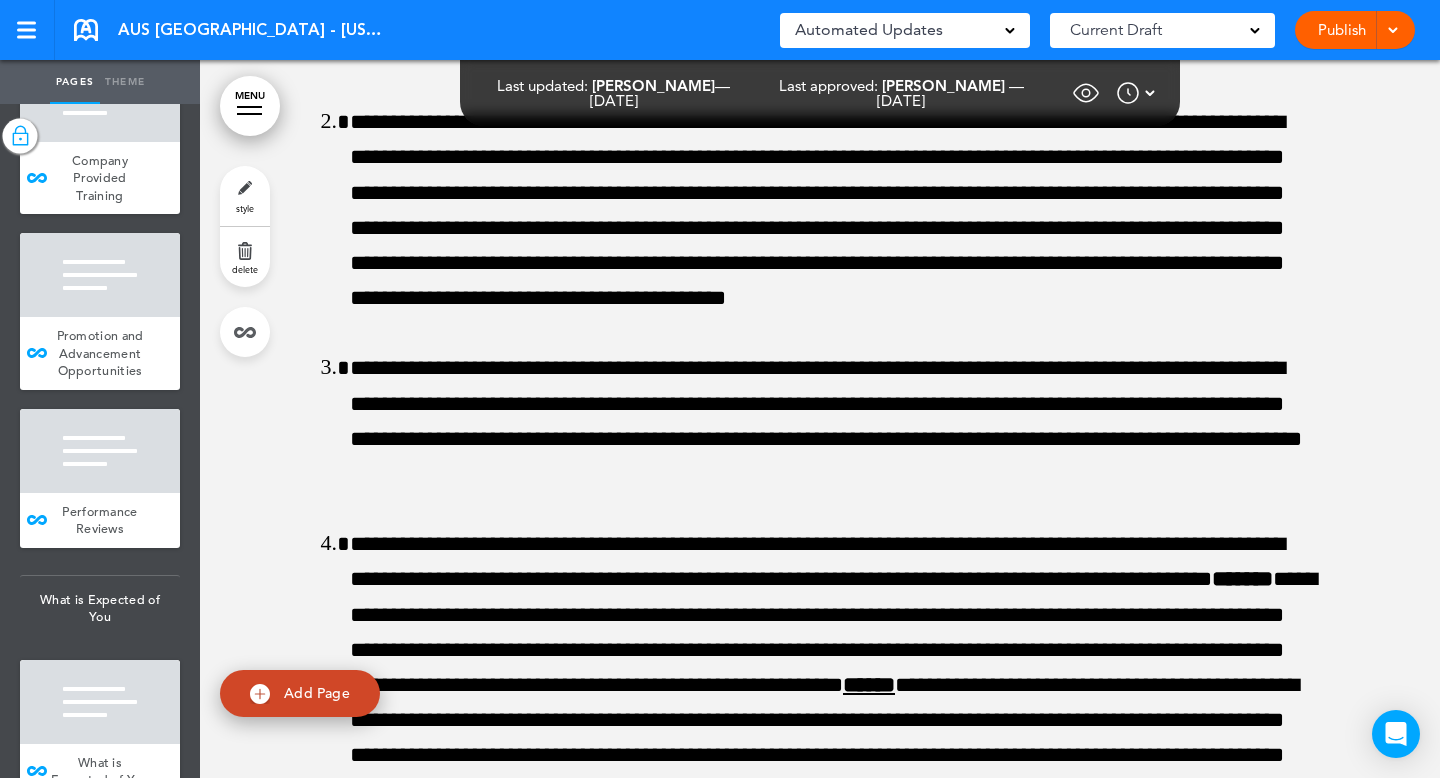 scroll, scrollTop: 22210, scrollLeft: 0, axis: vertical 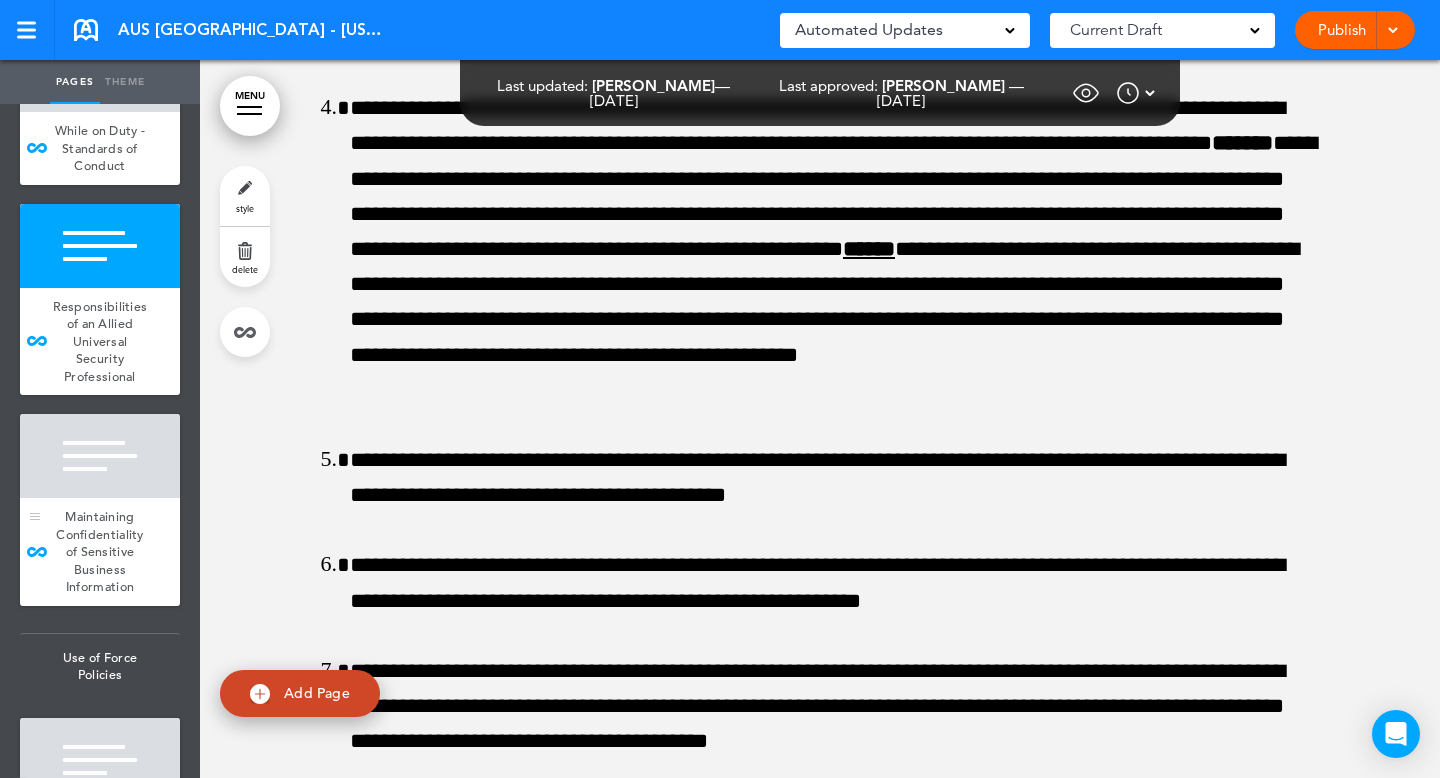 click on "Maintaining Confidentiality of Sensitive Business Information" at bounding box center [100, 552] 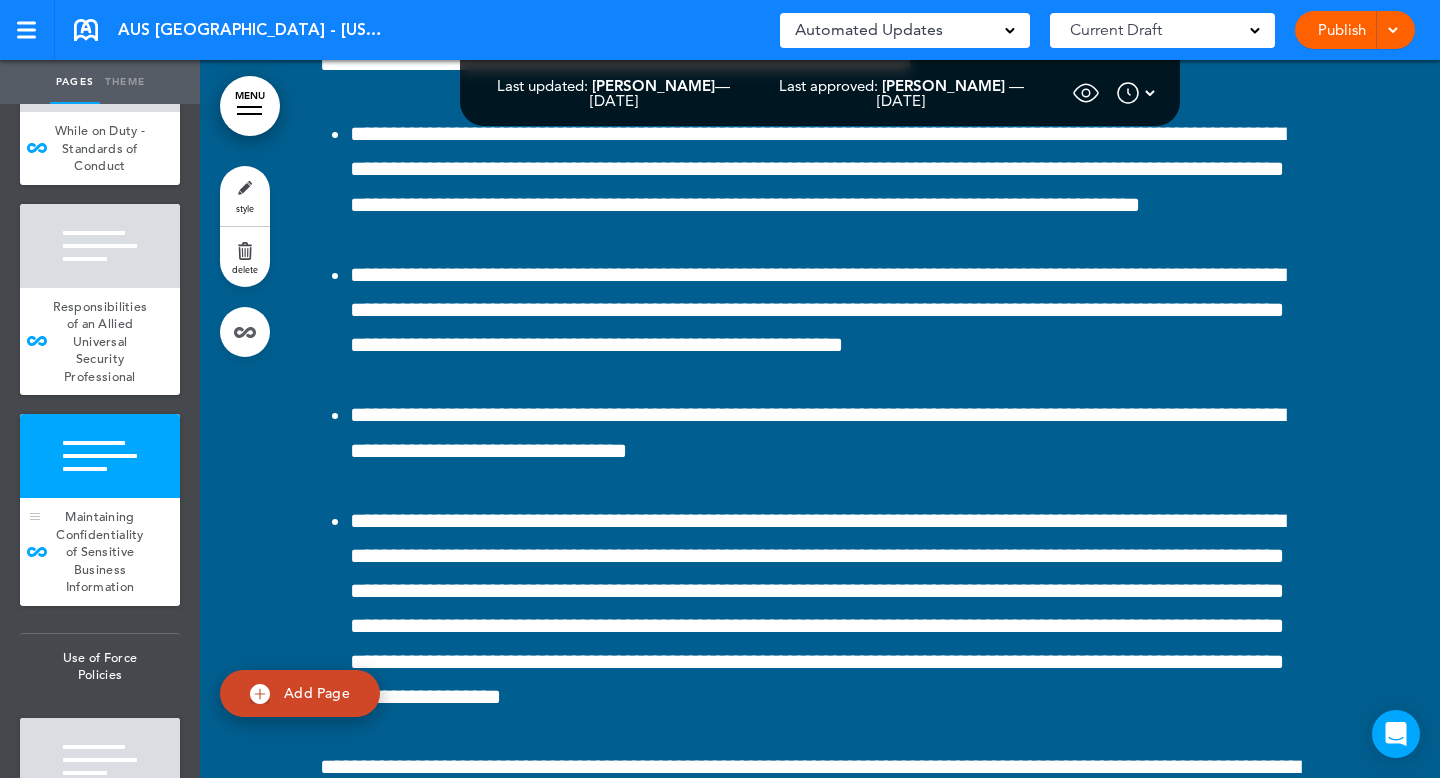 scroll, scrollTop: 24550, scrollLeft: 0, axis: vertical 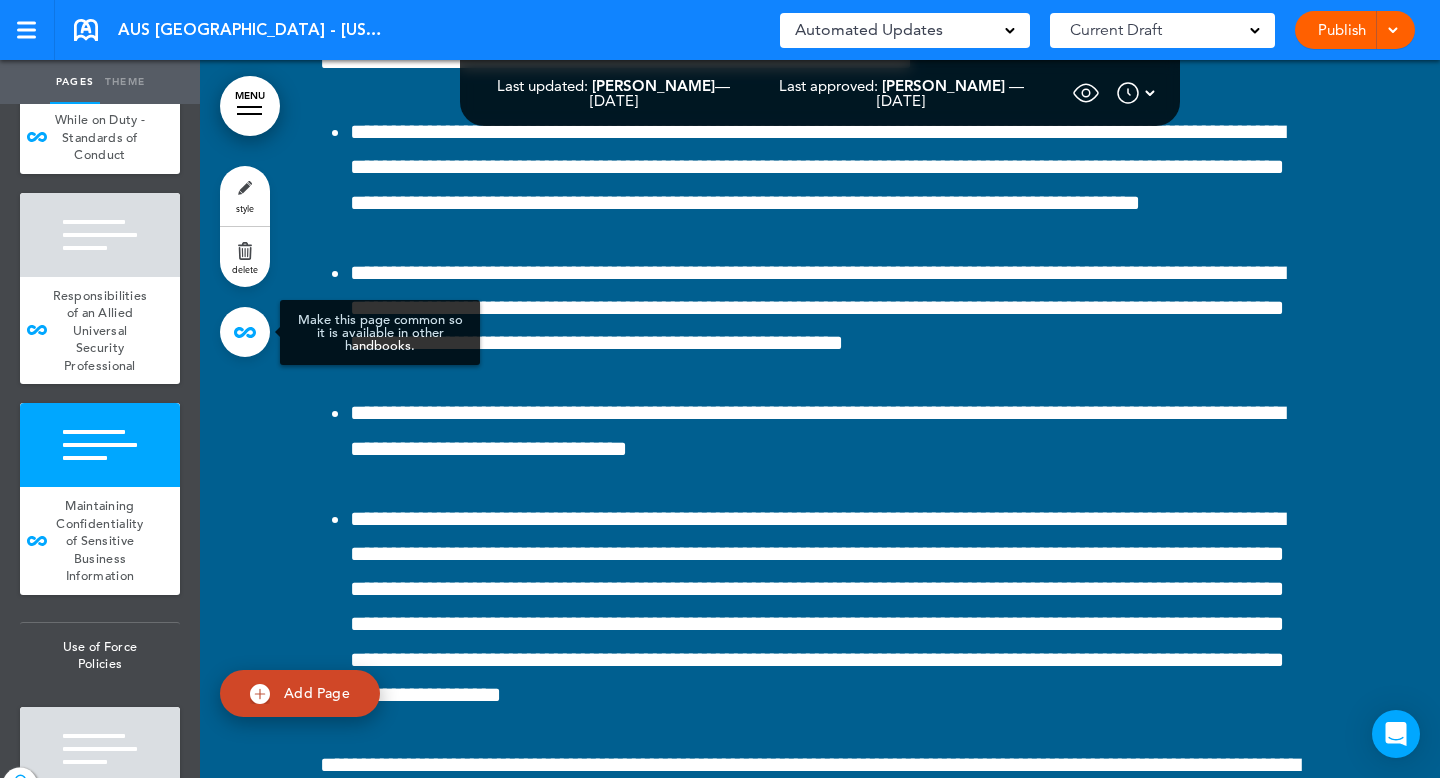 click at bounding box center (245, 332) 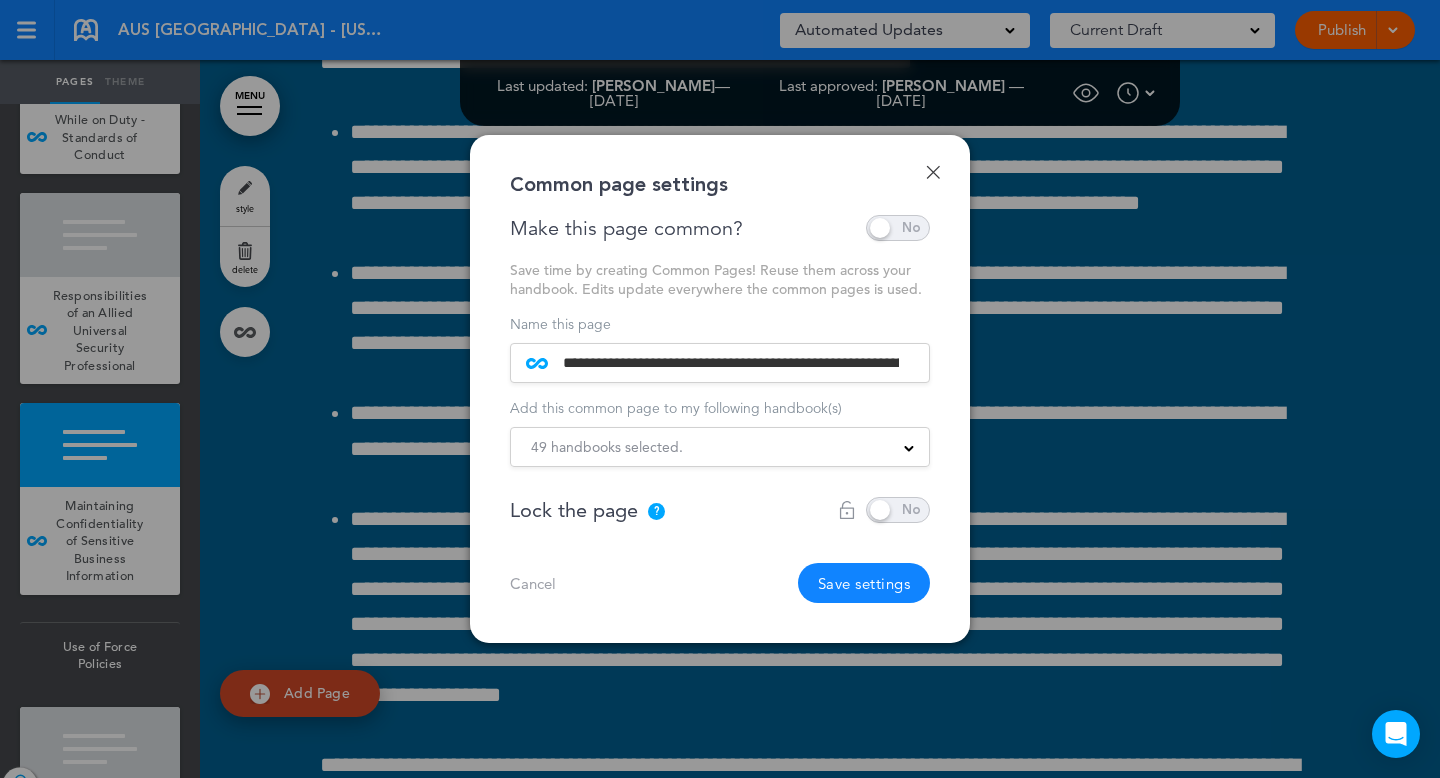 click on "49 handbooks selected." at bounding box center [607, 447] 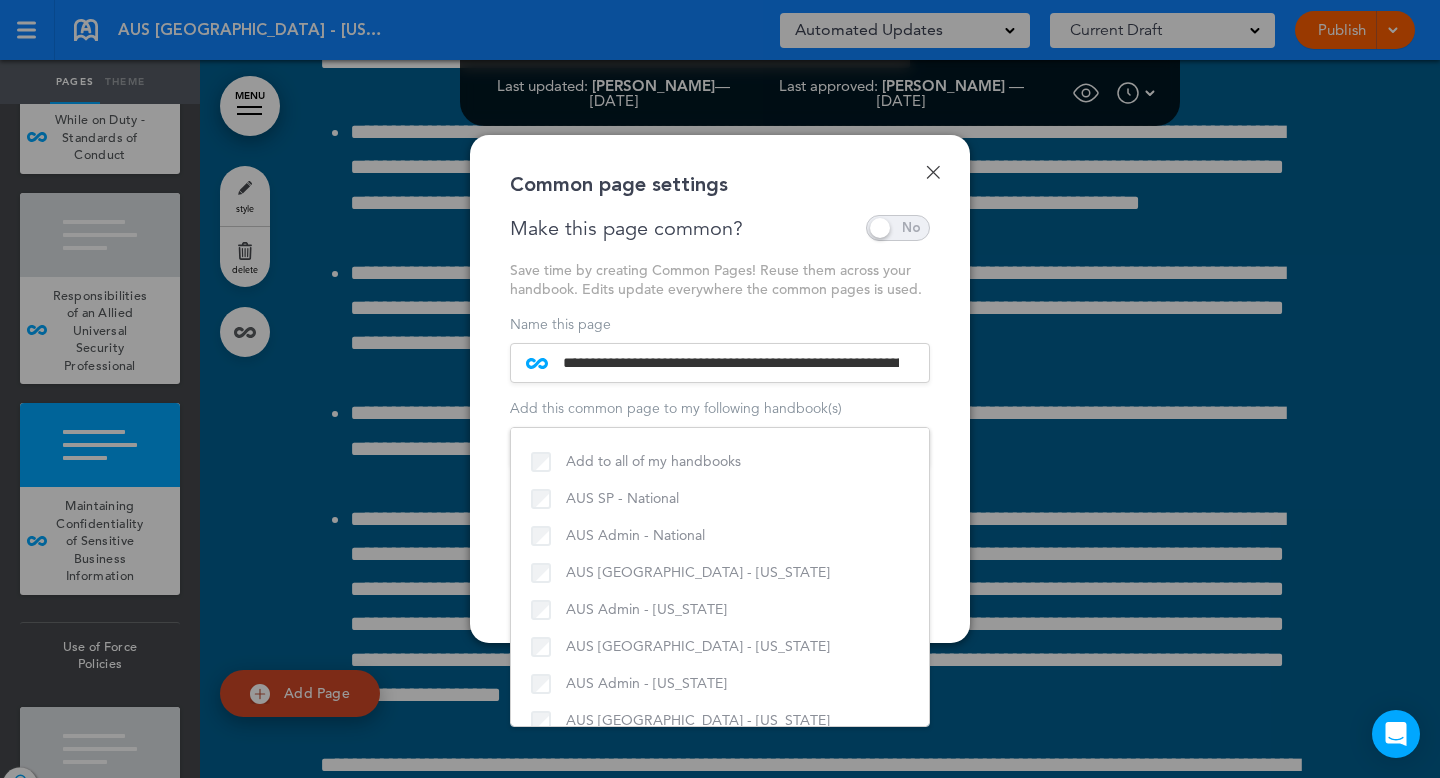 click at bounding box center [720, 389] 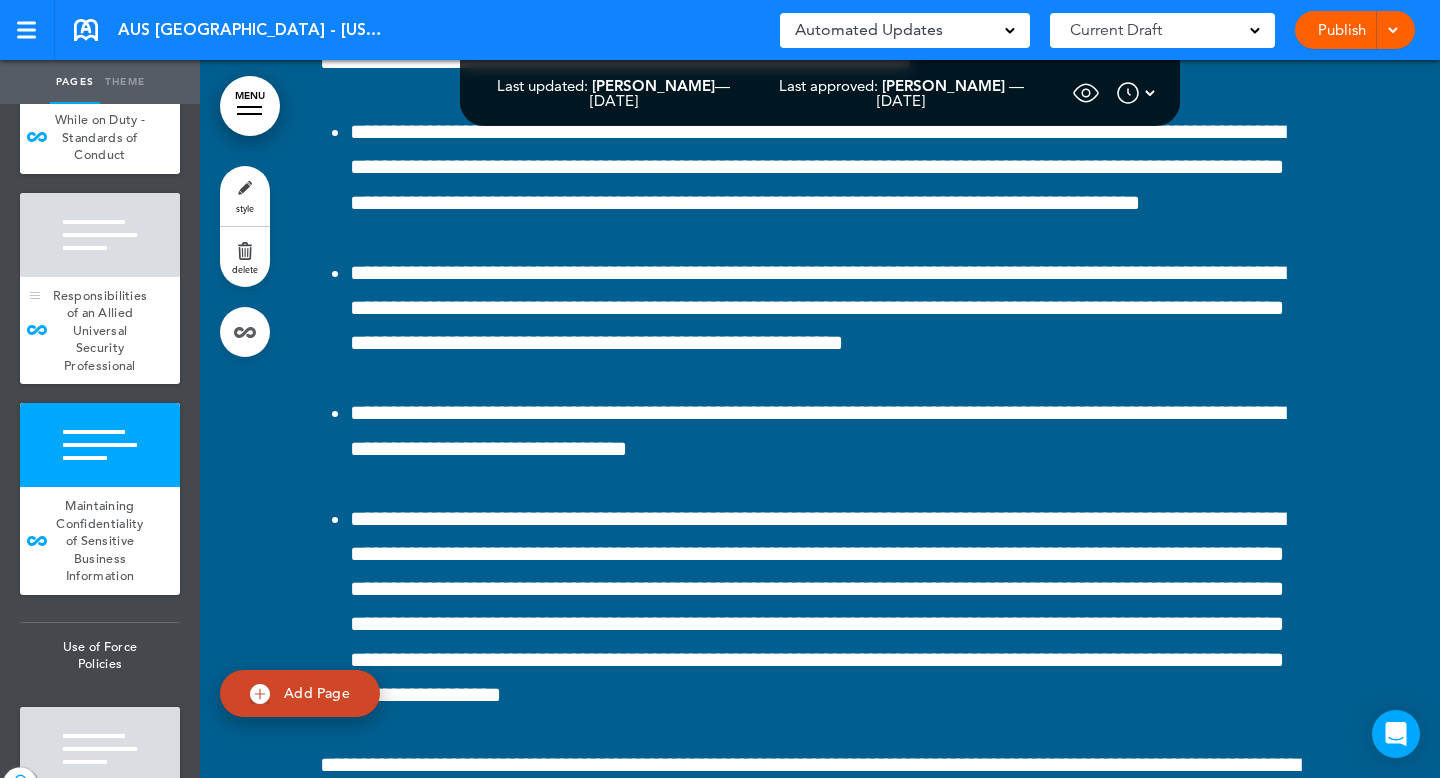 click on "Responsibilities of an Allied Universal Security Professional" at bounding box center (100, 331) 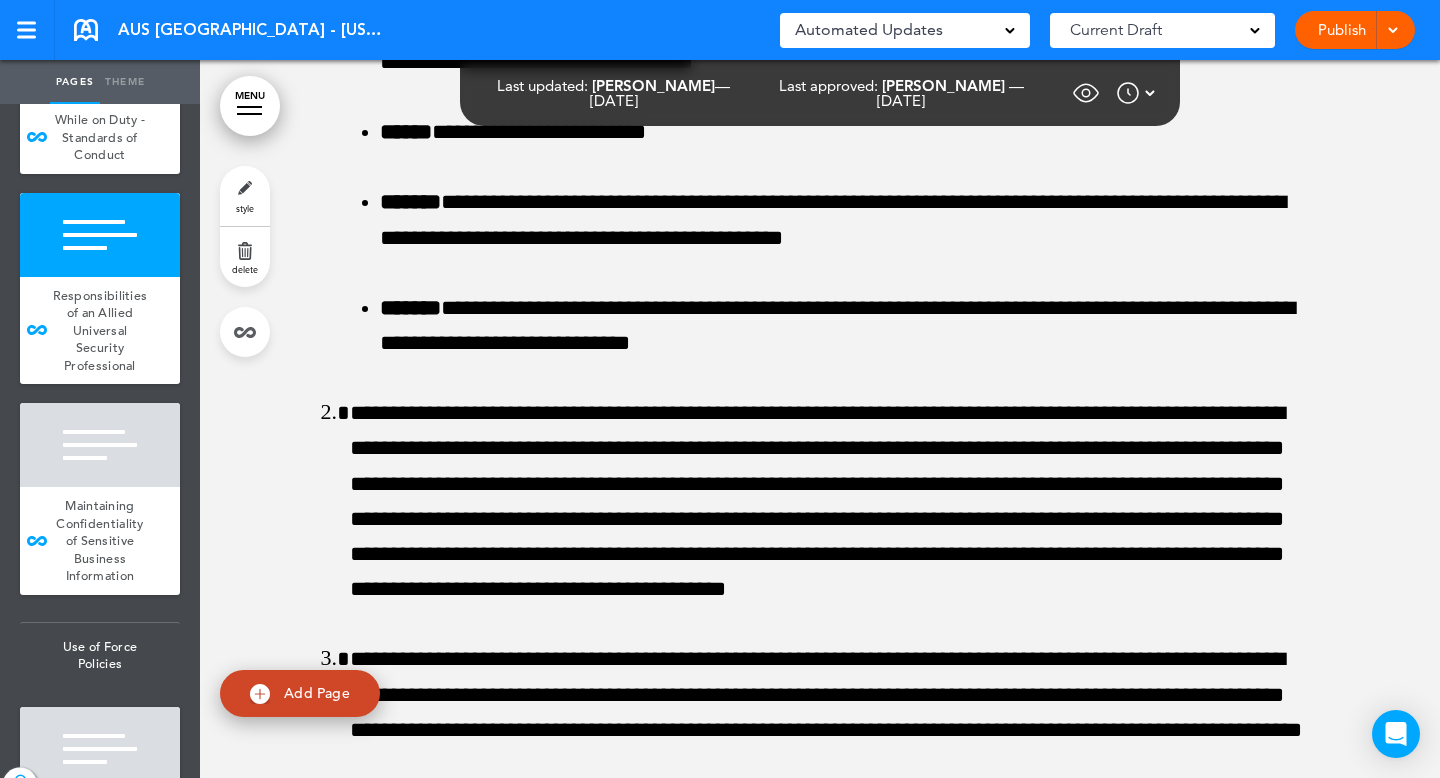 scroll, scrollTop: 21483, scrollLeft: 0, axis: vertical 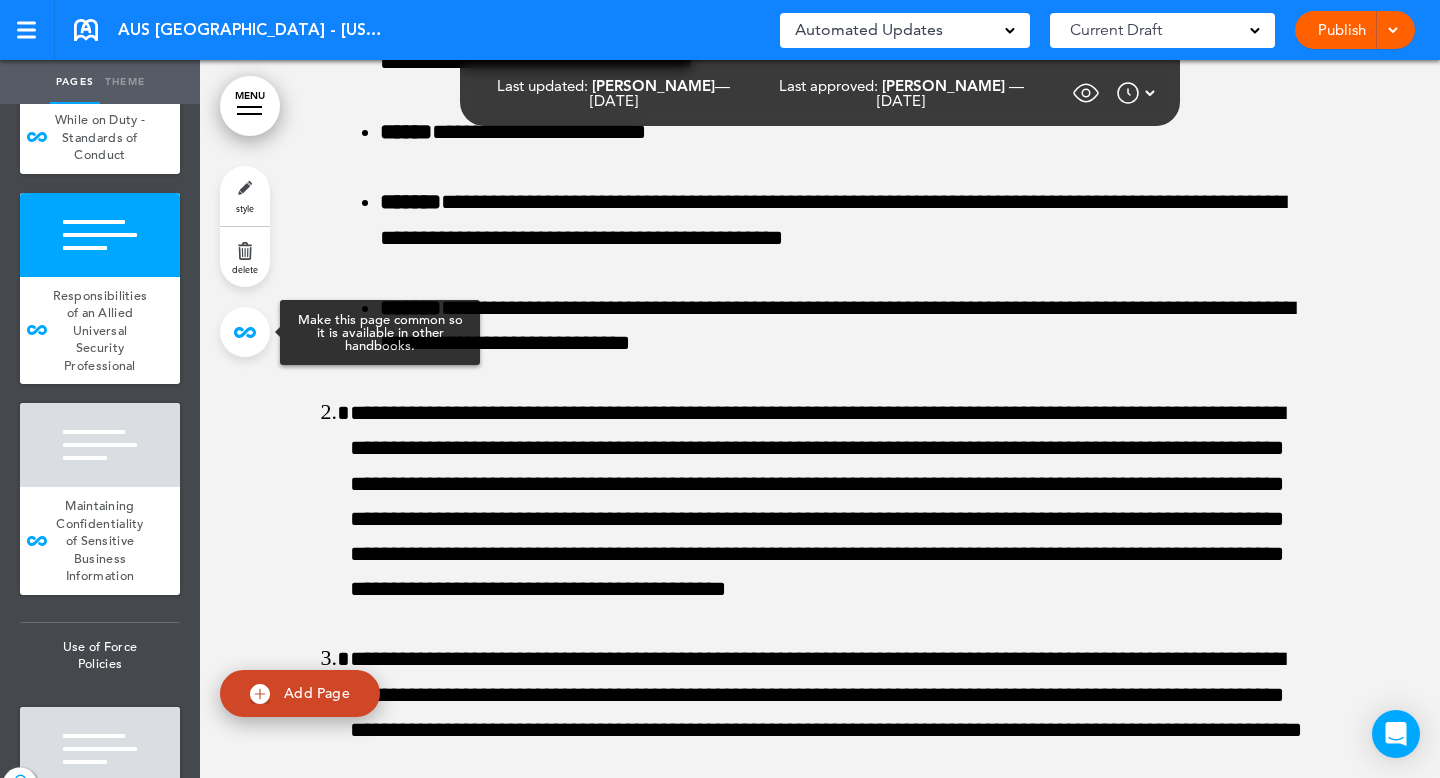 click at bounding box center (245, 332) 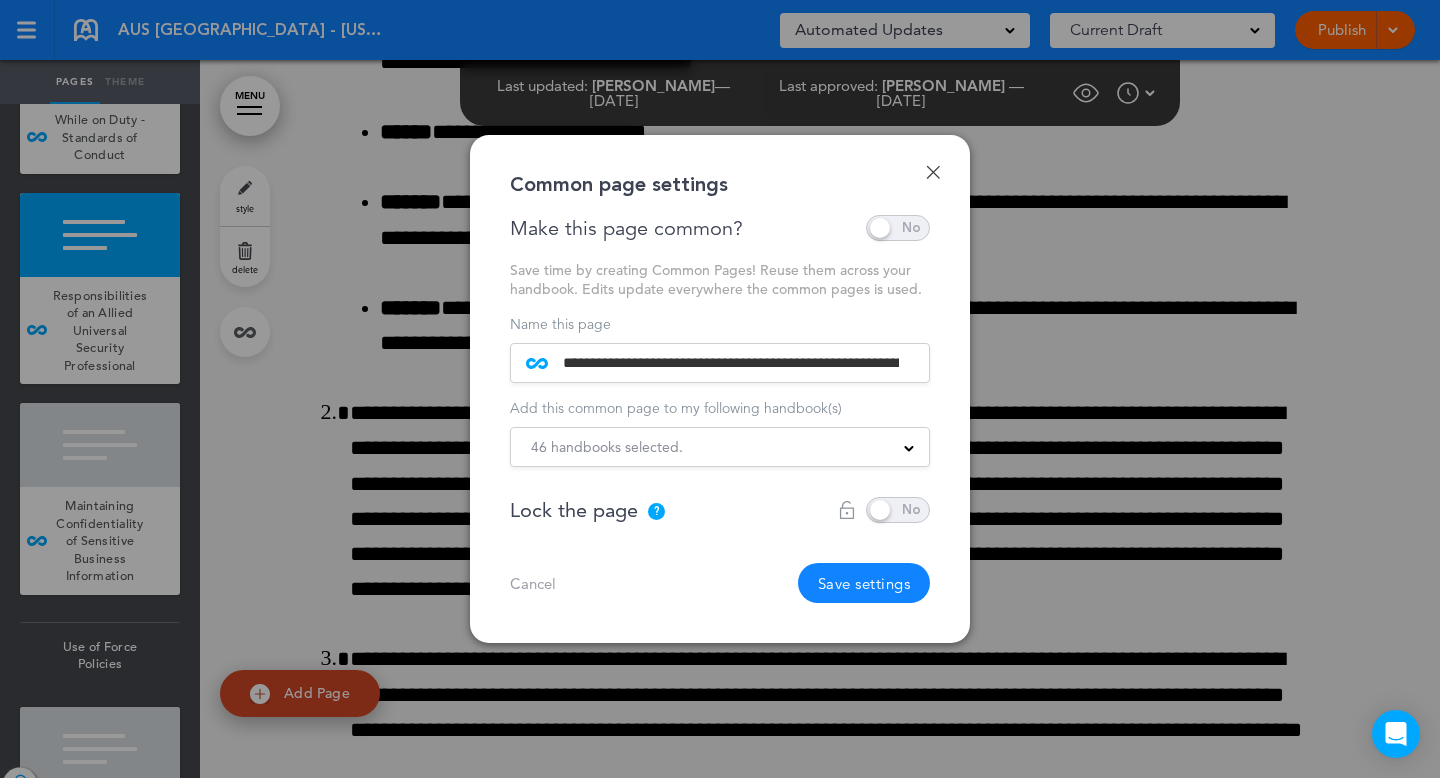 click at bounding box center [720, 389] 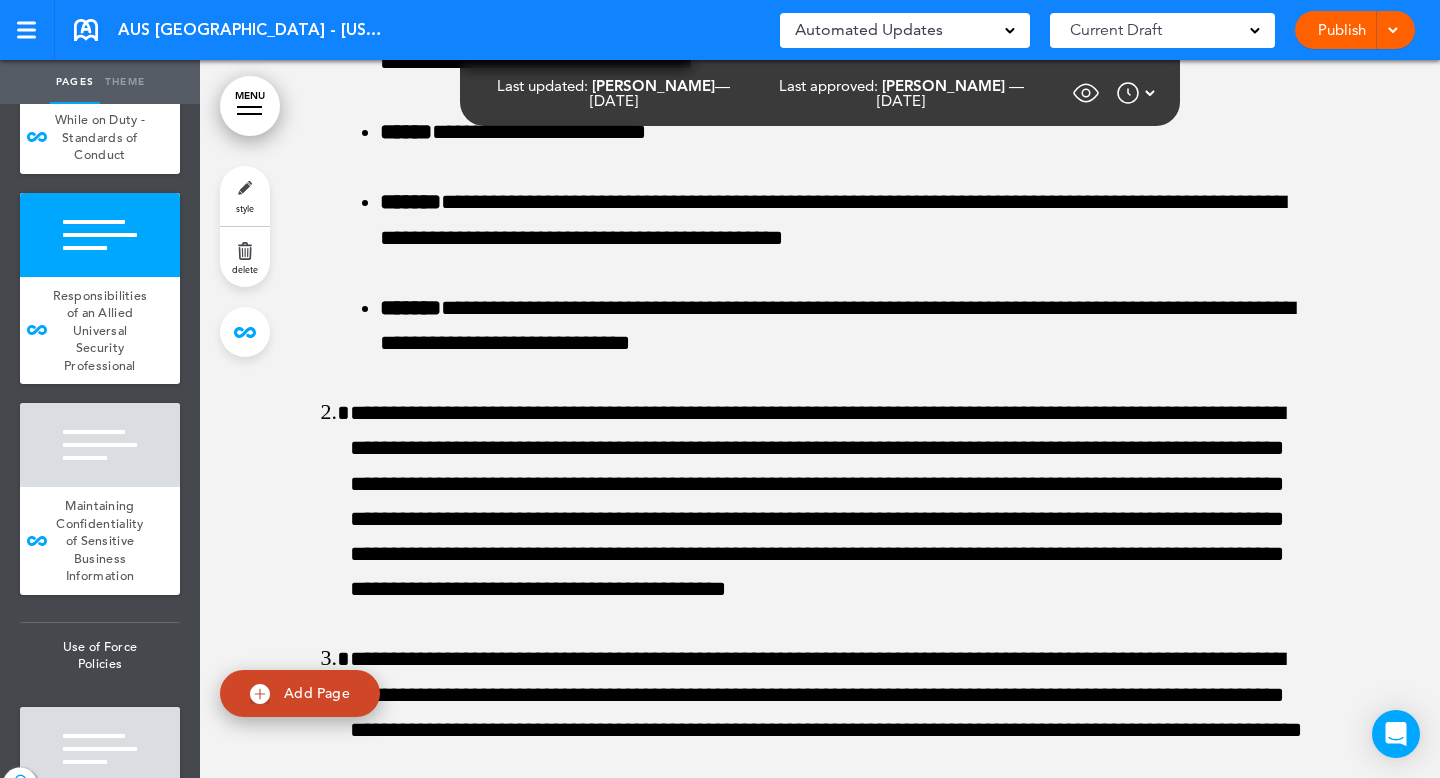 click at bounding box center (245, 332) 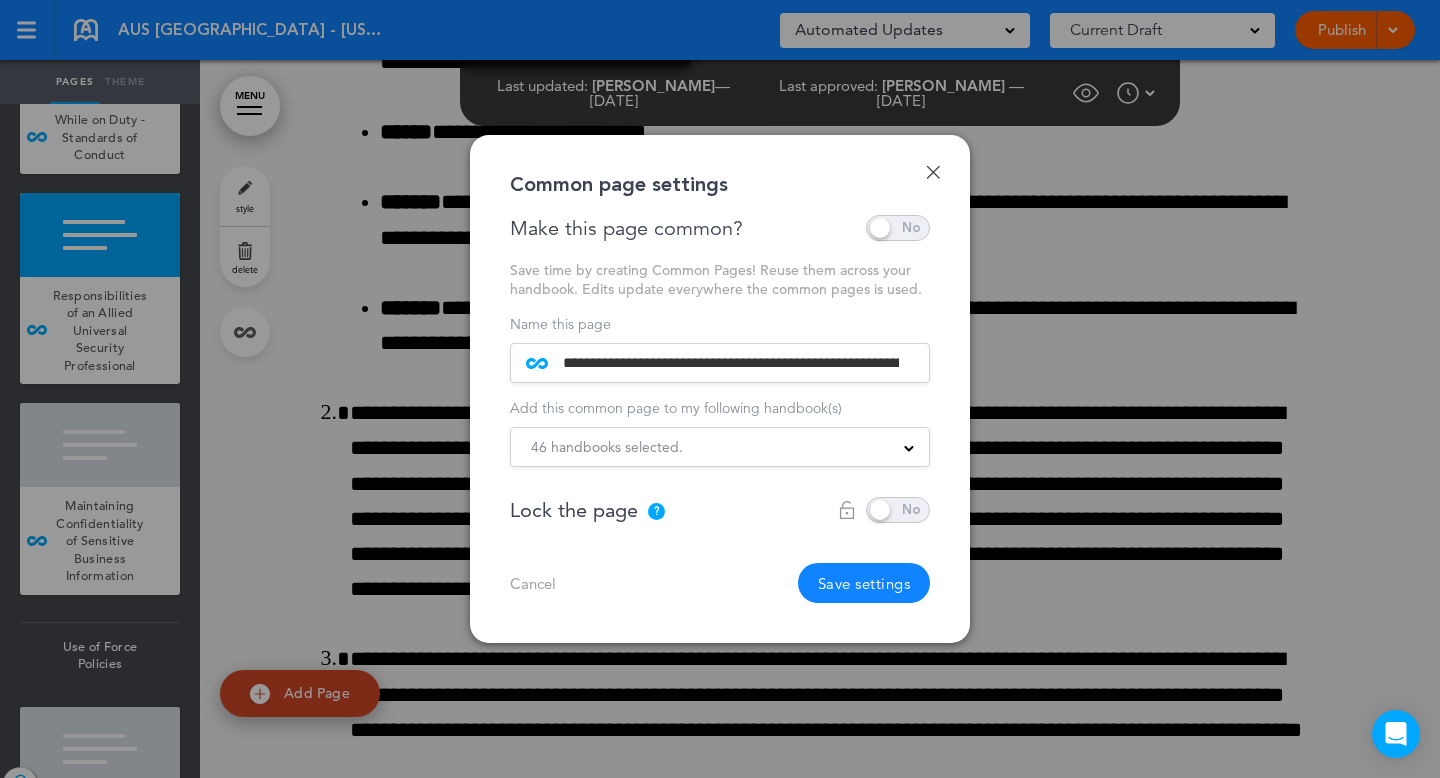 click on "46 handbooks selected." at bounding box center (607, 447) 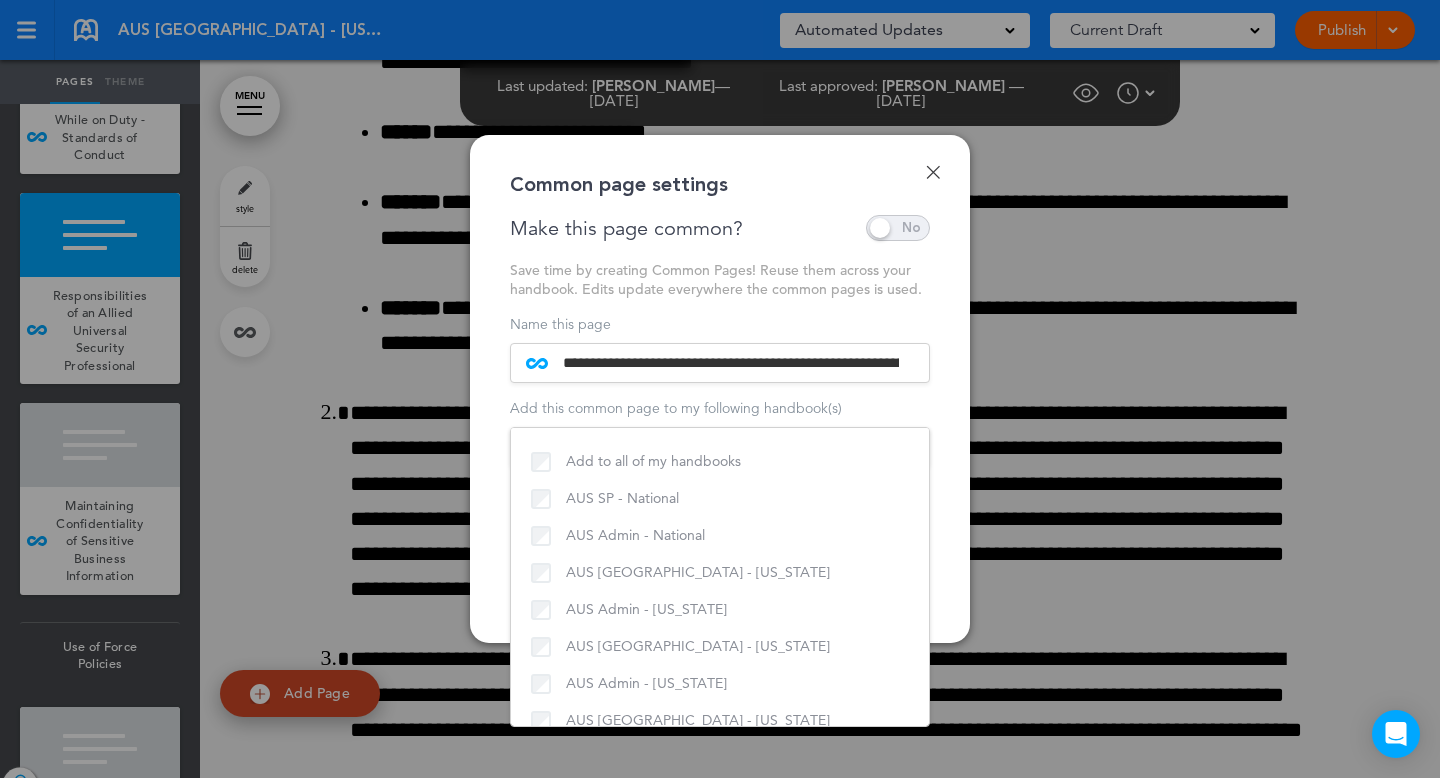 click at bounding box center (720, 389) 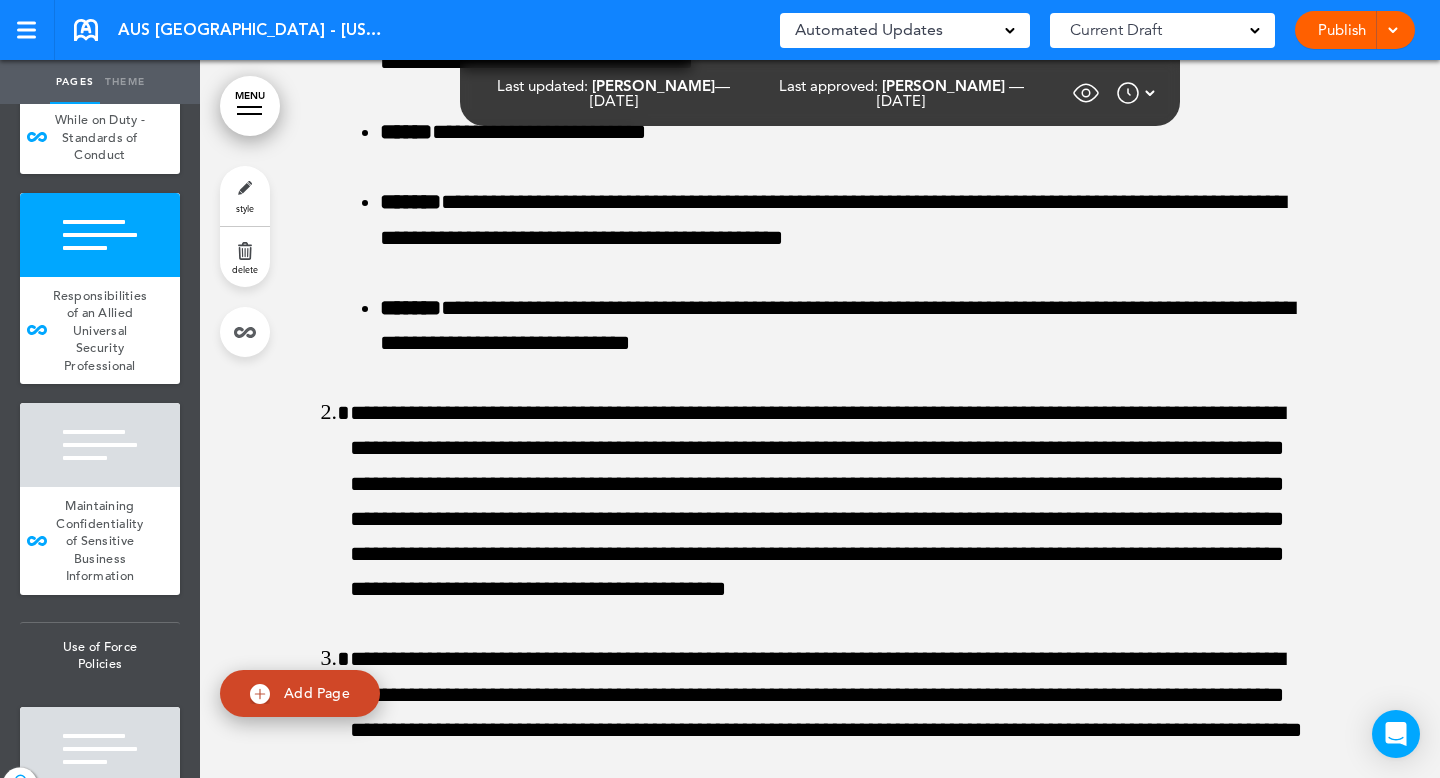 click on "Make this page common so it is available in other handbooks.
This handbook
Preview
Settings
Signatures
Collaborators
Your Handbooks
AUS SP - National
AUS Admin - National
AUS SP - California
AUS Admin - California
AUS SP - Arizona
AUS Admin - Arizona
AUS SP - Colorado
AUS SP - Connecticut
AUS SP - District of Columbia
AUS Admin - Georgia
AUS Admin - Colorado
Help" at bounding box center (720, 389) 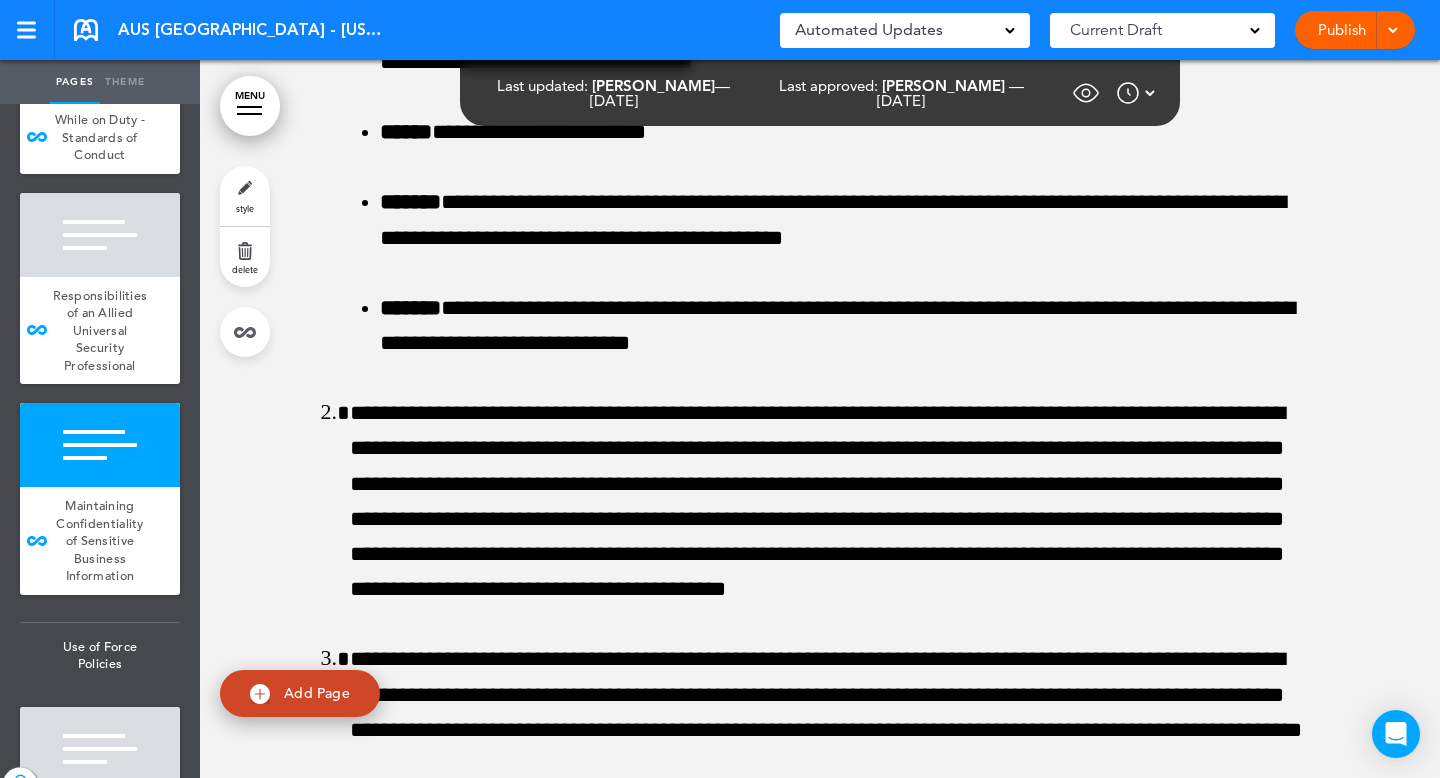 scroll, scrollTop: 4178, scrollLeft: 0, axis: vertical 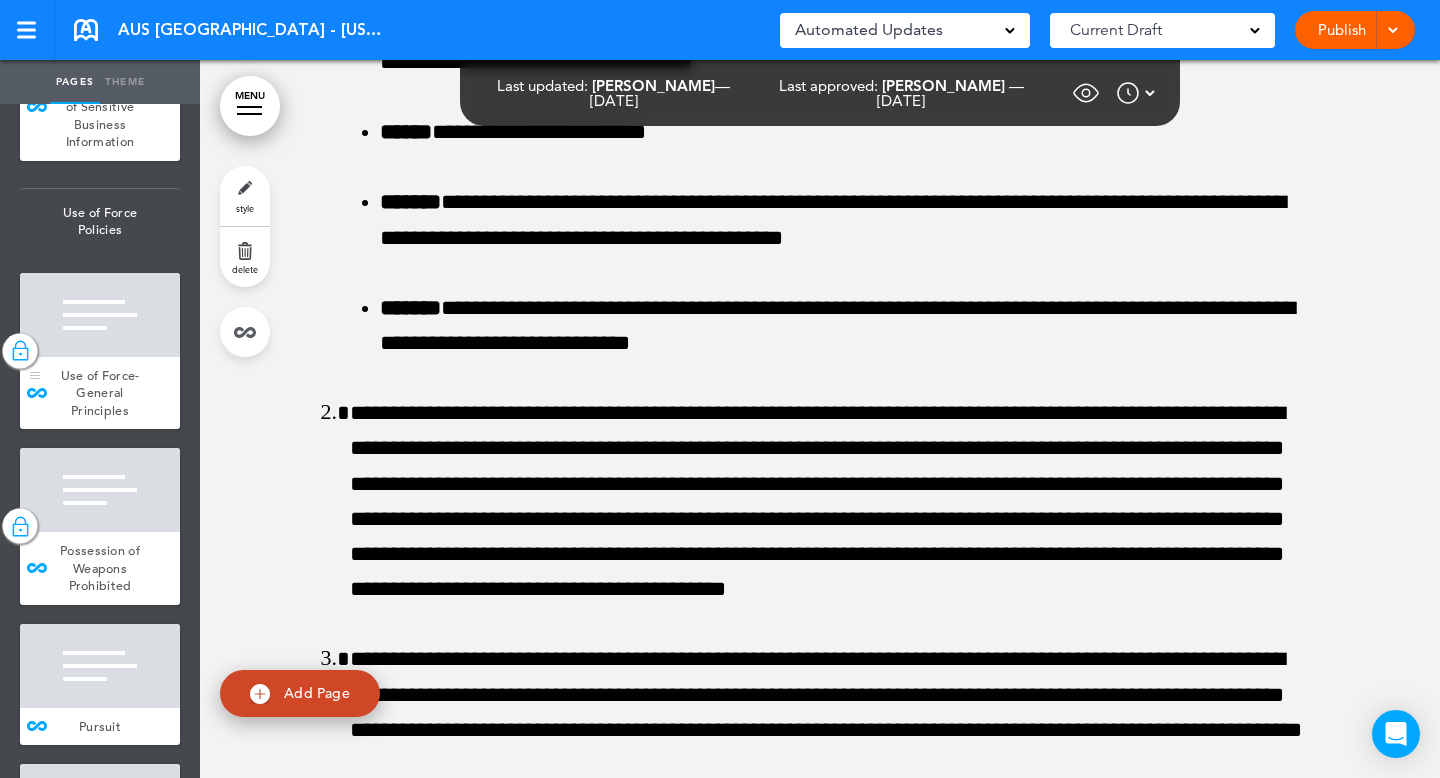 click at bounding box center [100, 315] 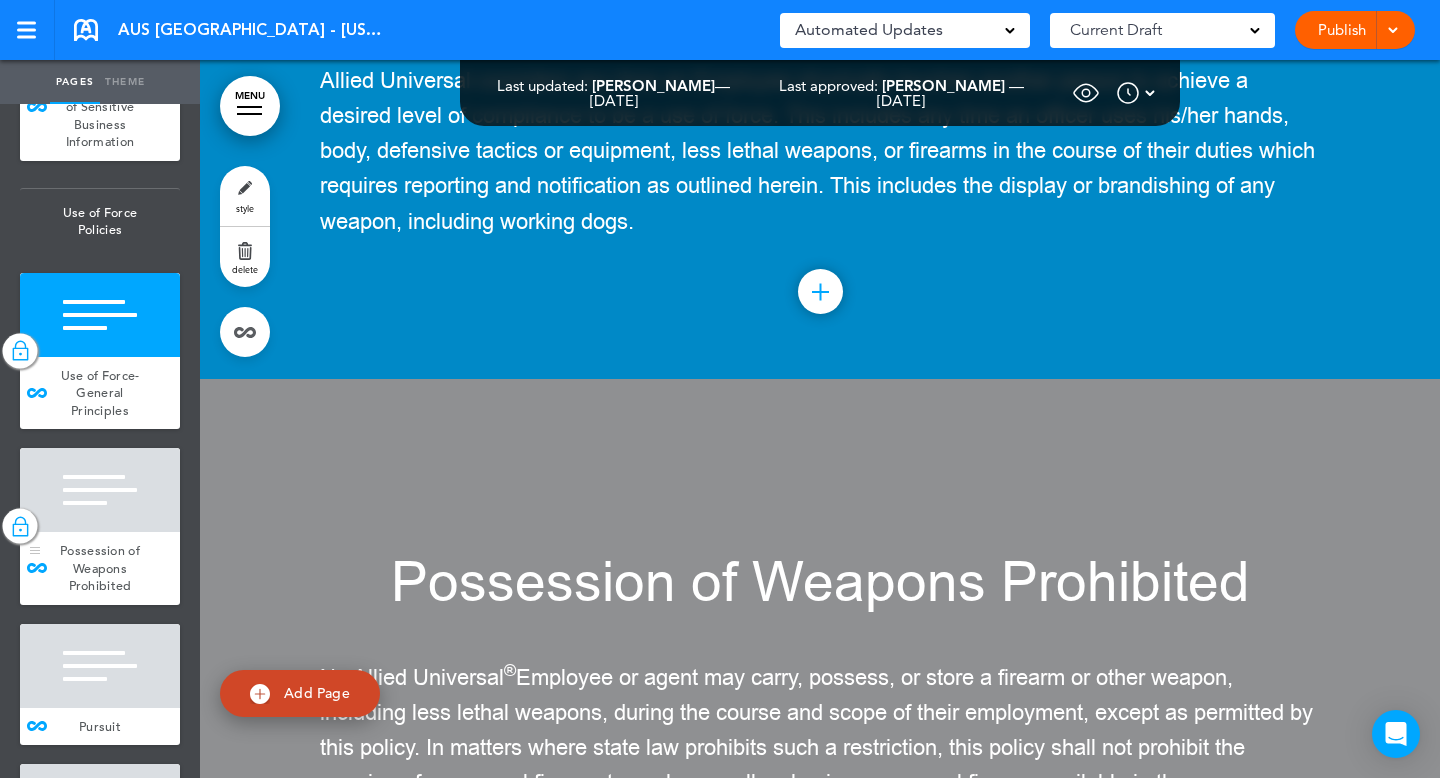 scroll, scrollTop: 26915, scrollLeft: 0, axis: vertical 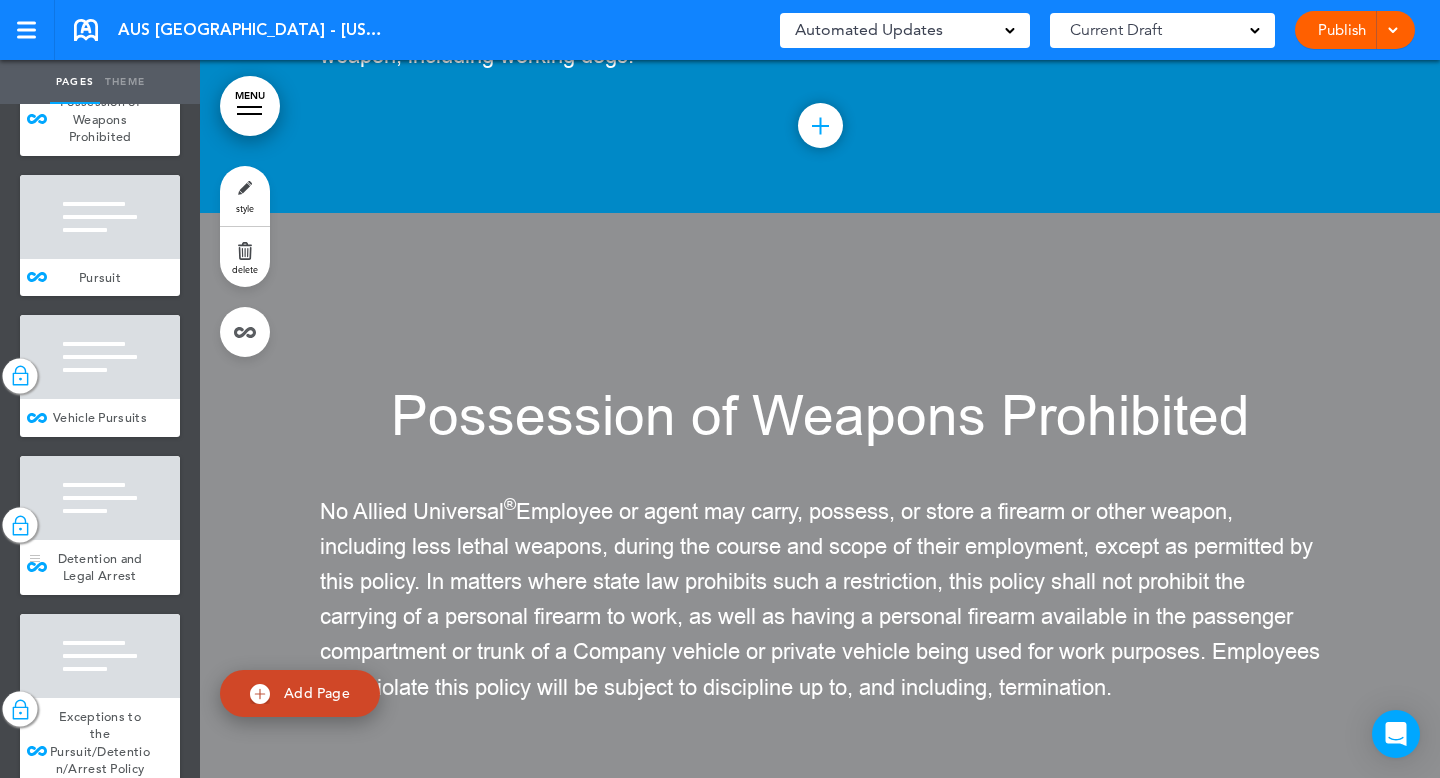 click at bounding box center [100, 498] 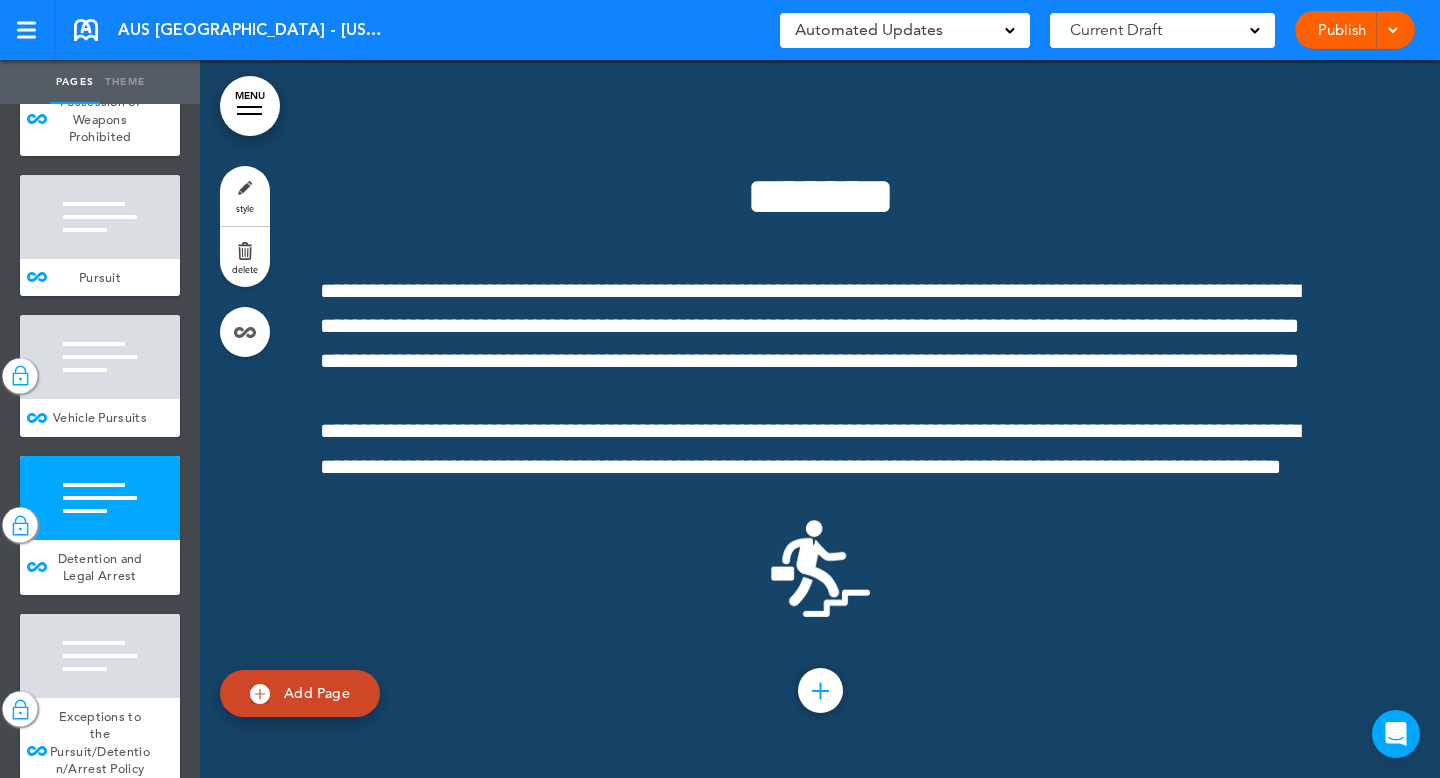 scroll, scrollTop: 29795, scrollLeft: 0, axis: vertical 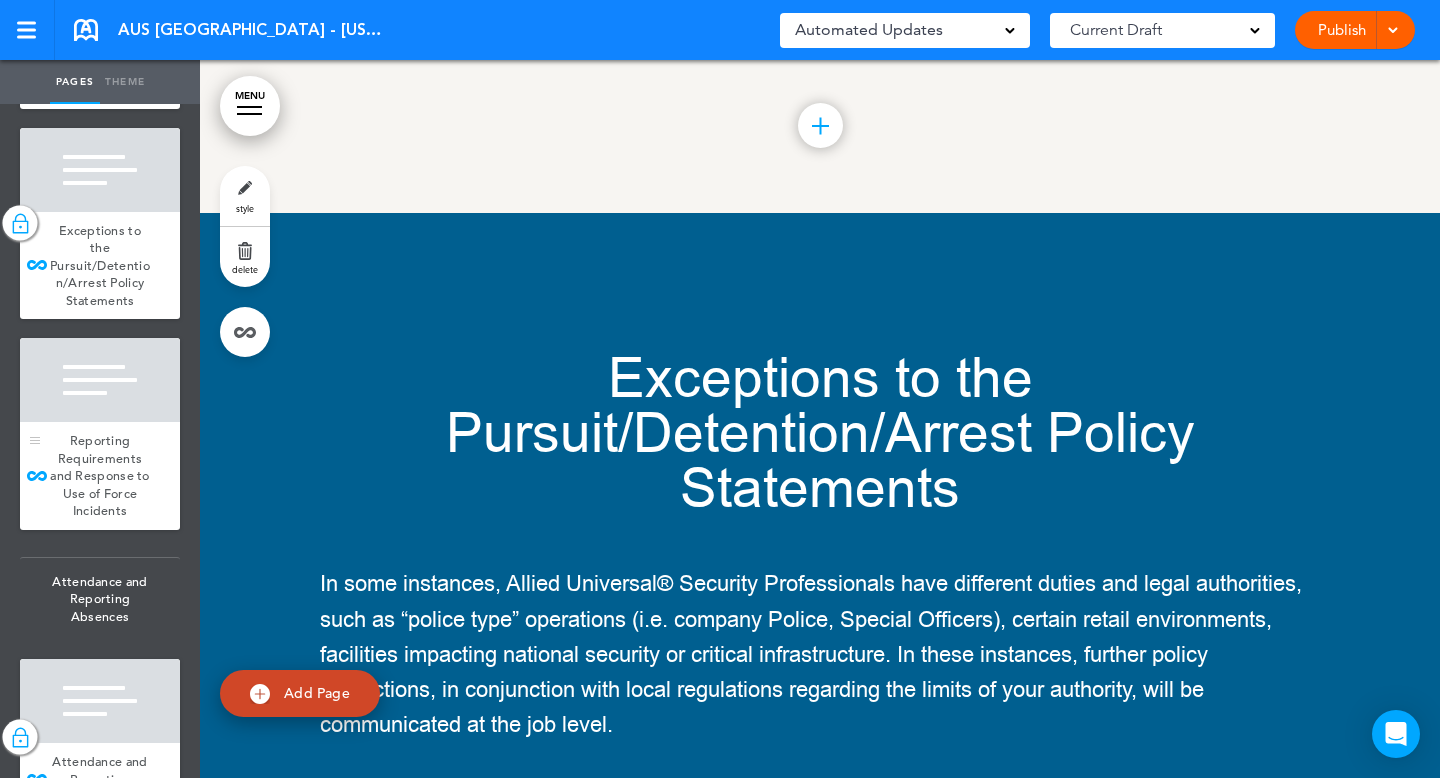 click at bounding box center [100, 380] 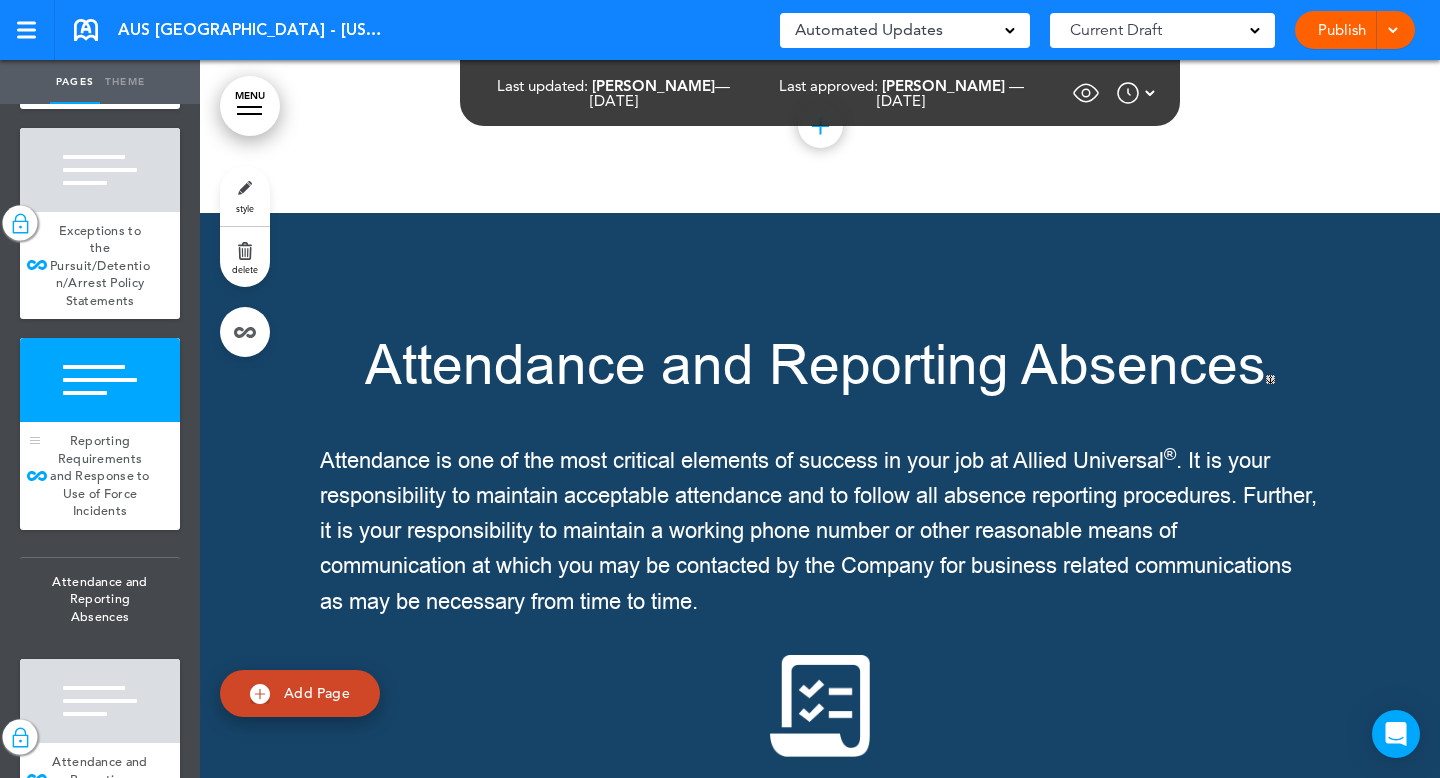 scroll, scrollTop: 31235, scrollLeft: 0, axis: vertical 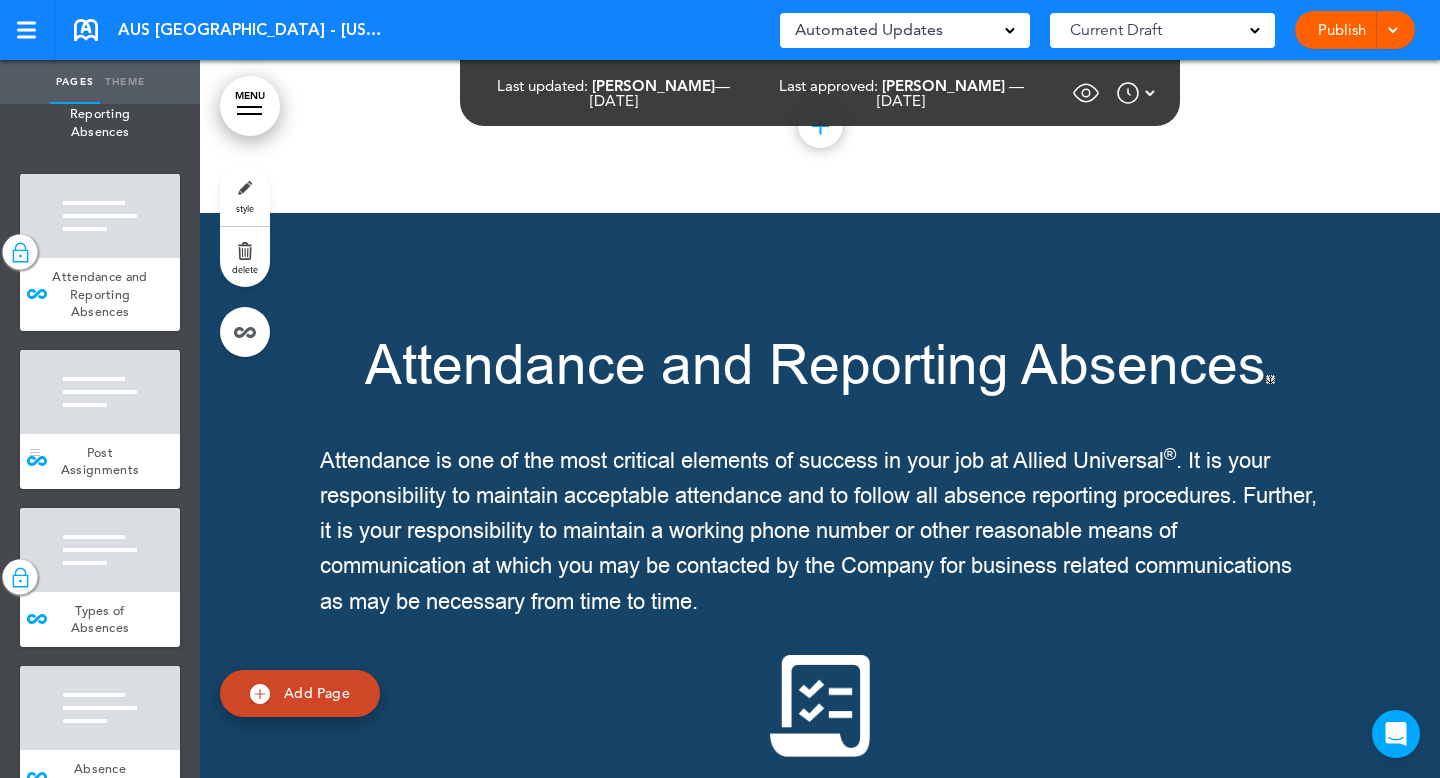 click at bounding box center (100, 392) 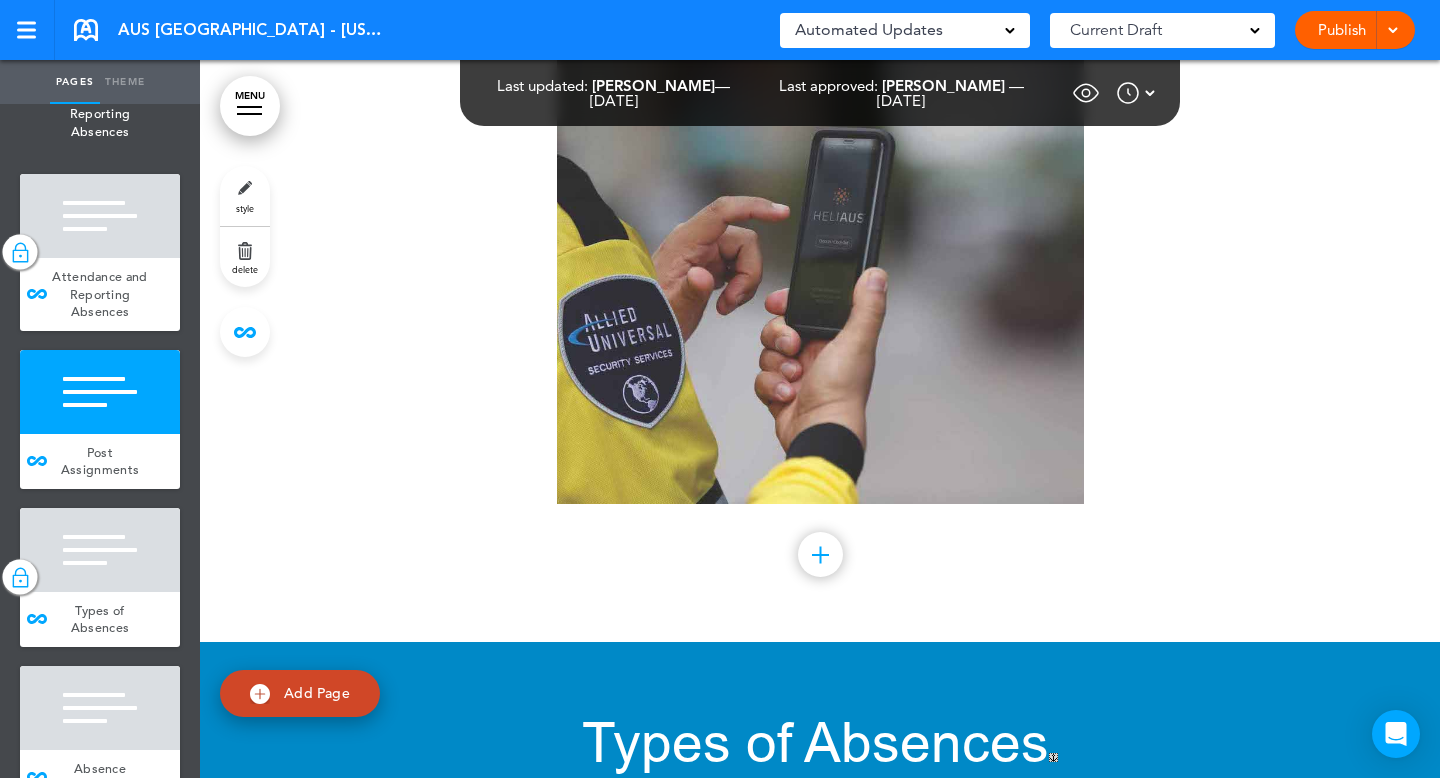 scroll, scrollTop: 32675, scrollLeft: 0, axis: vertical 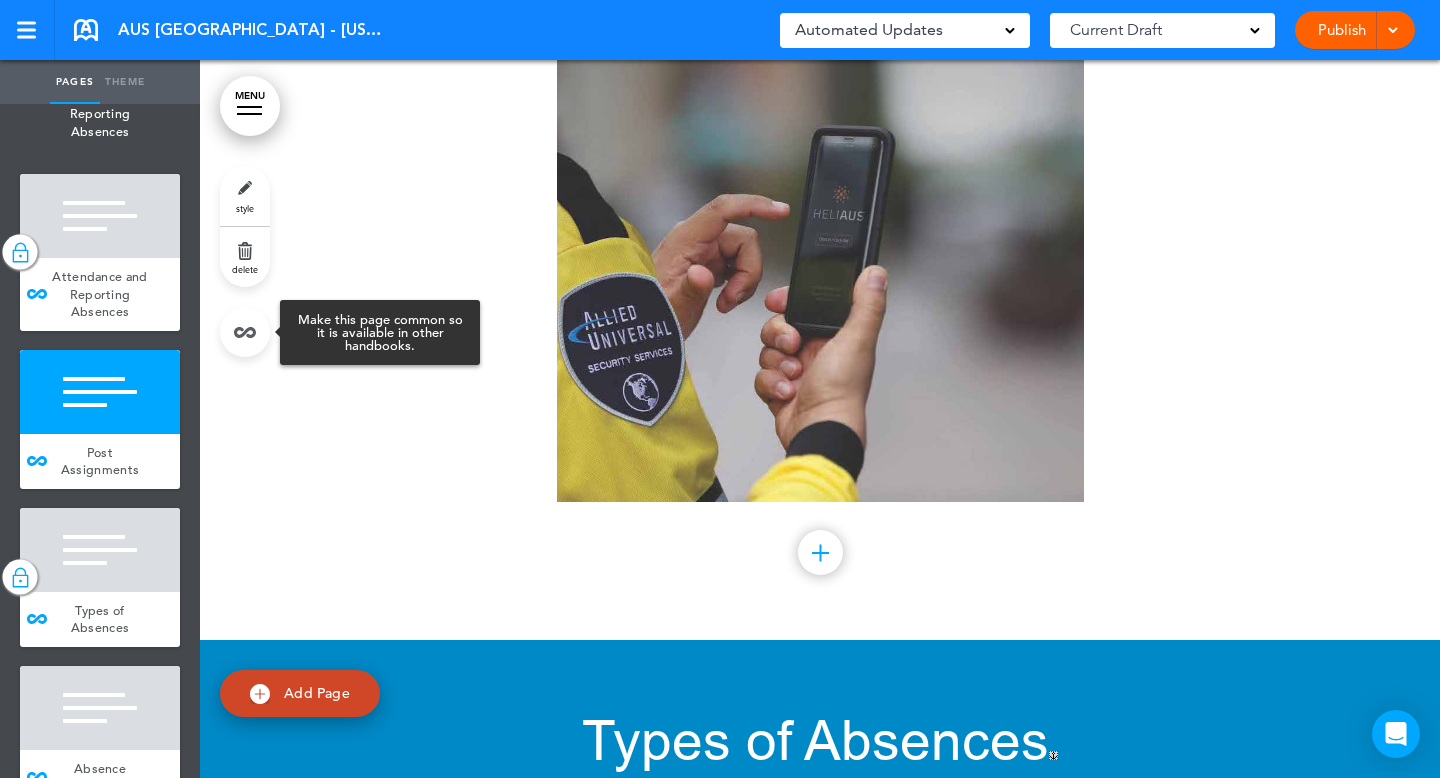click at bounding box center [245, 332] 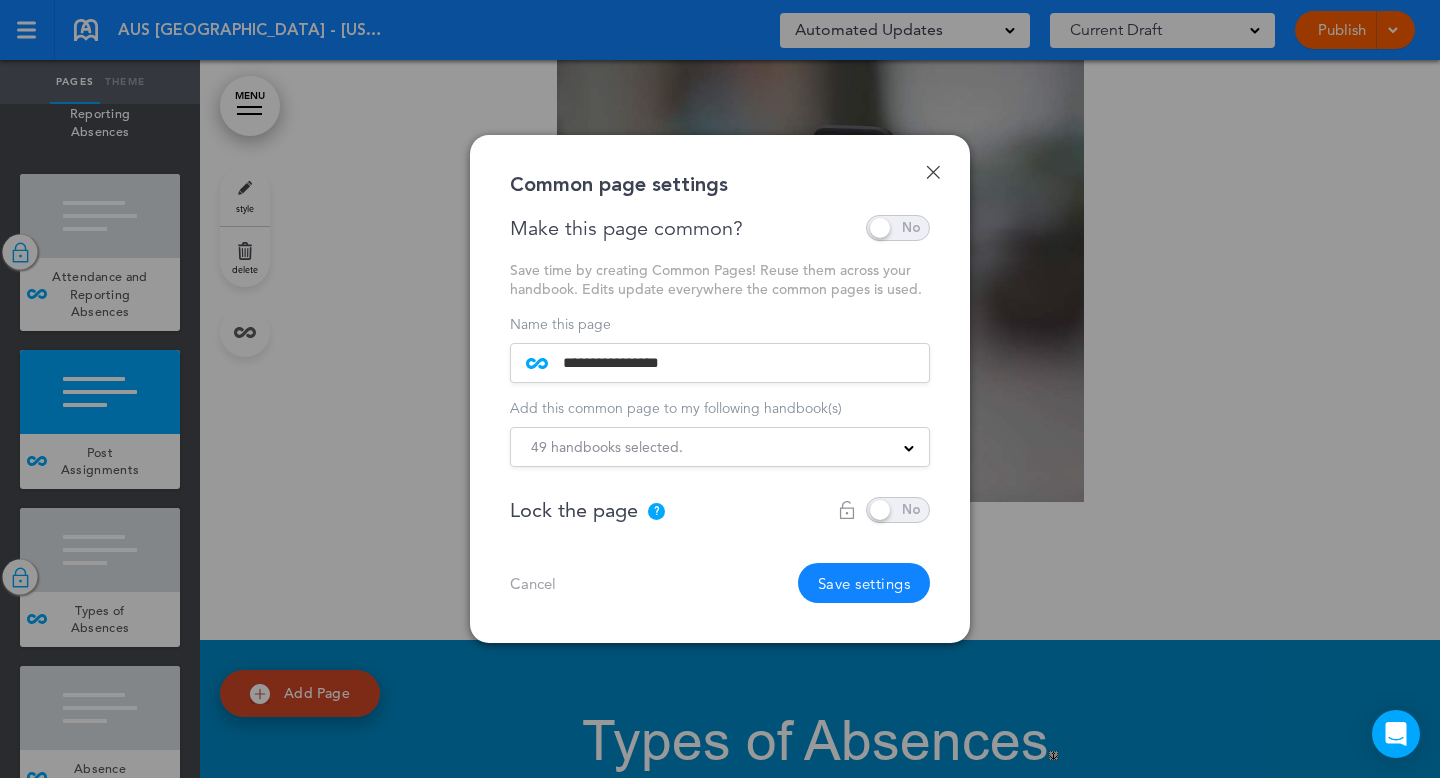 click at bounding box center [720, 389] 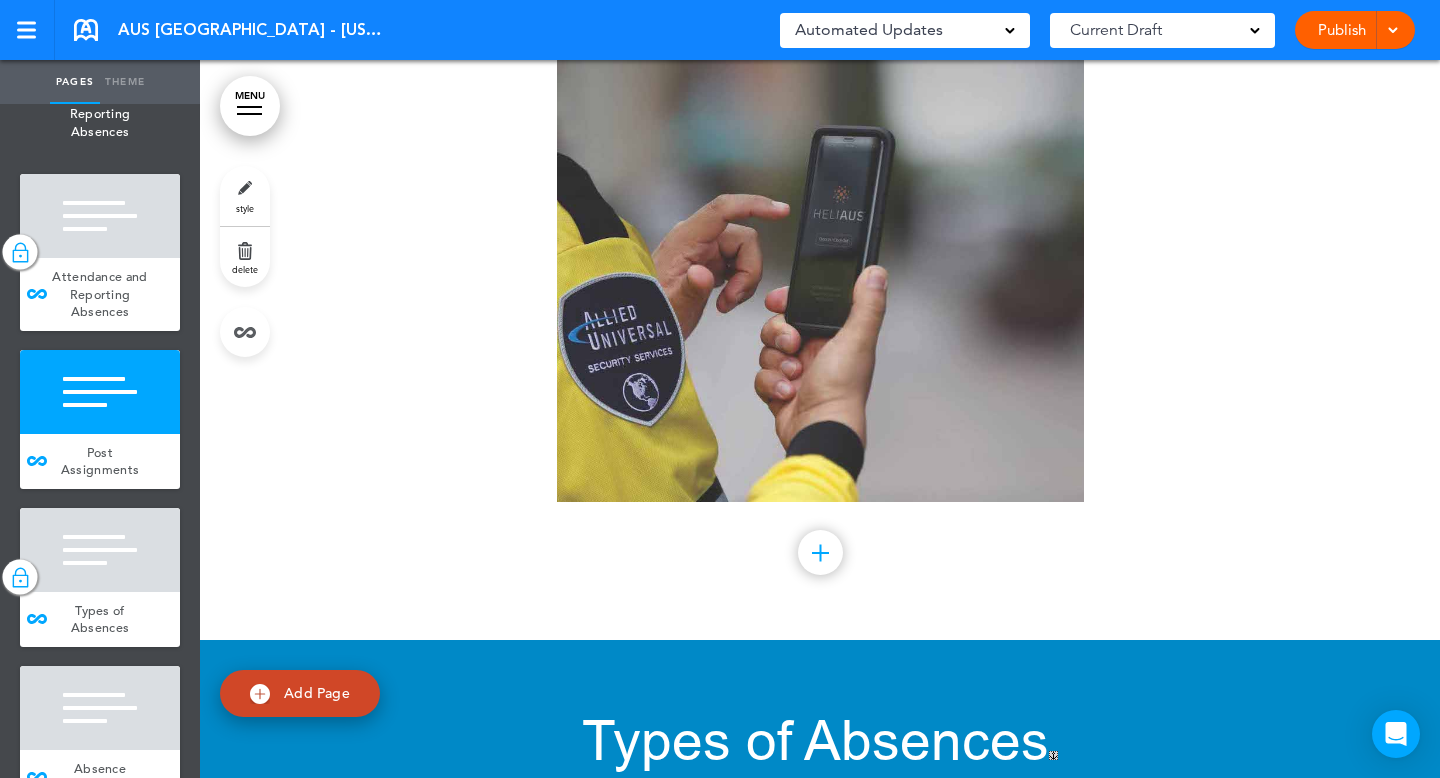 scroll, scrollTop: 5845, scrollLeft: 0, axis: vertical 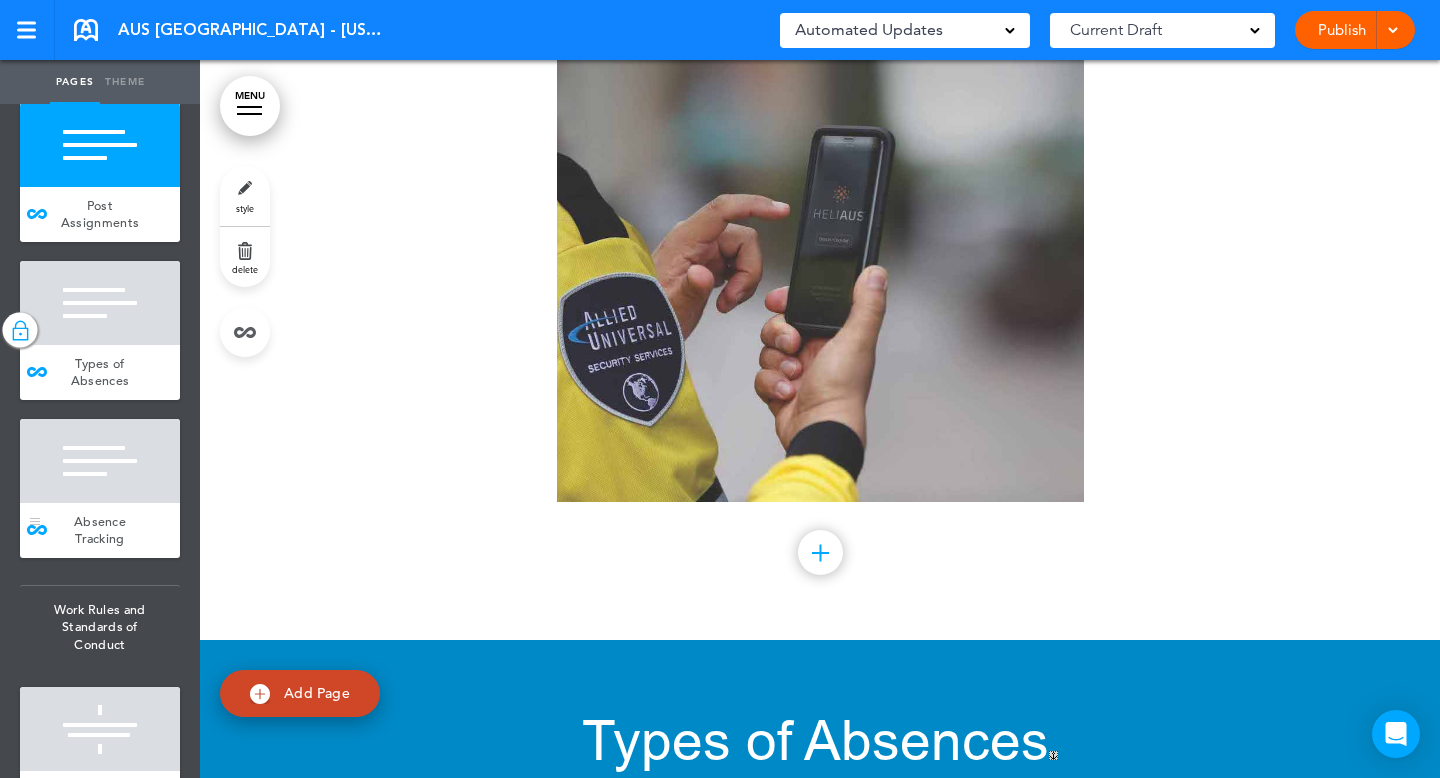 click at bounding box center (100, 461) 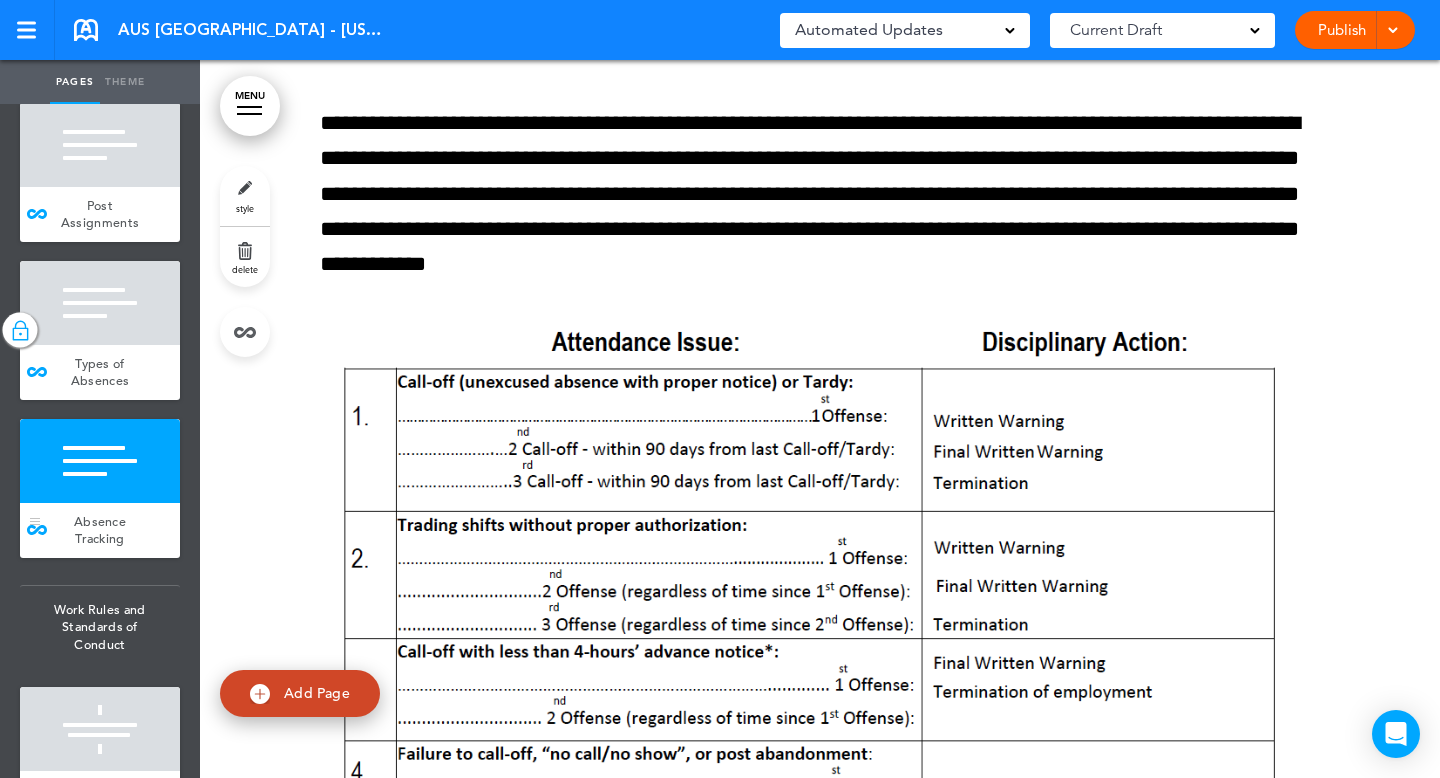 scroll, scrollTop: 36305, scrollLeft: 0, axis: vertical 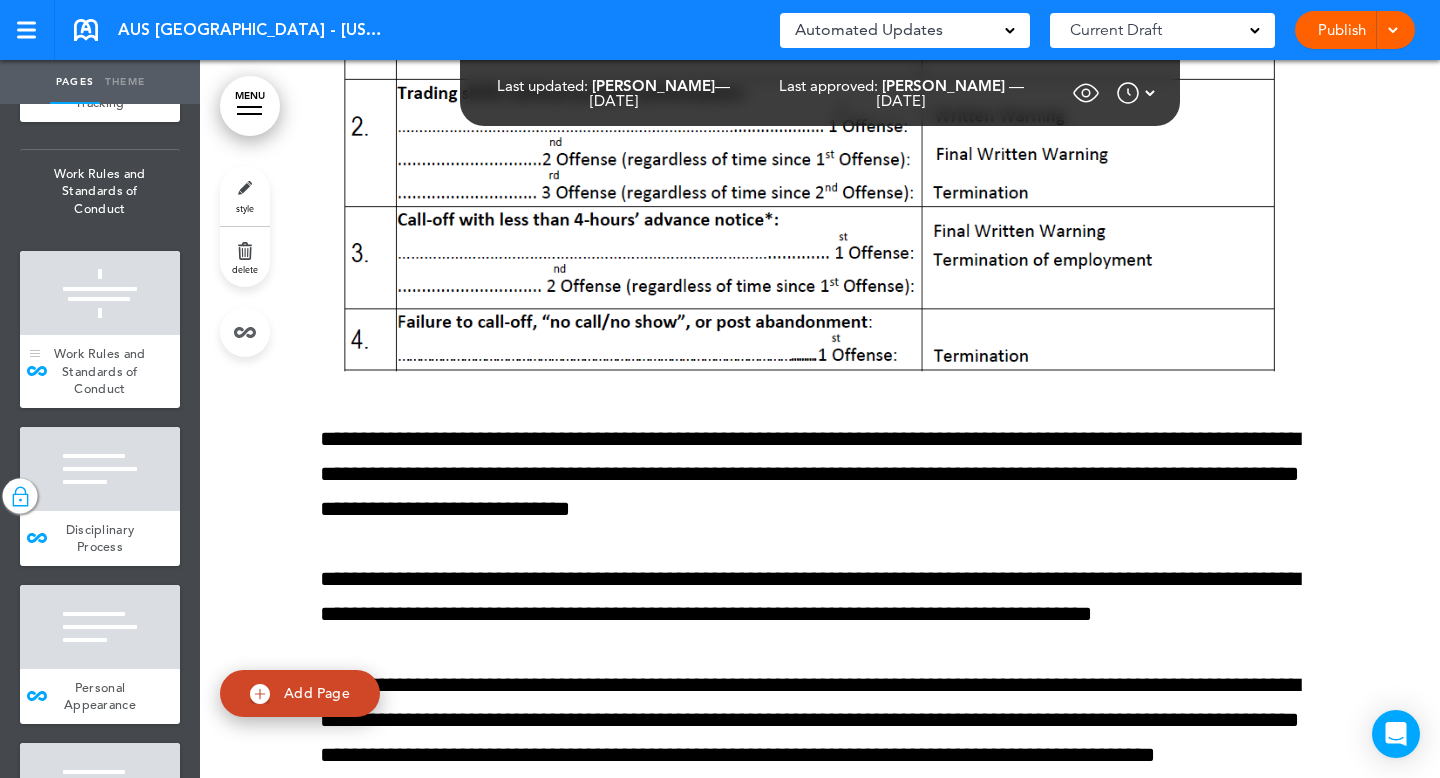 click on "Work Rules and Standards of Conduct" at bounding box center [100, 371] 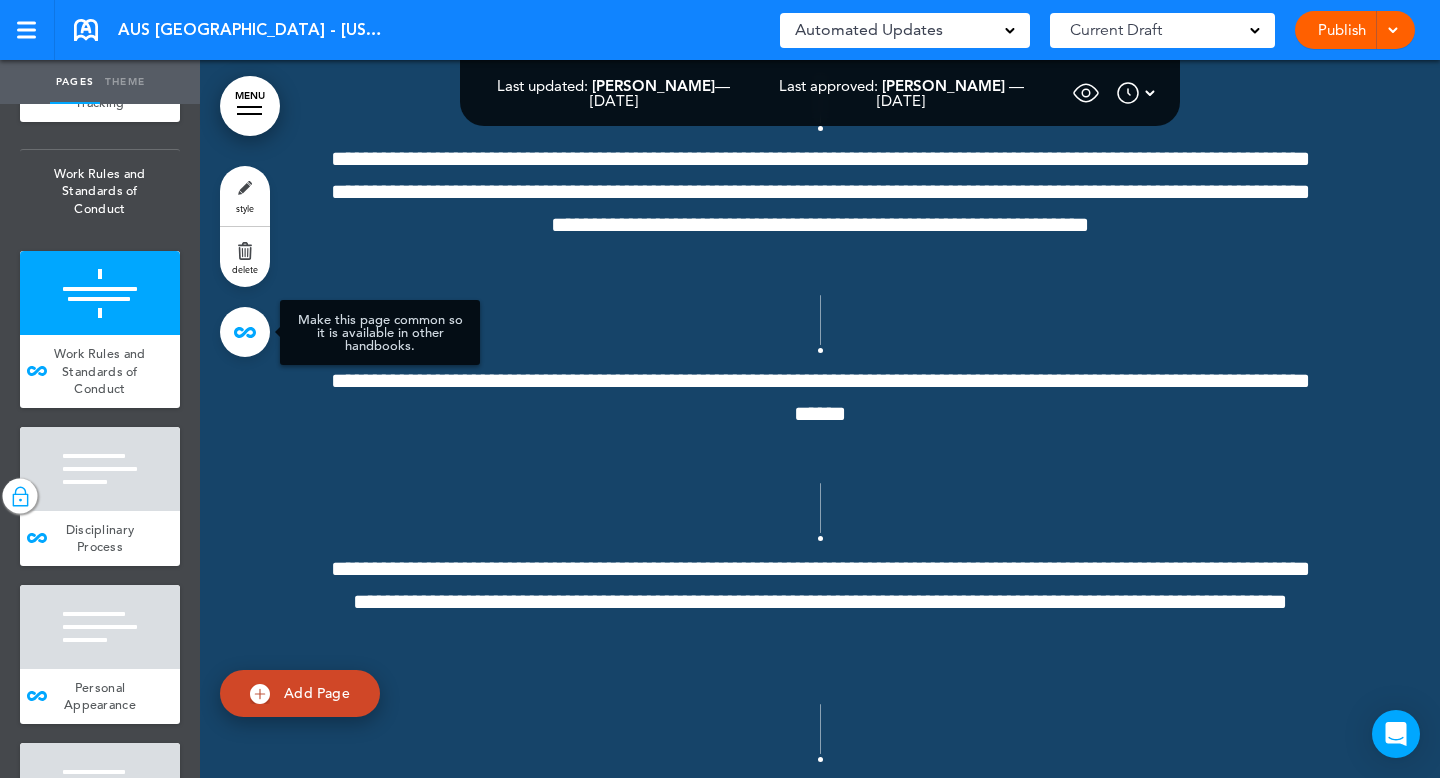 scroll, scrollTop: 38026, scrollLeft: 0, axis: vertical 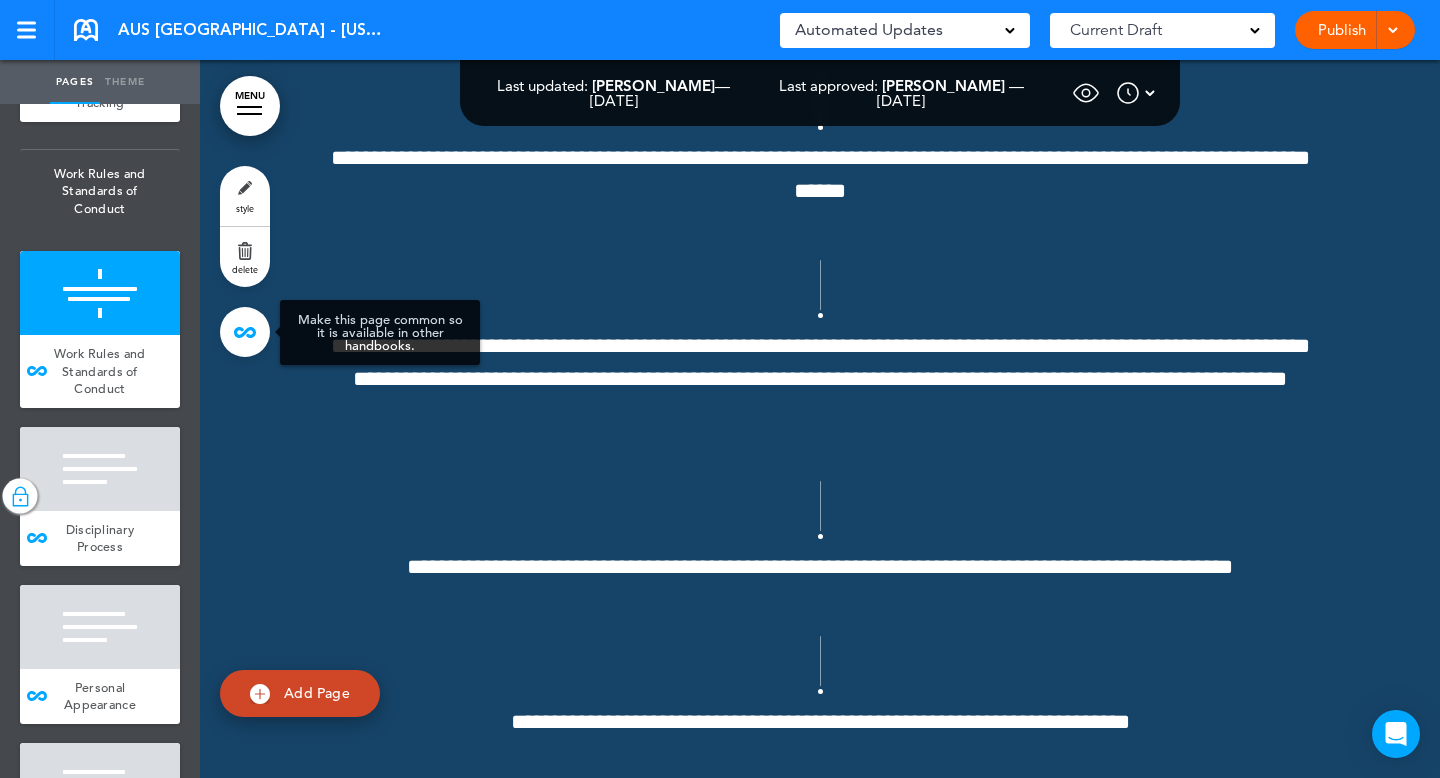 click at bounding box center (245, 332) 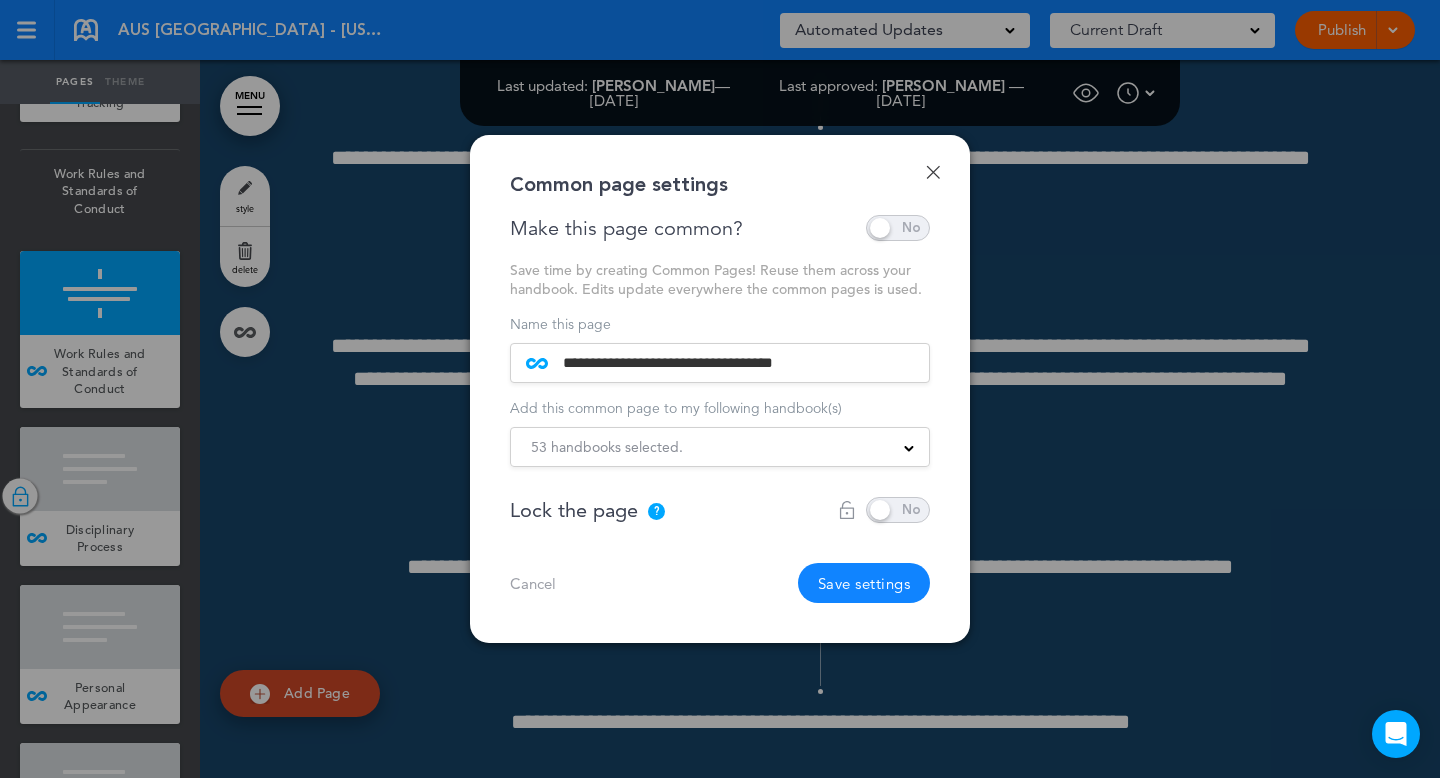 click on "53 handbooks selected." at bounding box center (607, 447) 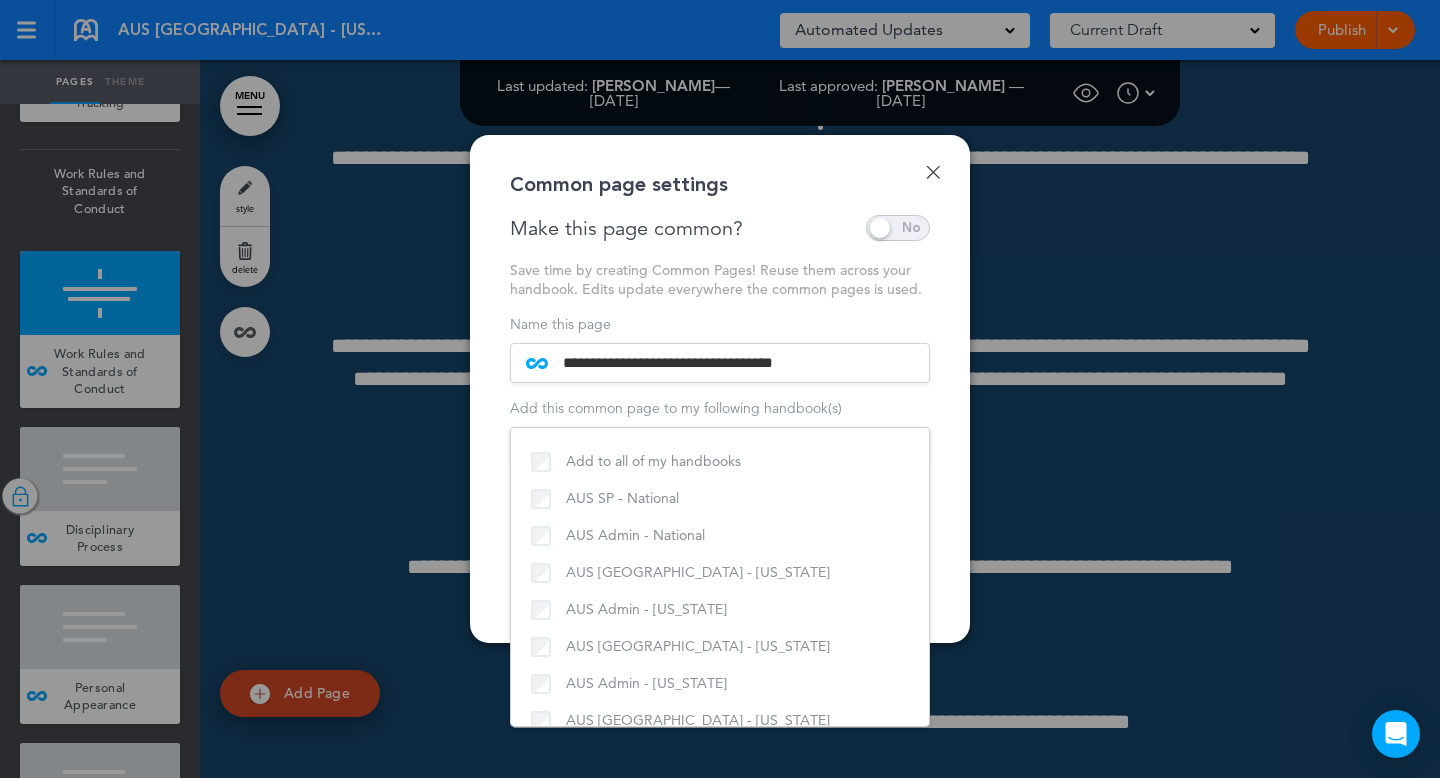 click at bounding box center [720, 389] 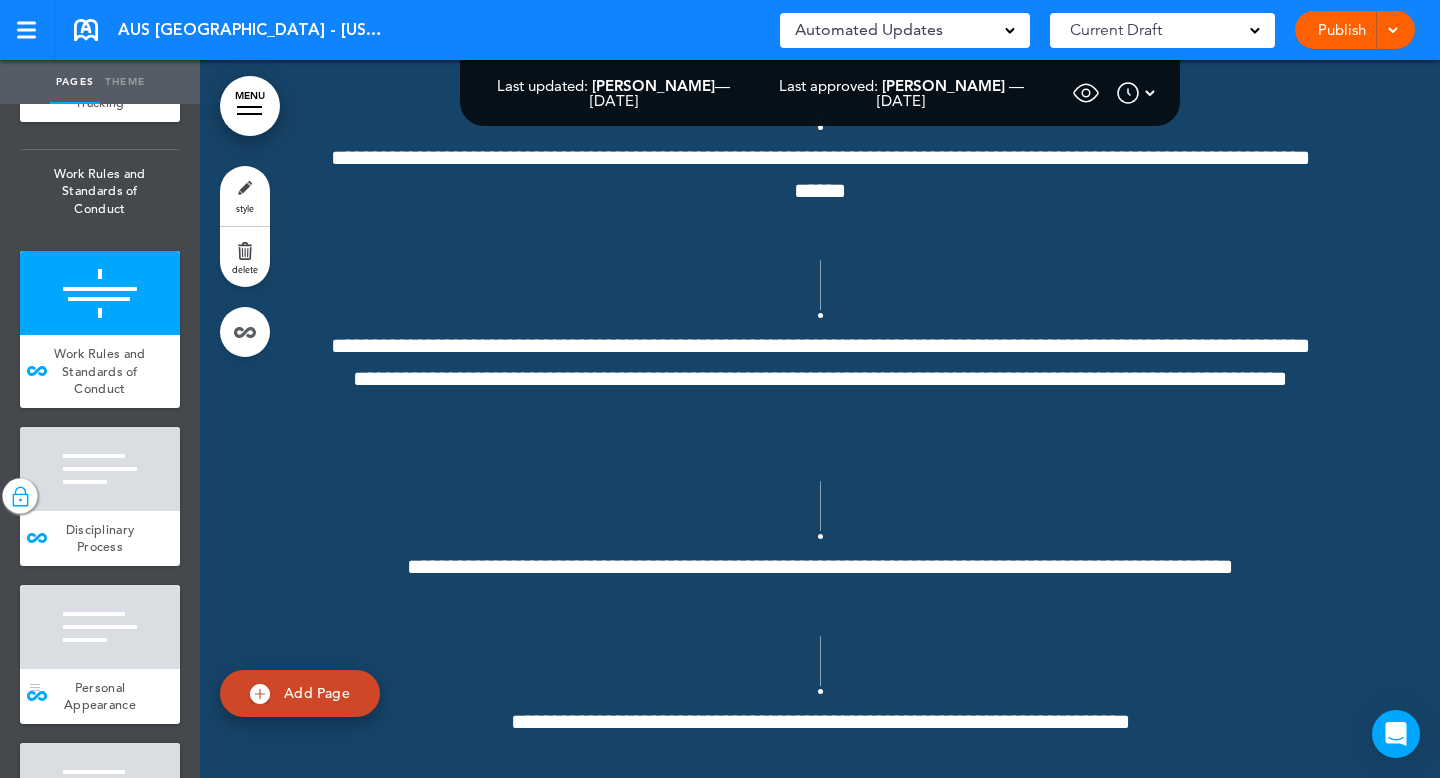 click at bounding box center (100, 627) 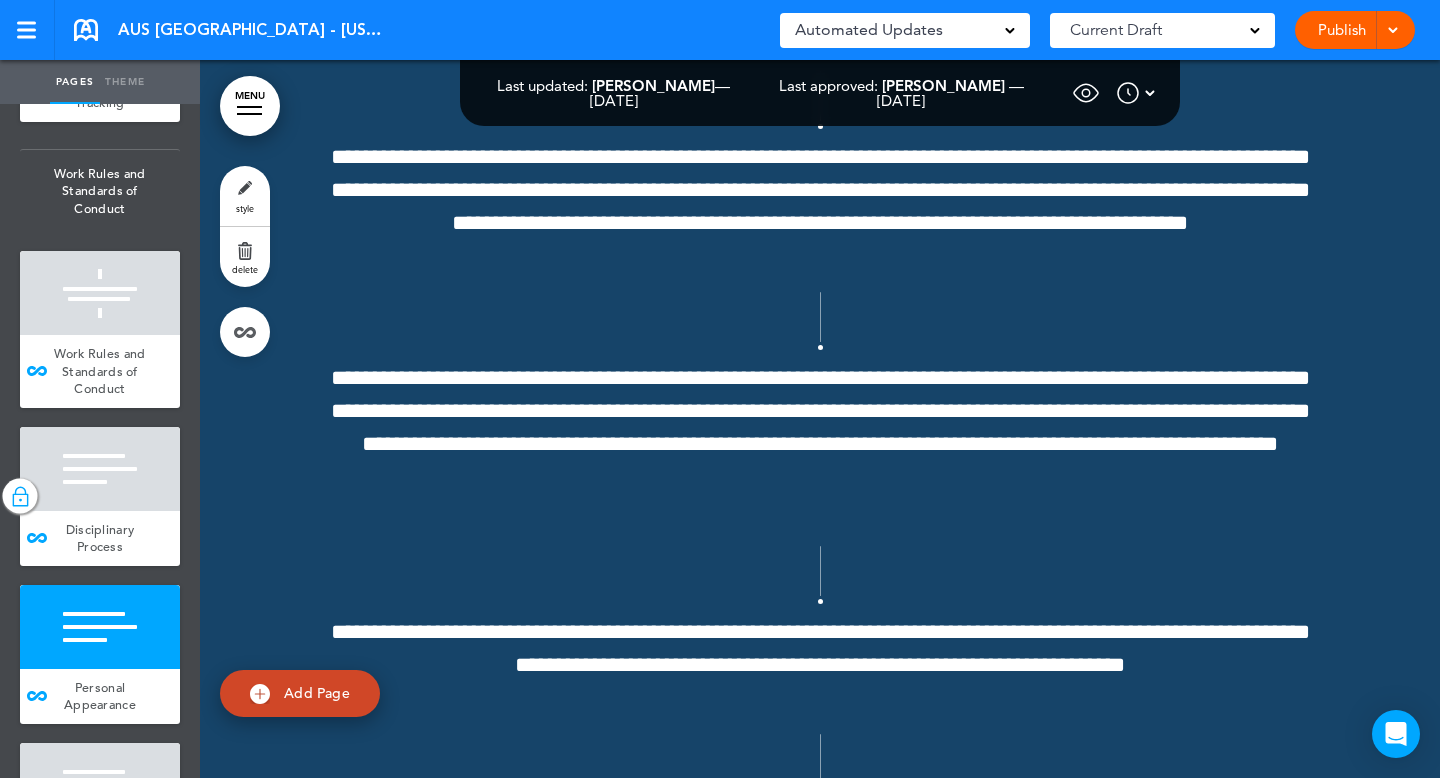 scroll, scrollTop: 48158, scrollLeft: 0, axis: vertical 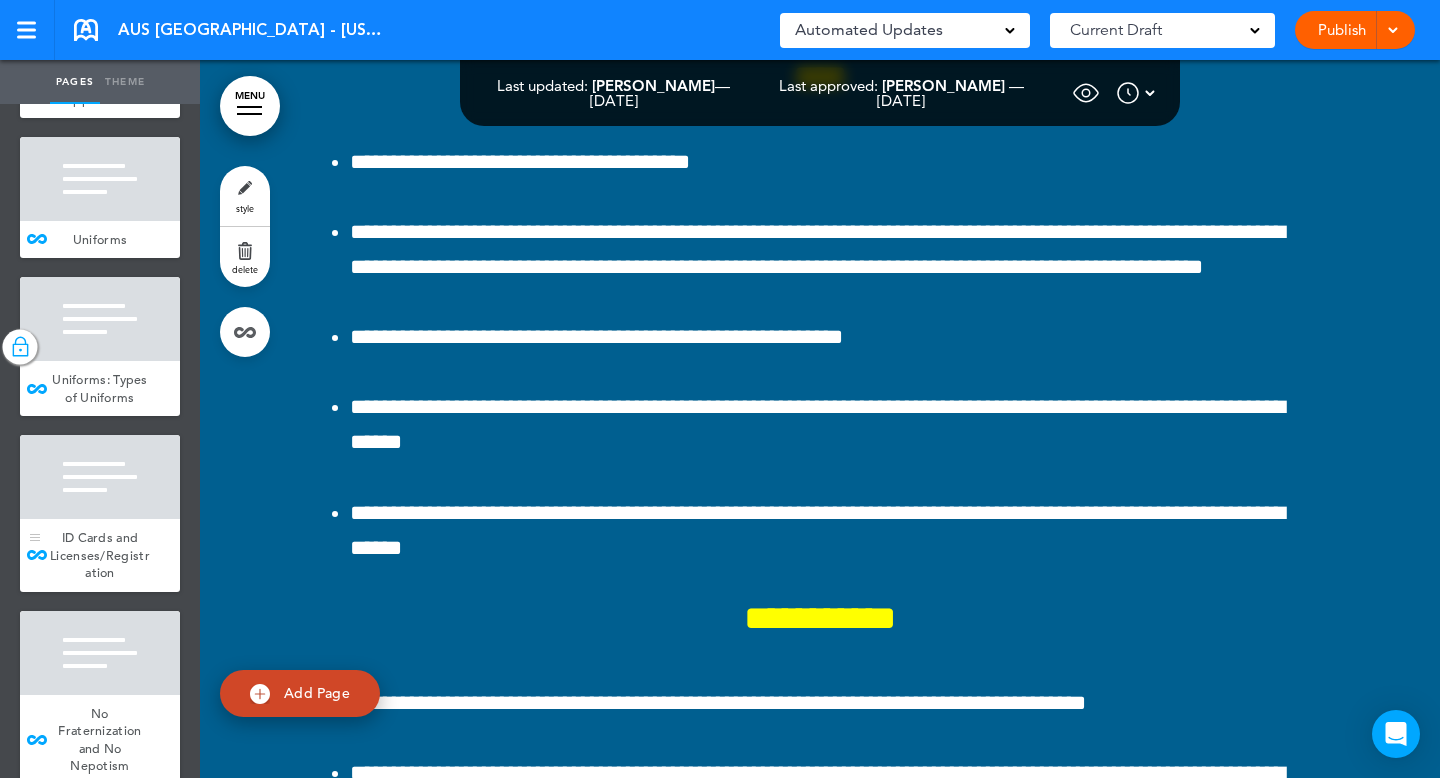 click on "ID Cards and Licenses/Registration" at bounding box center (100, 555) 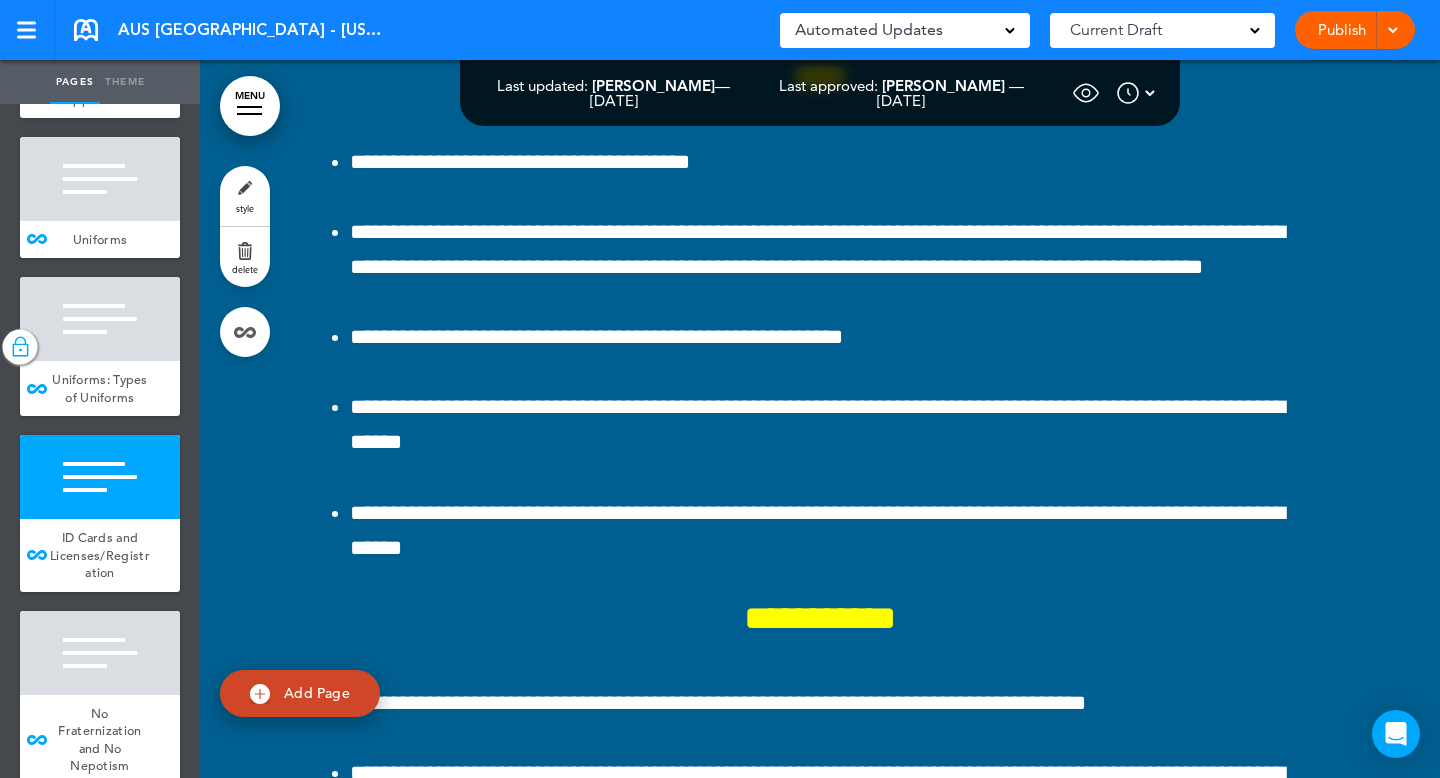 scroll, scrollTop: 55177, scrollLeft: 0, axis: vertical 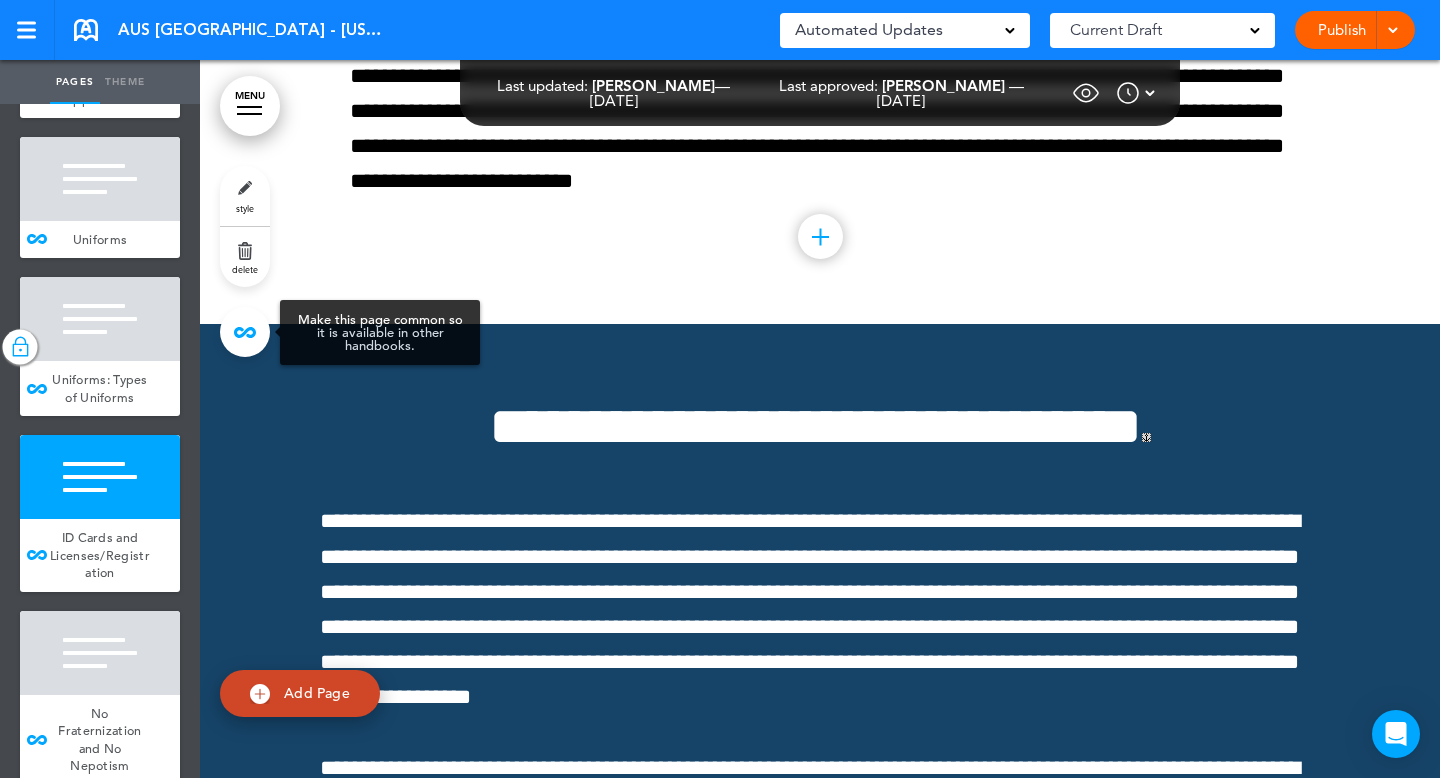 click at bounding box center (245, 332) 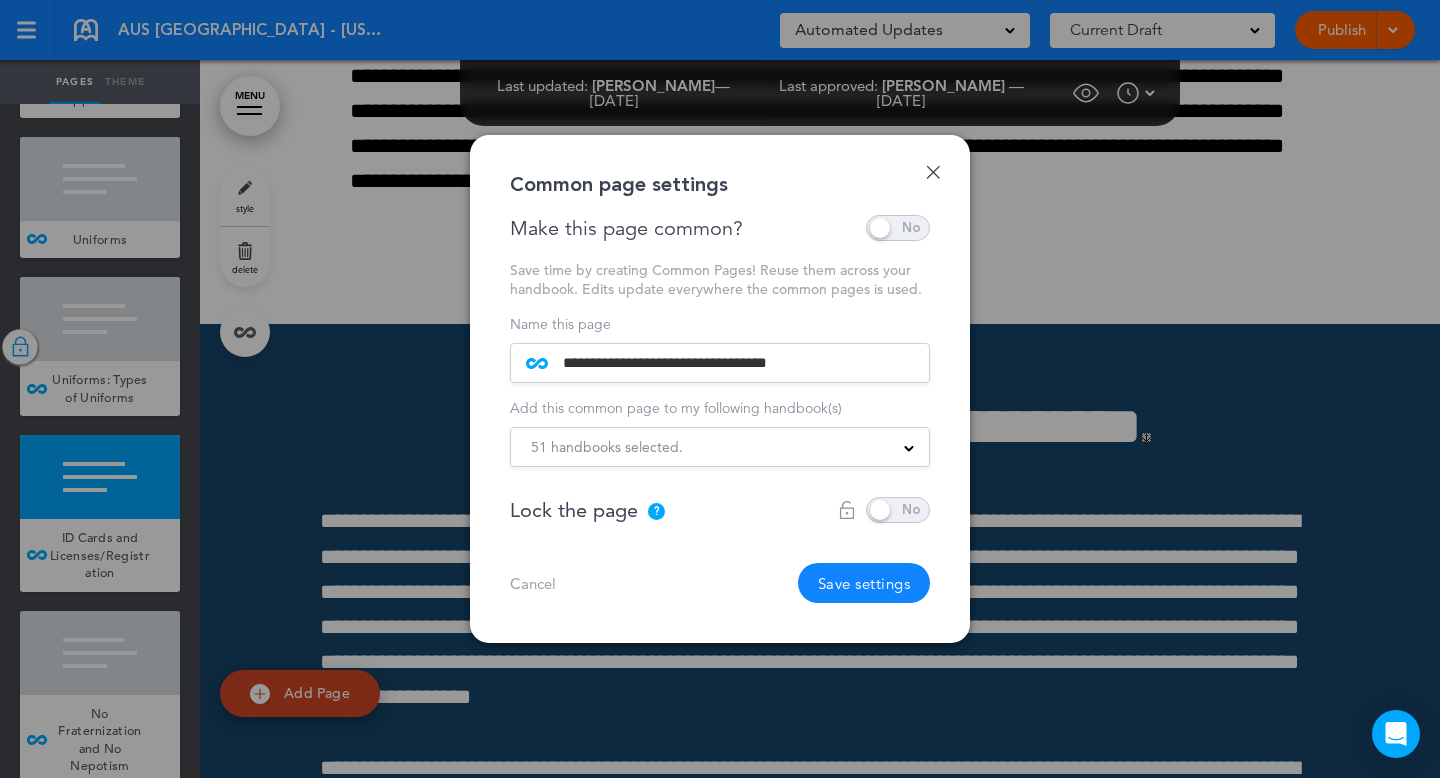 click on "51 handbooks selected.
Add to all of my handbooks
AUS SP - National
AUS Admin - National
AUS SP - California
AUS Admin - California
AUS SP - Arizona
AUS Admin - Arizona
AUS SP - Colorado" at bounding box center (720, 447) 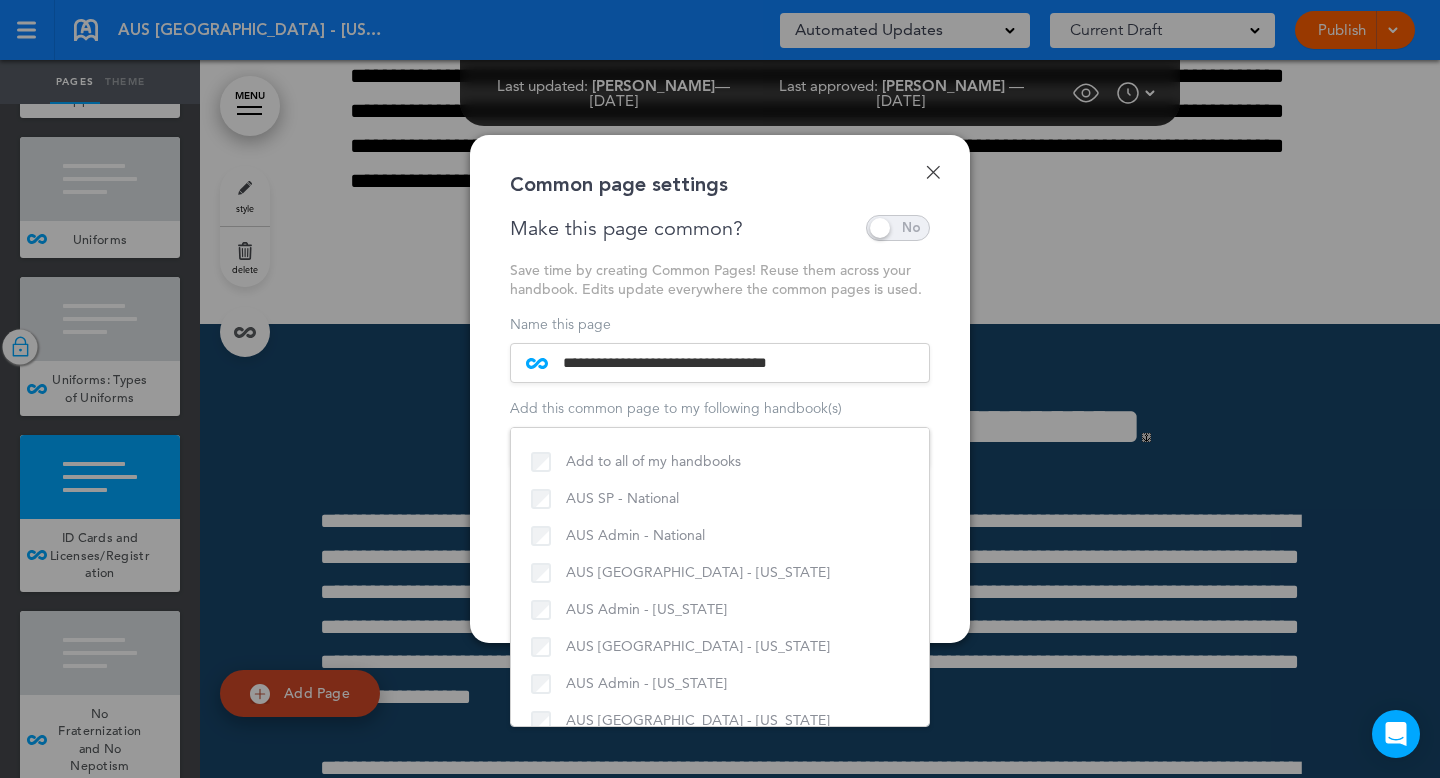 click at bounding box center (720, 389) 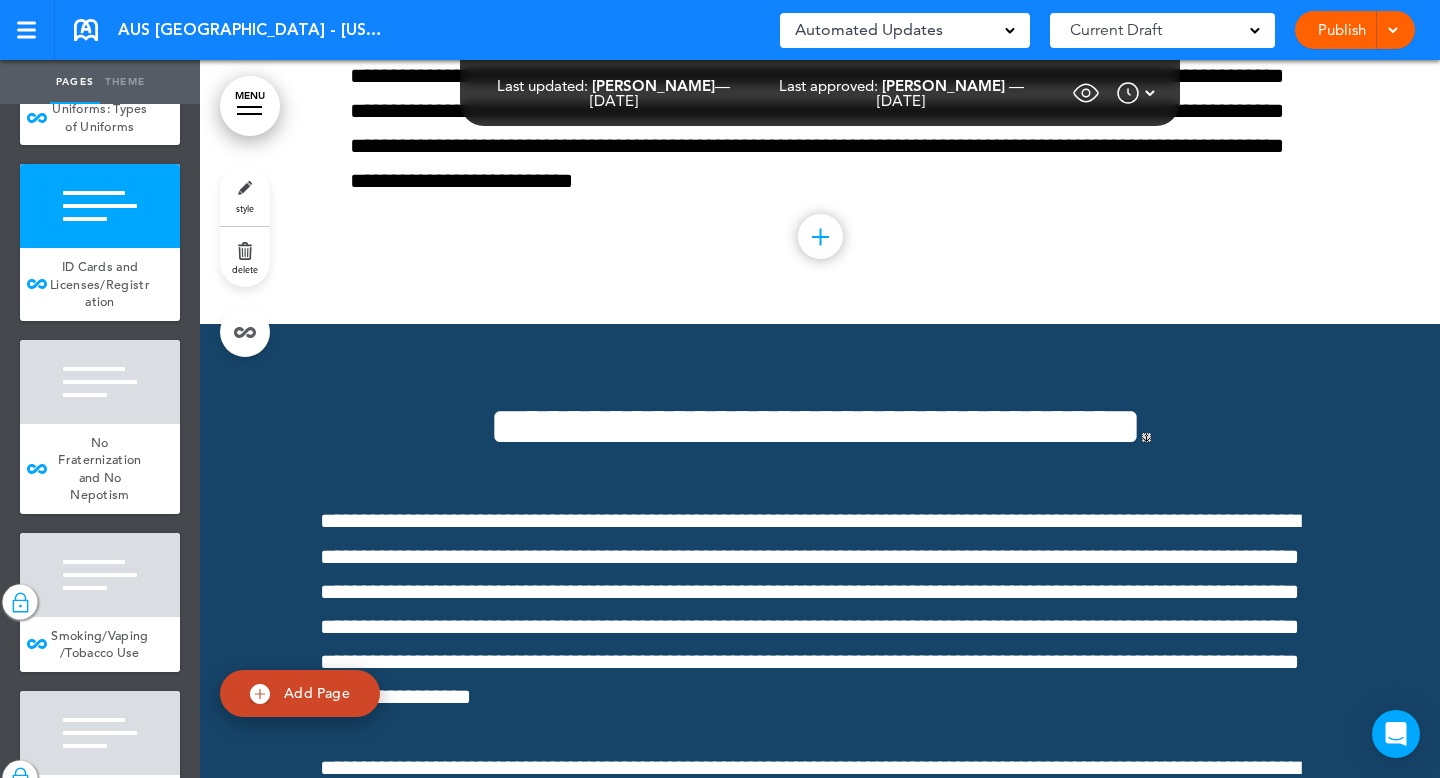 scroll, scrollTop: 7287, scrollLeft: 0, axis: vertical 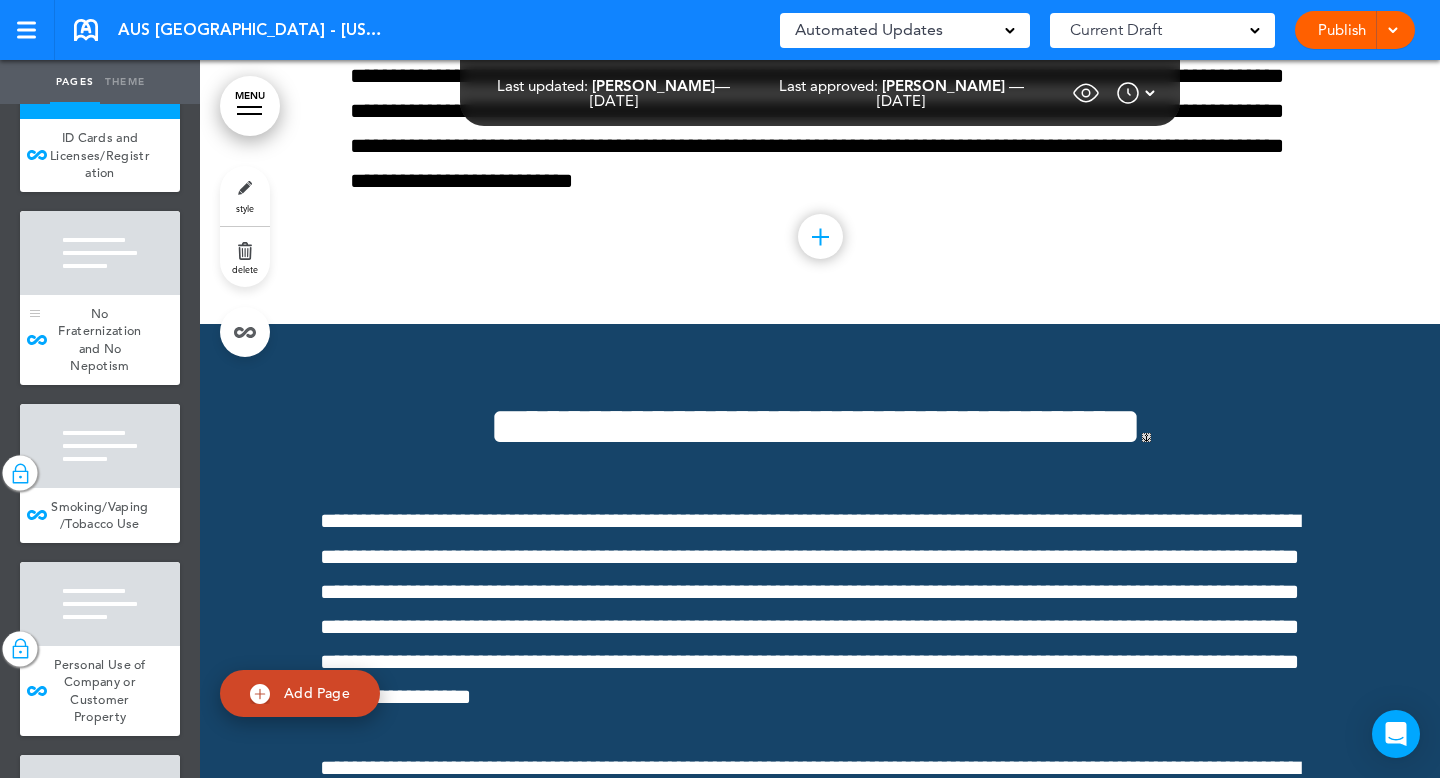 click on "No Fraternization and No Nepotism" at bounding box center (100, 340) 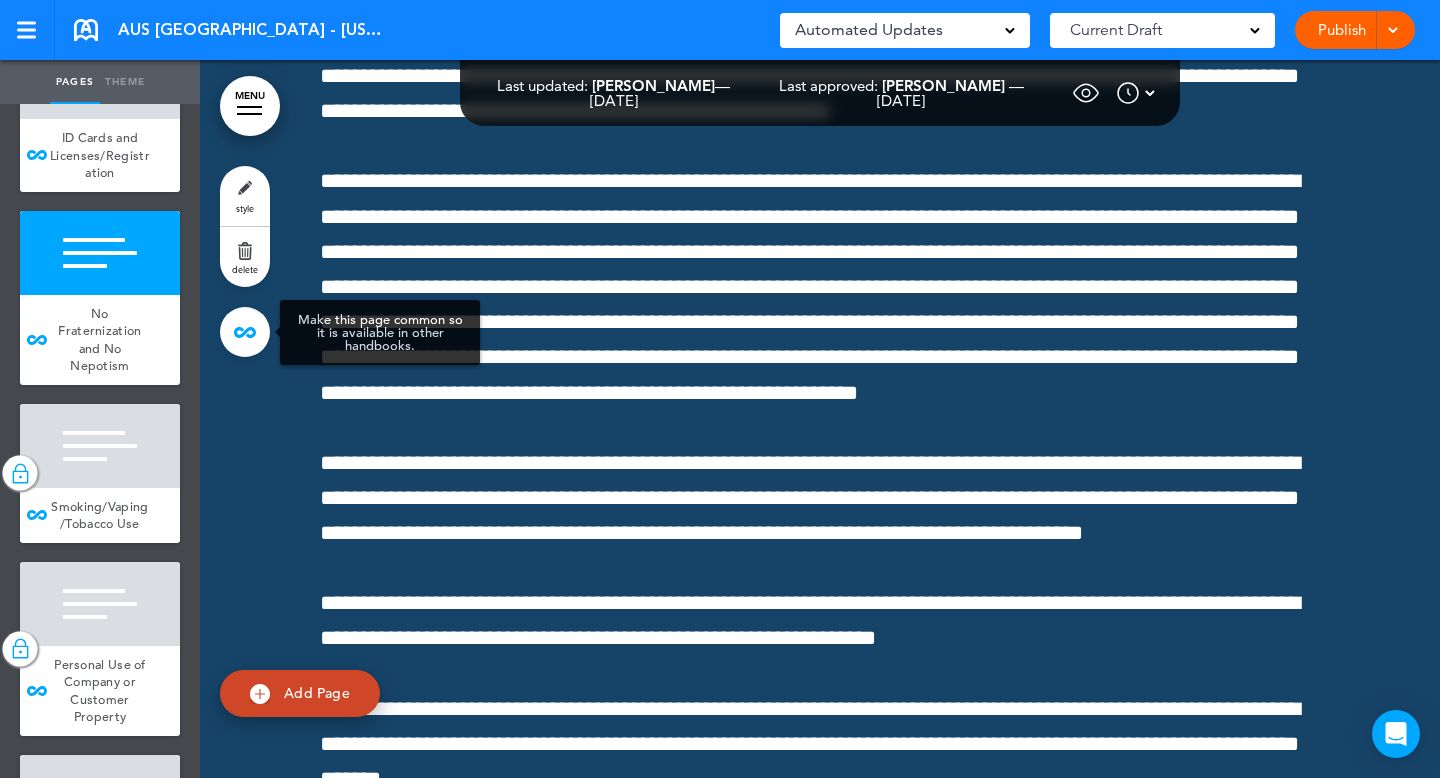 scroll, scrollTop: 56185, scrollLeft: 0, axis: vertical 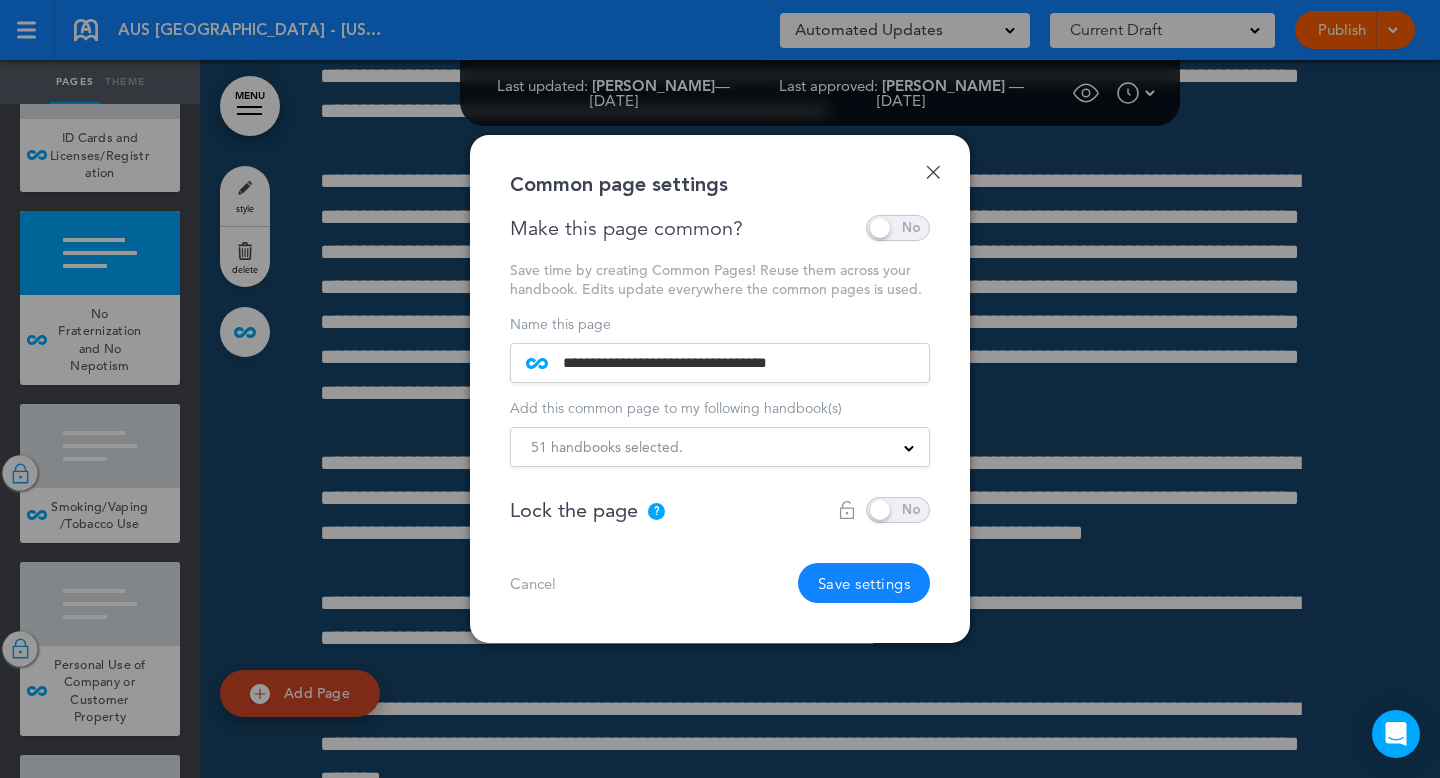 click at bounding box center (720, 389) 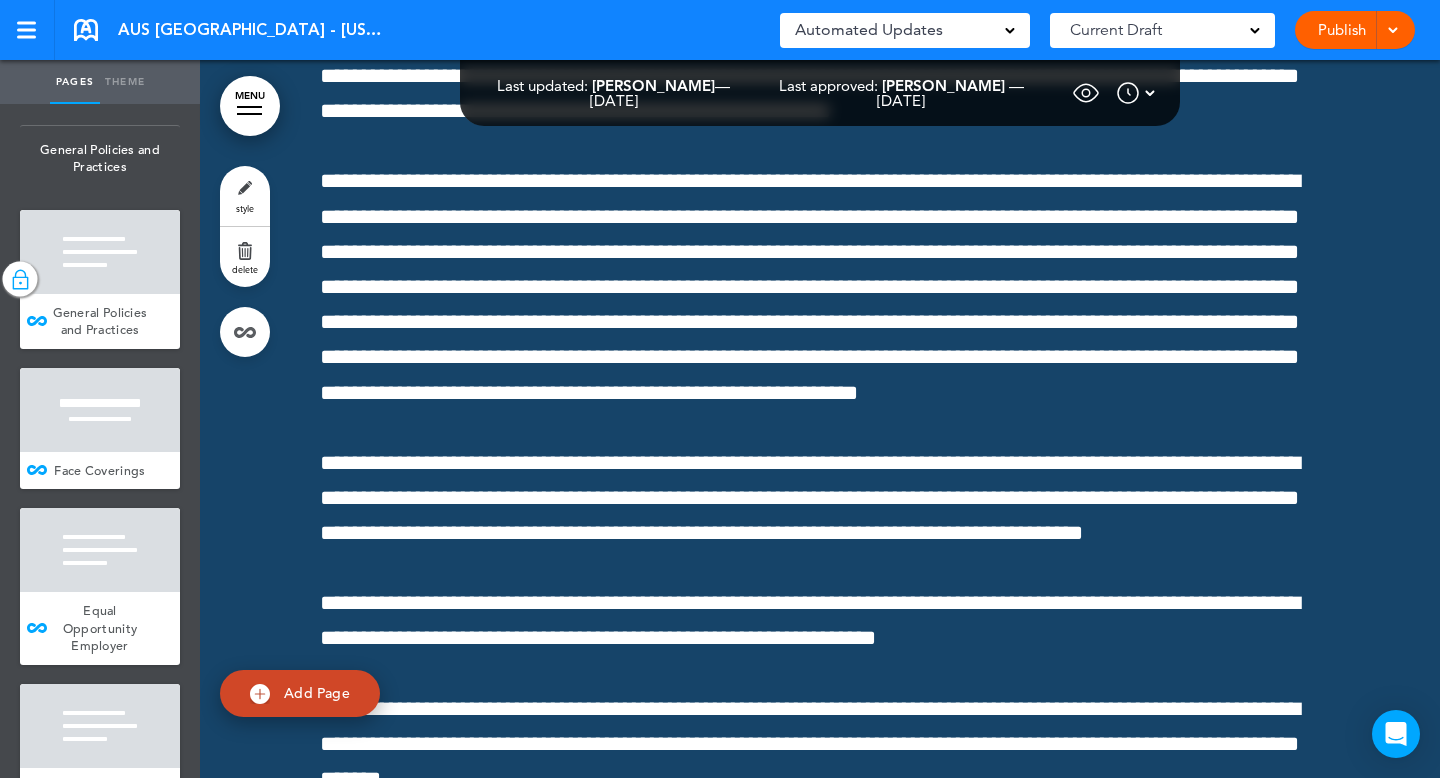 scroll, scrollTop: 9143, scrollLeft: 0, axis: vertical 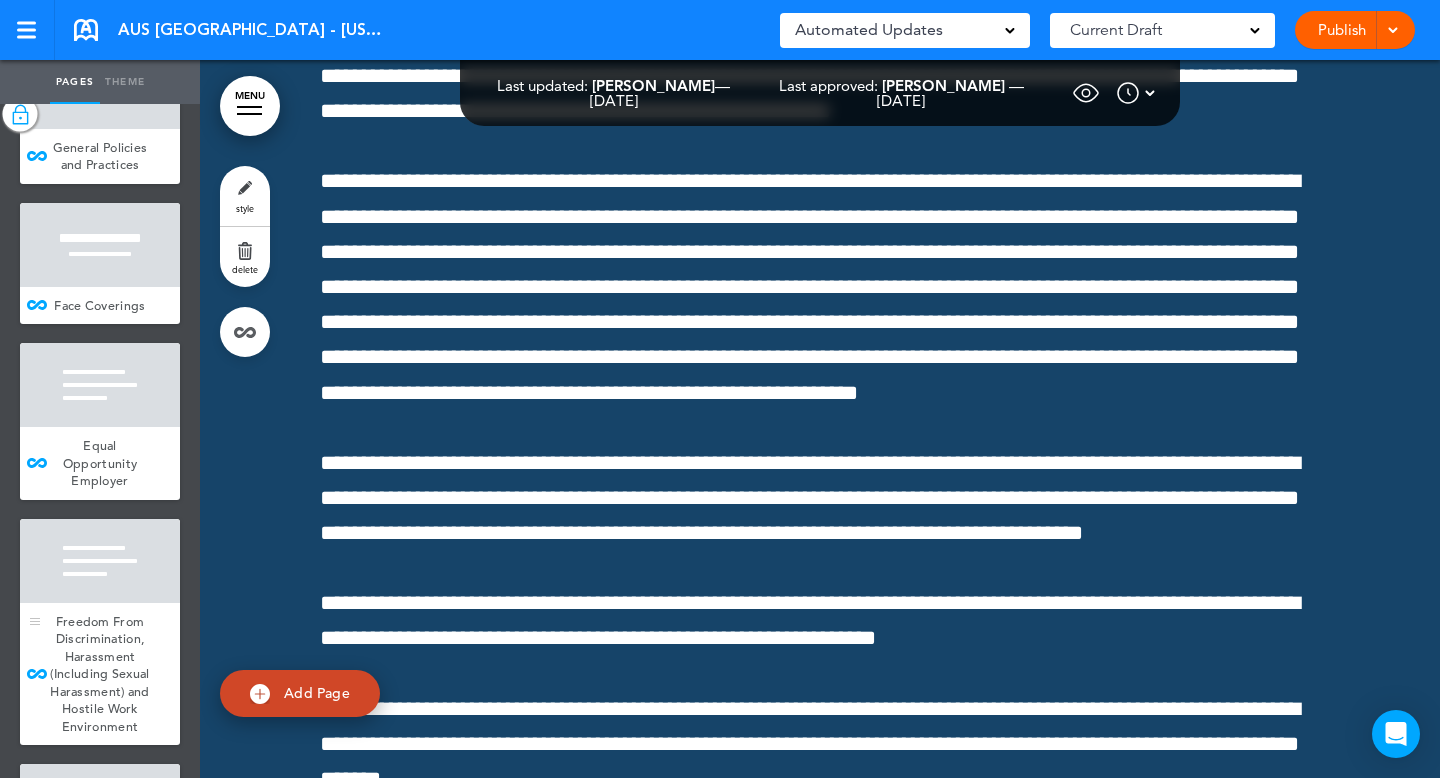 click on "Freedom From Discrimination, Harassment (Including Sexual Harassment) and Hostile Work Environment" at bounding box center [100, 674] 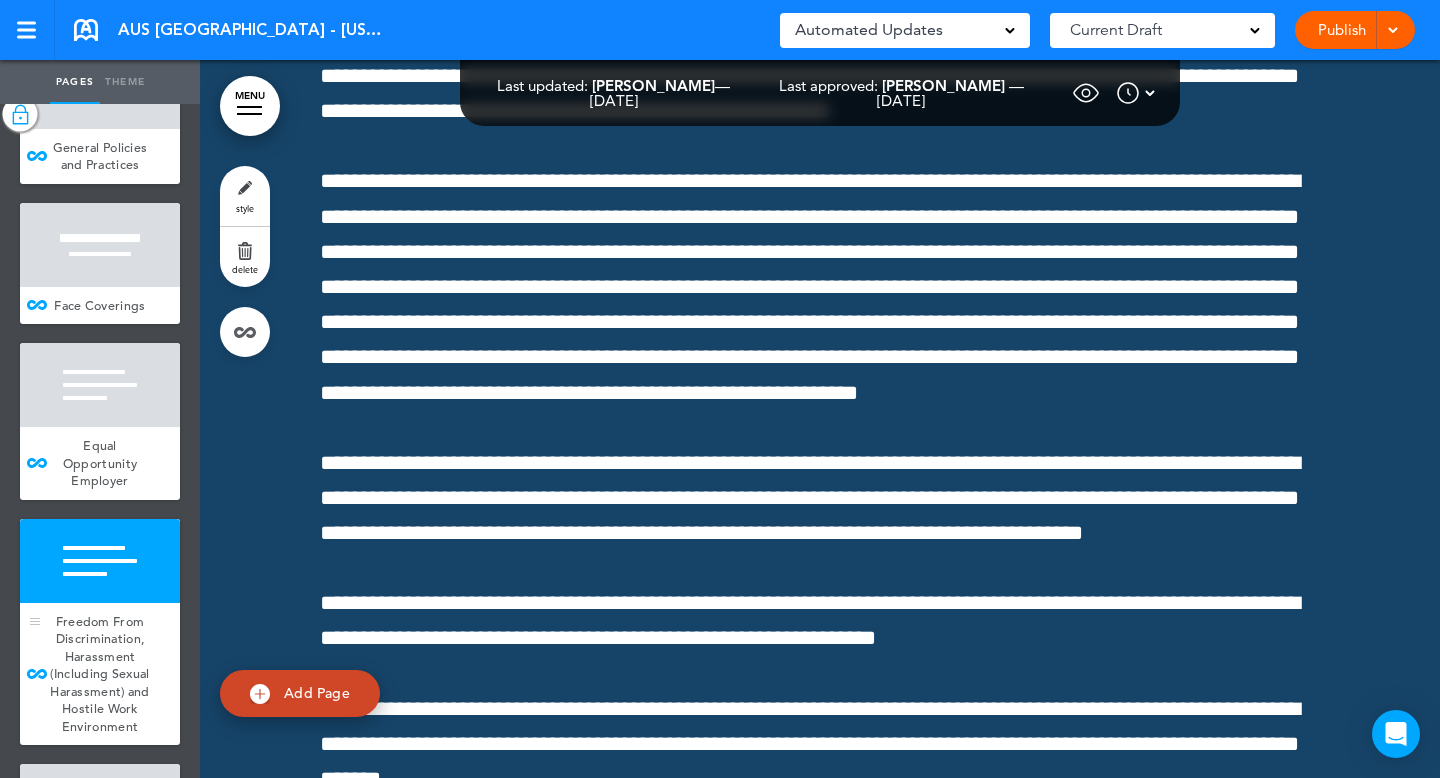 scroll, scrollTop: 70464, scrollLeft: 0, axis: vertical 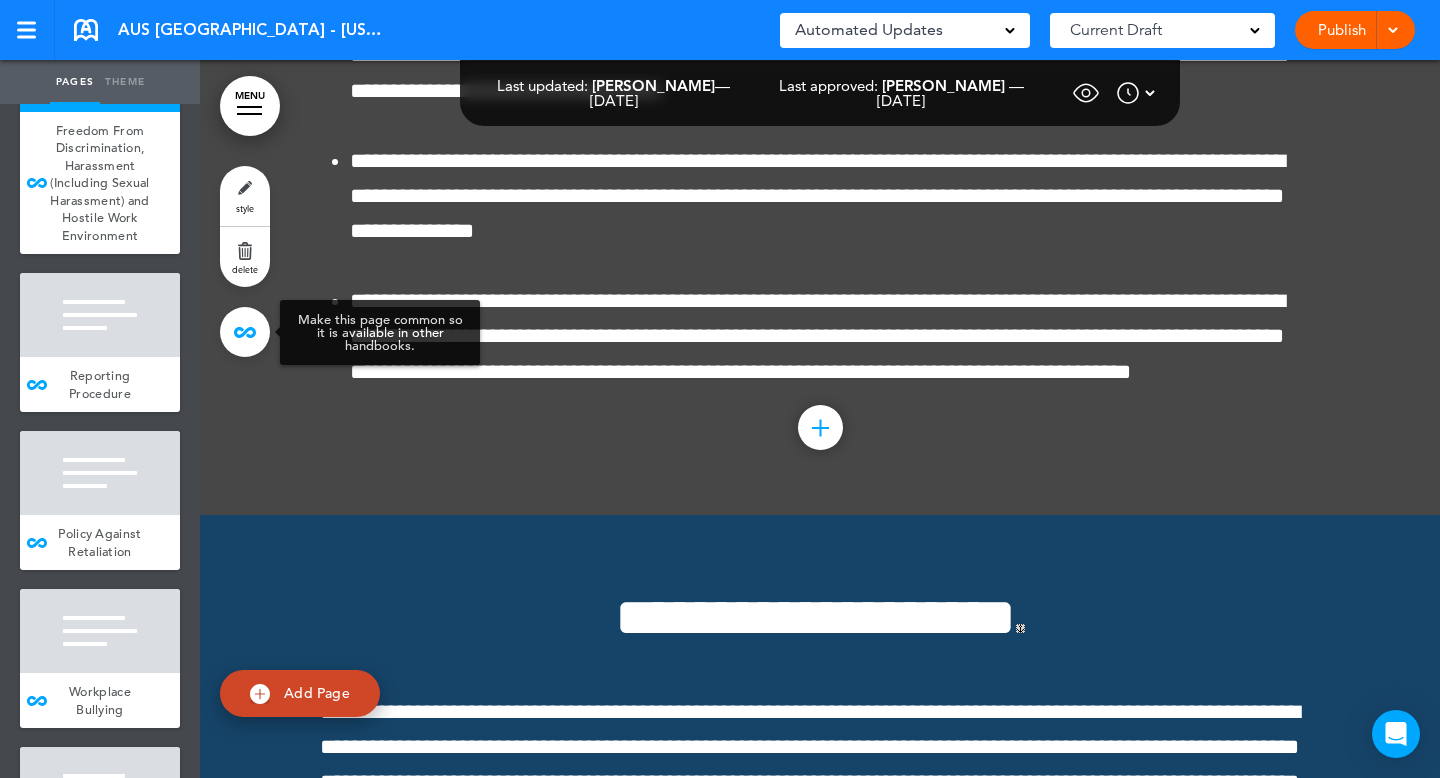 click at bounding box center (245, 332) 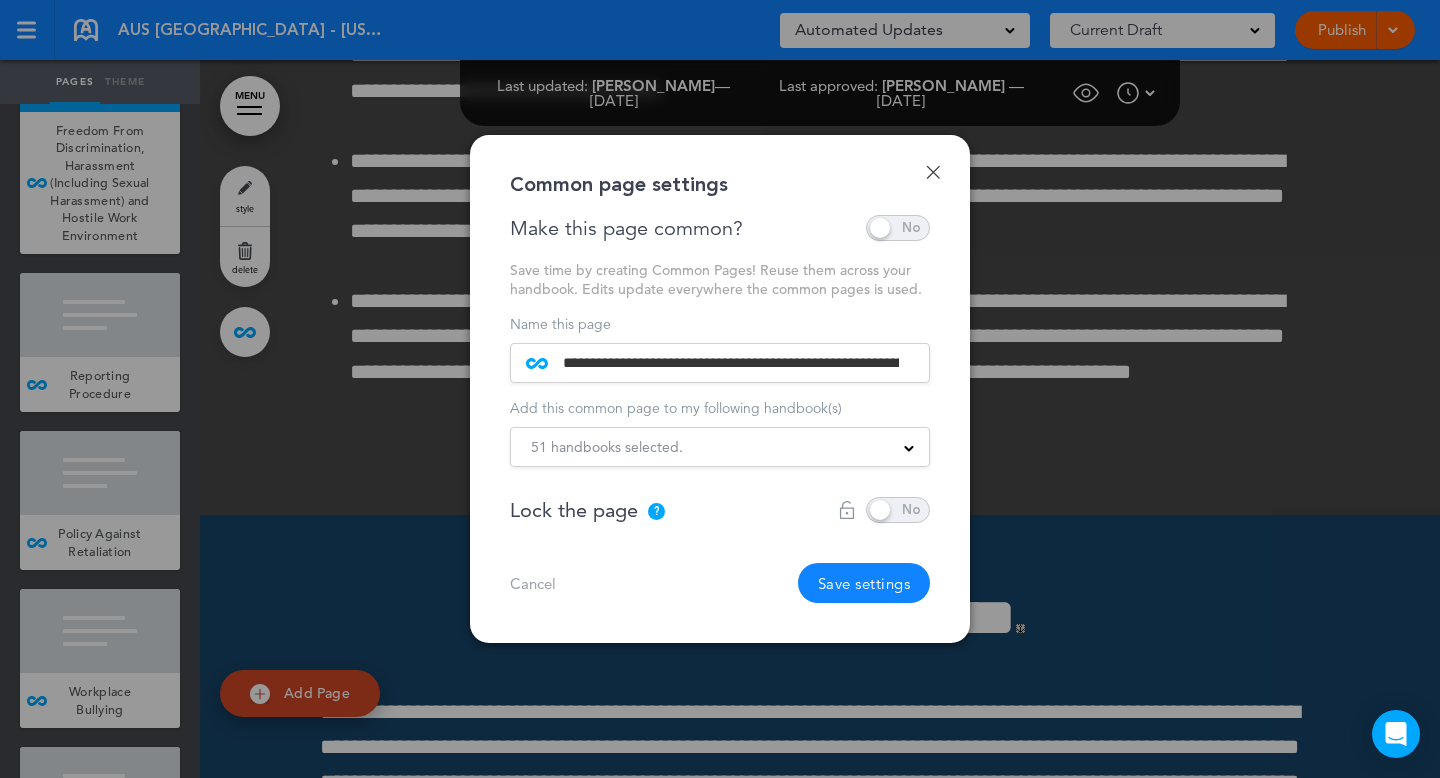 click at bounding box center (720, 389) 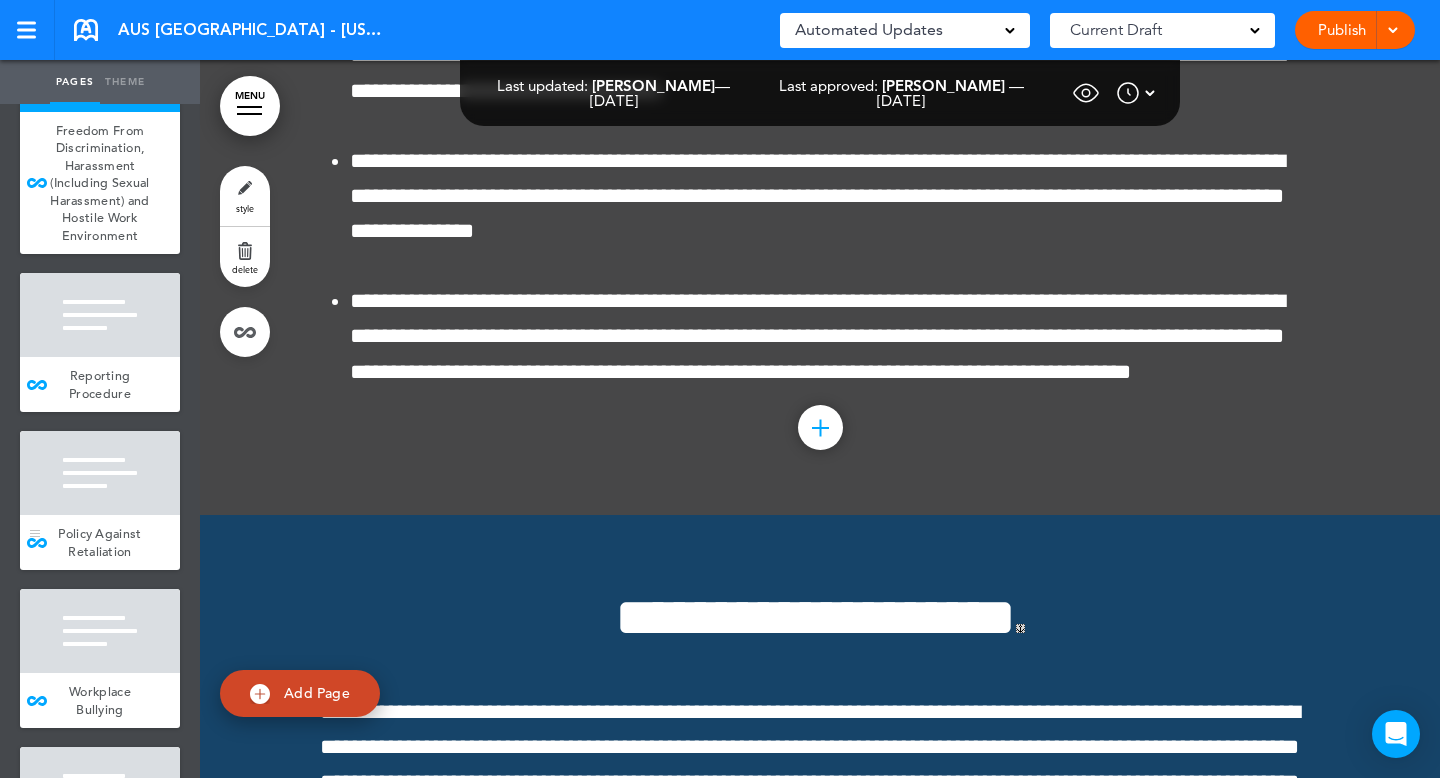 click at bounding box center [100, 473] 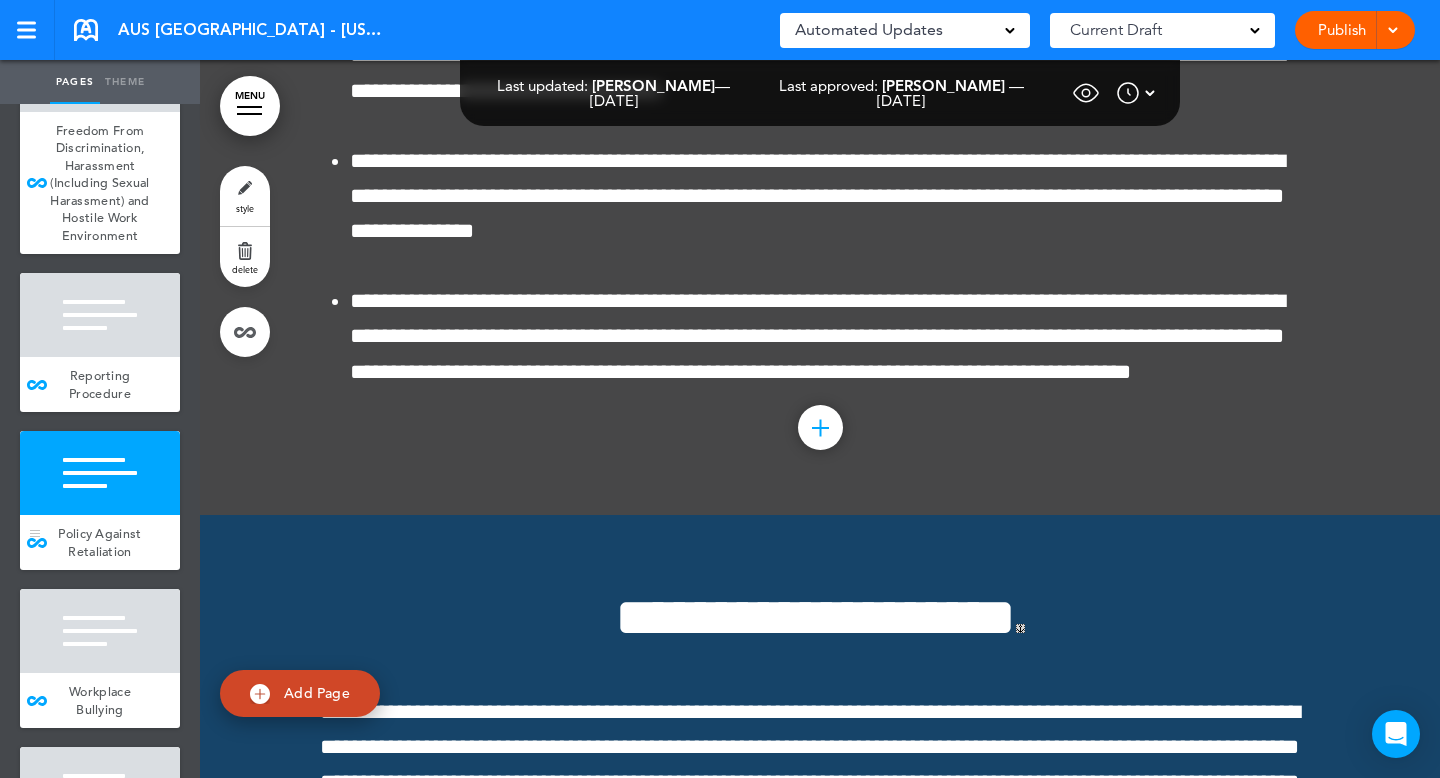 scroll, scrollTop: 73560, scrollLeft: 0, axis: vertical 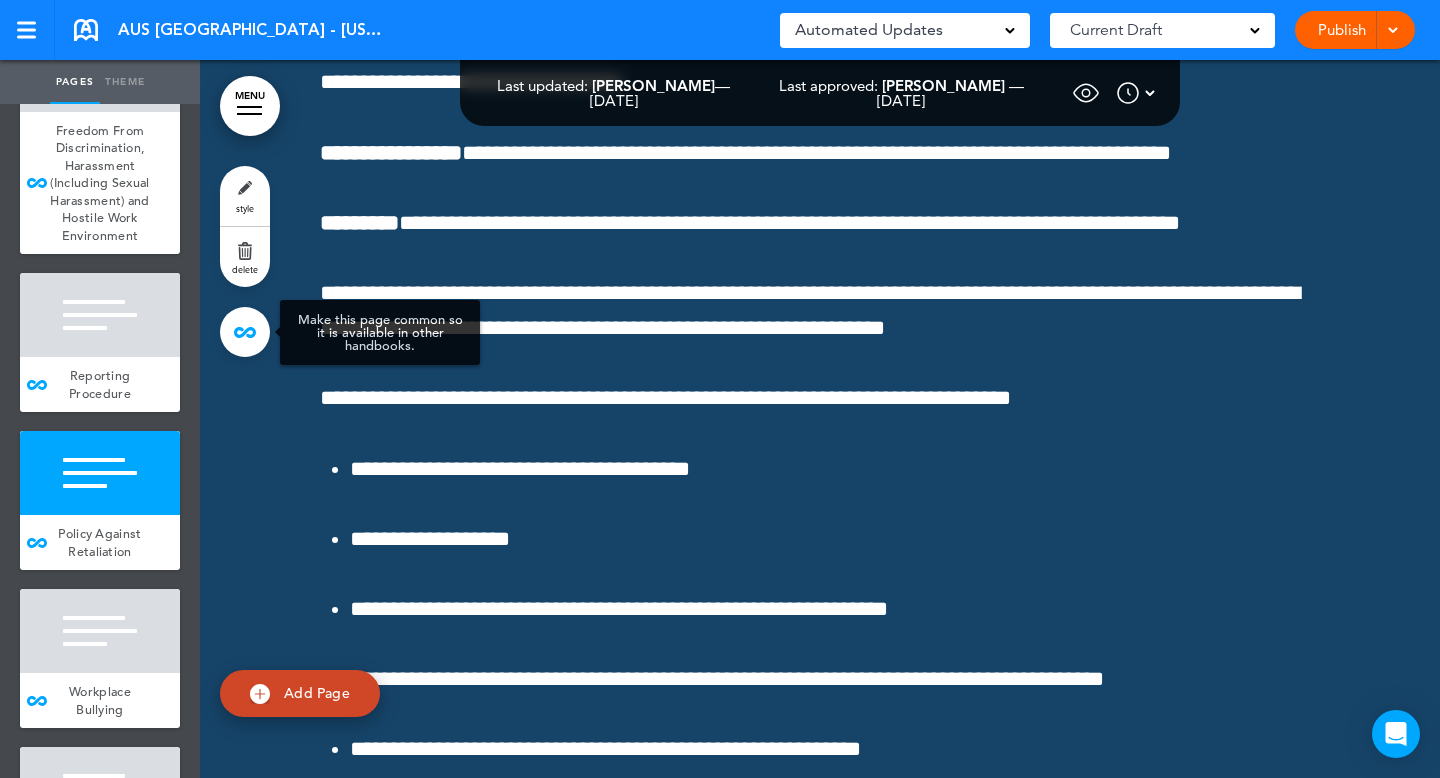 click at bounding box center (245, 332) 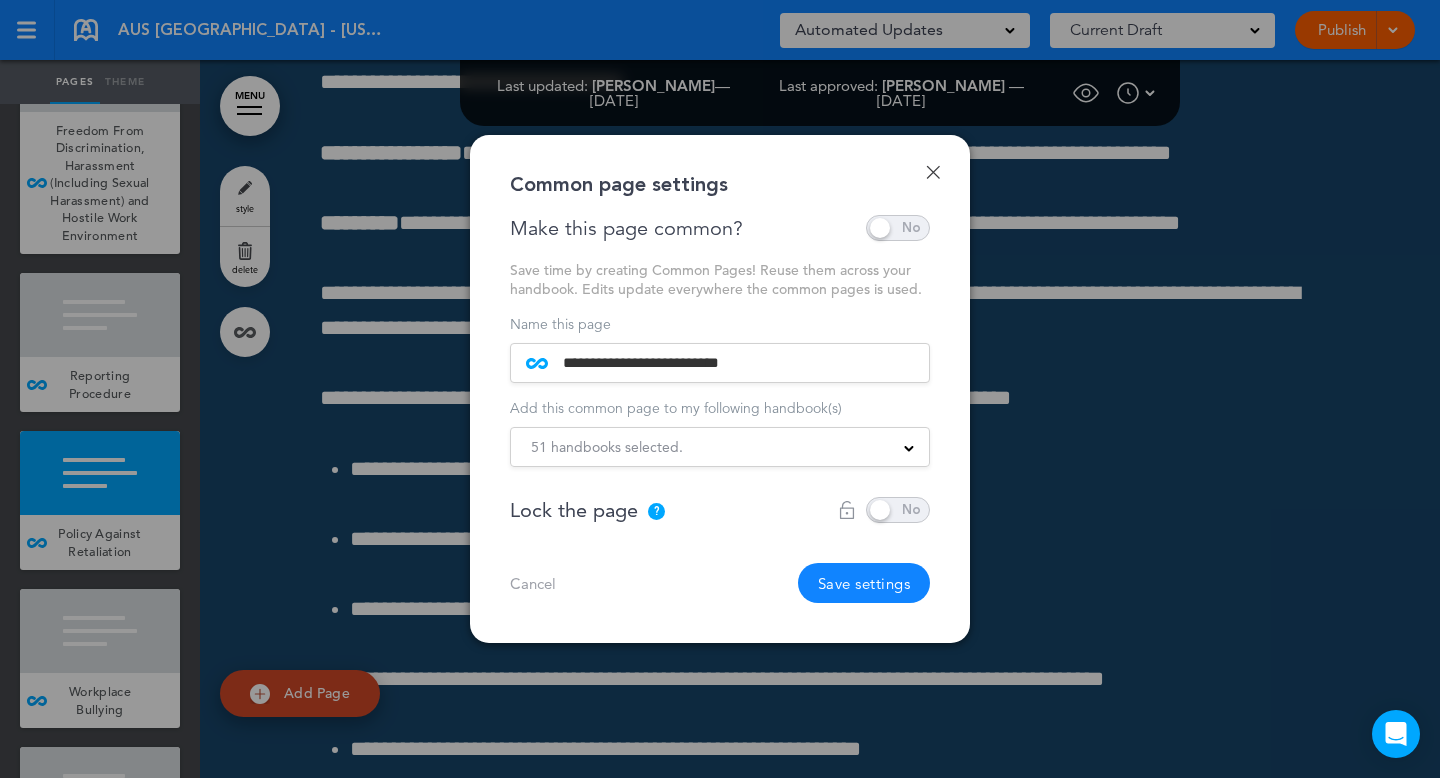 click at bounding box center (720, 389) 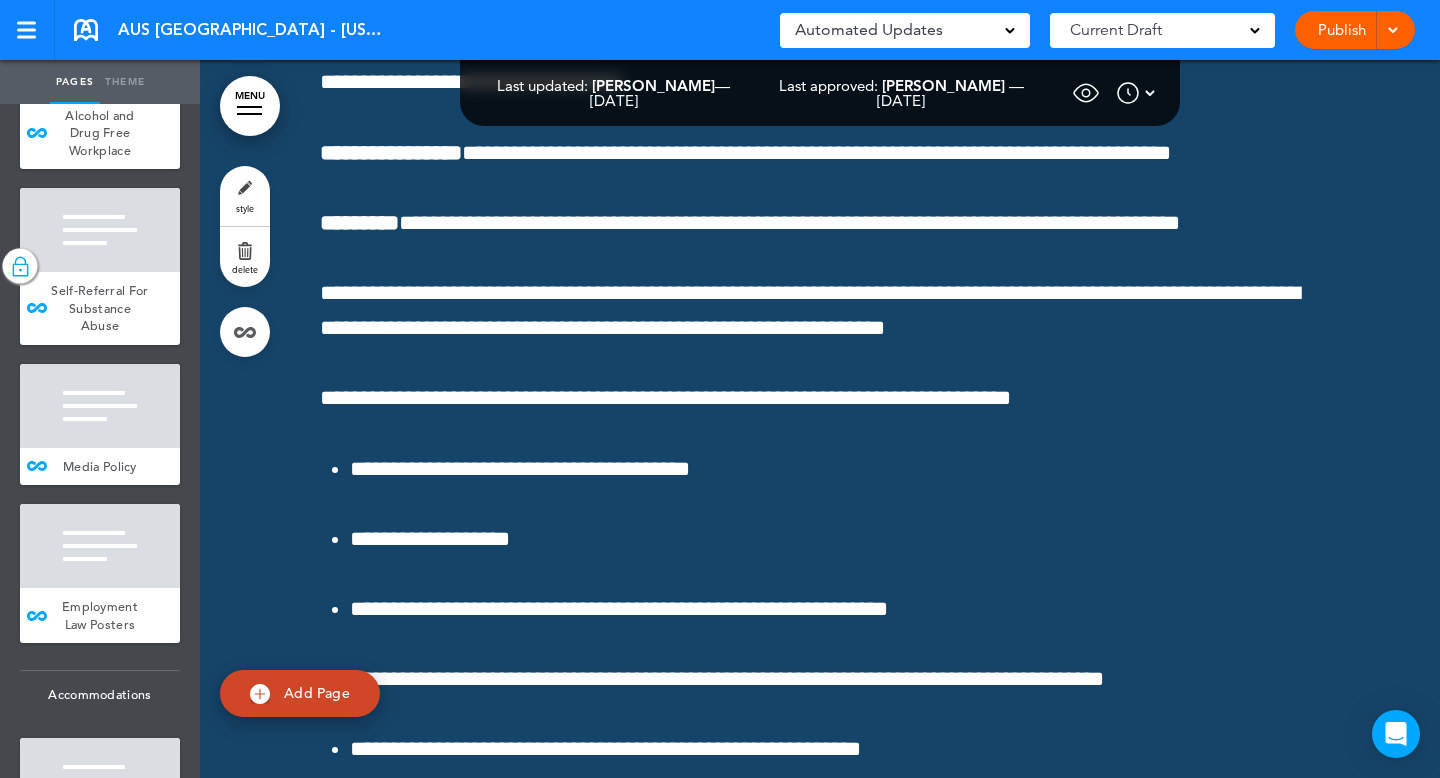 scroll, scrollTop: 11864, scrollLeft: 0, axis: vertical 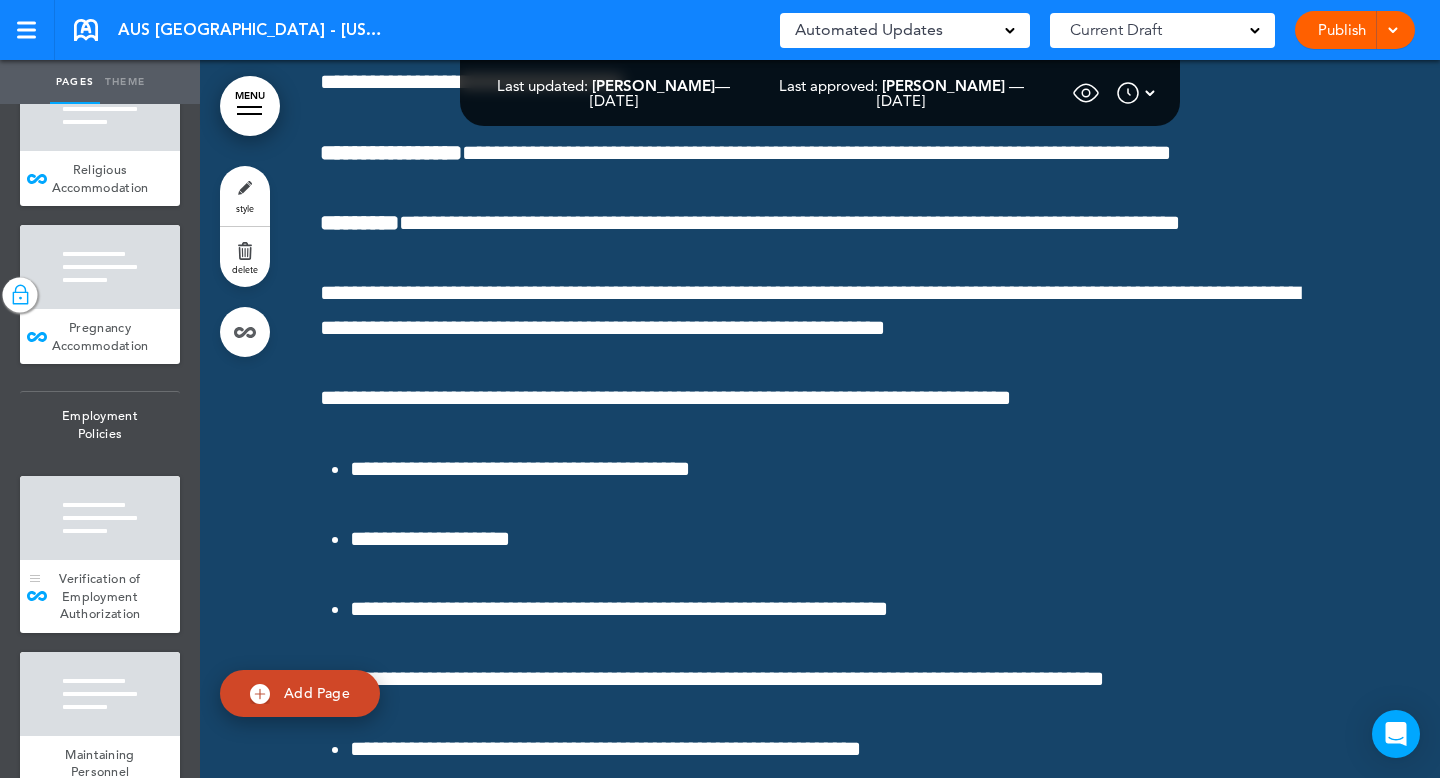 click on "Verification of Employment Authorization" at bounding box center (100, 596) 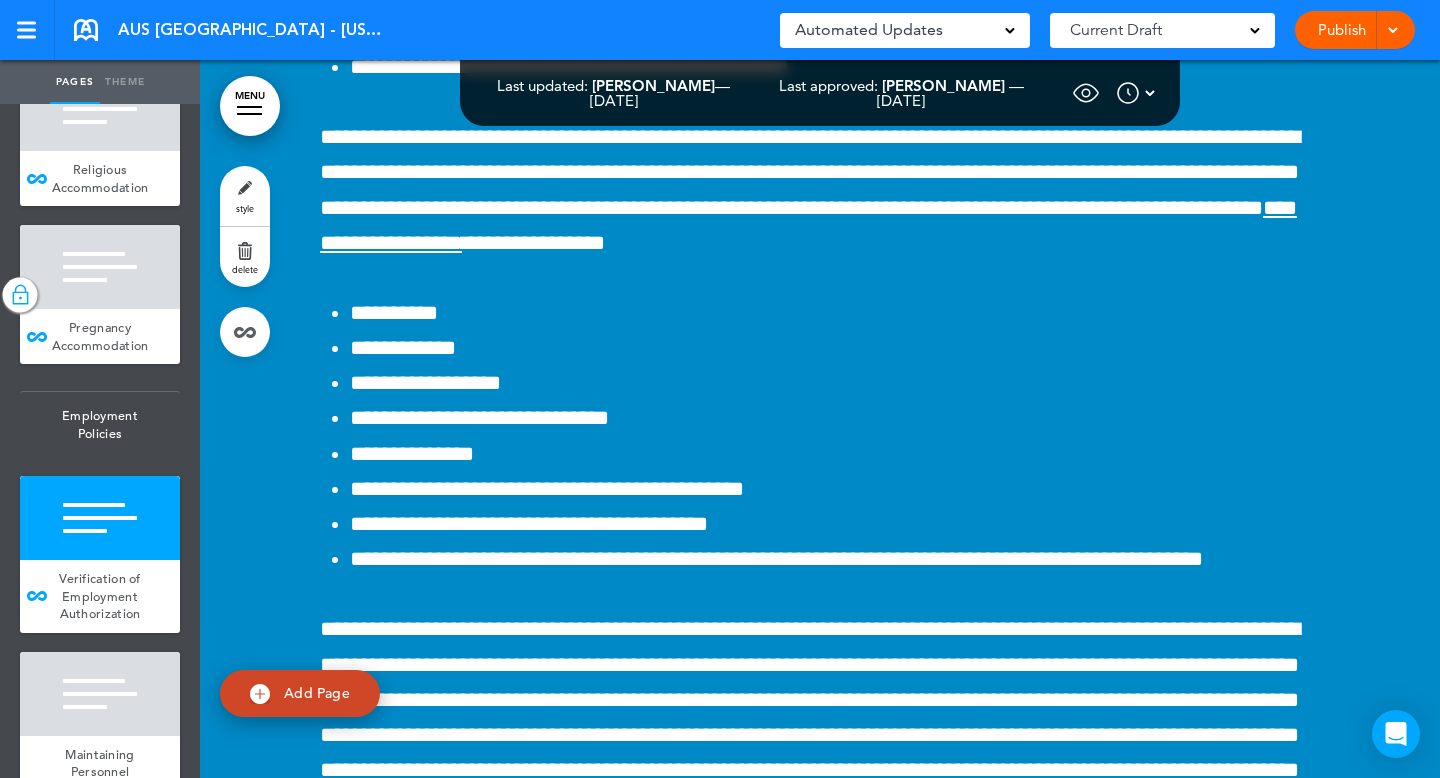scroll, scrollTop: 89038, scrollLeft: 0, axis: vertical 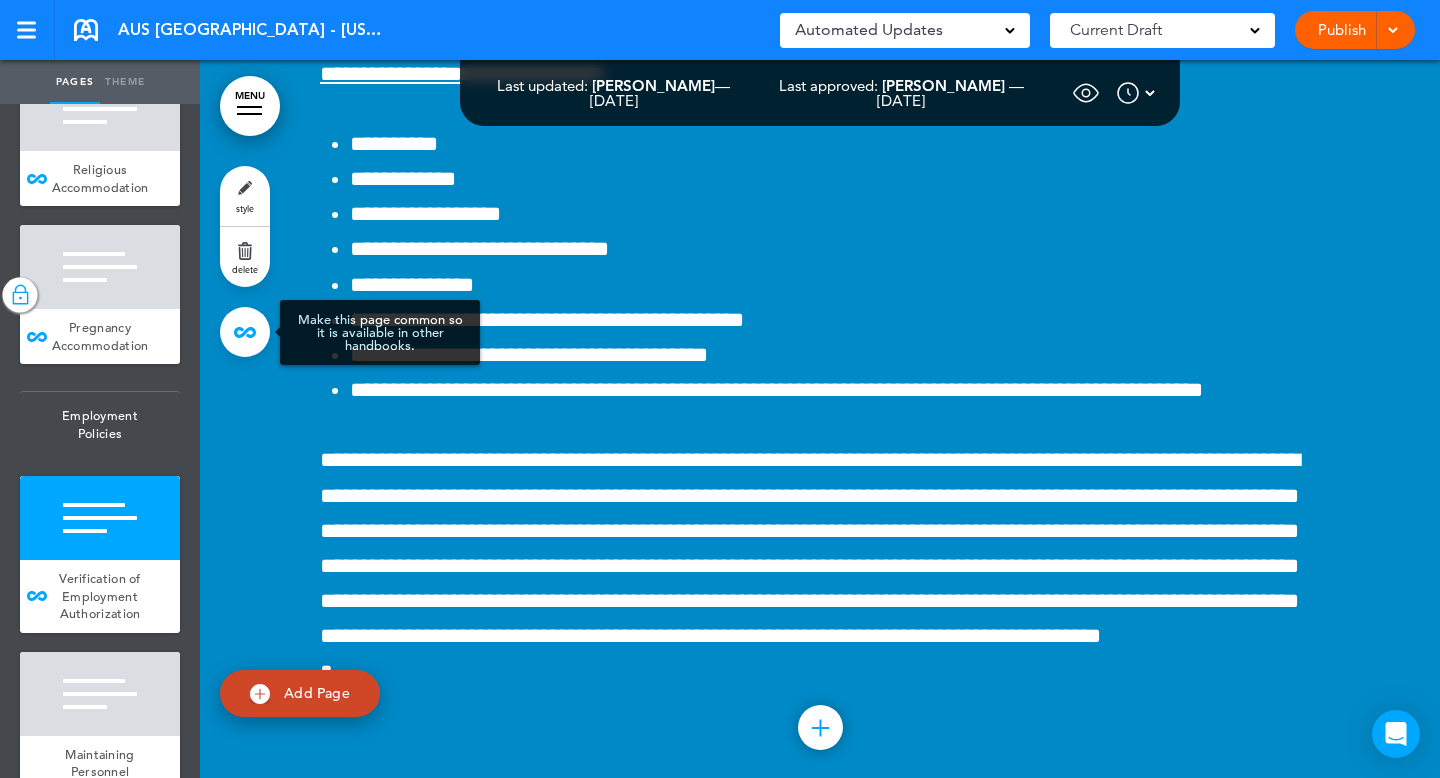 click at bounding box center (245, 332) 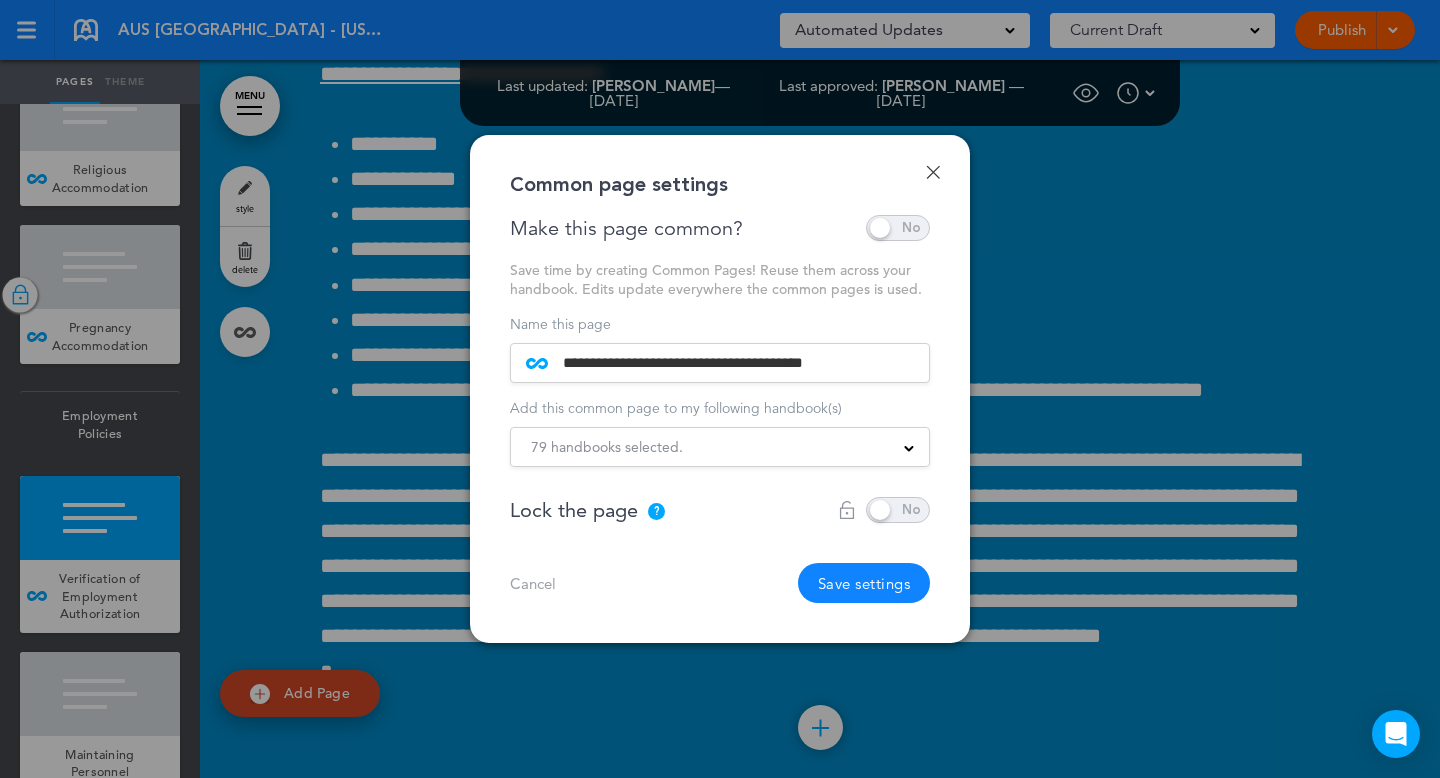 click on "79 handbooks selected." at bounding box center (720, 447) 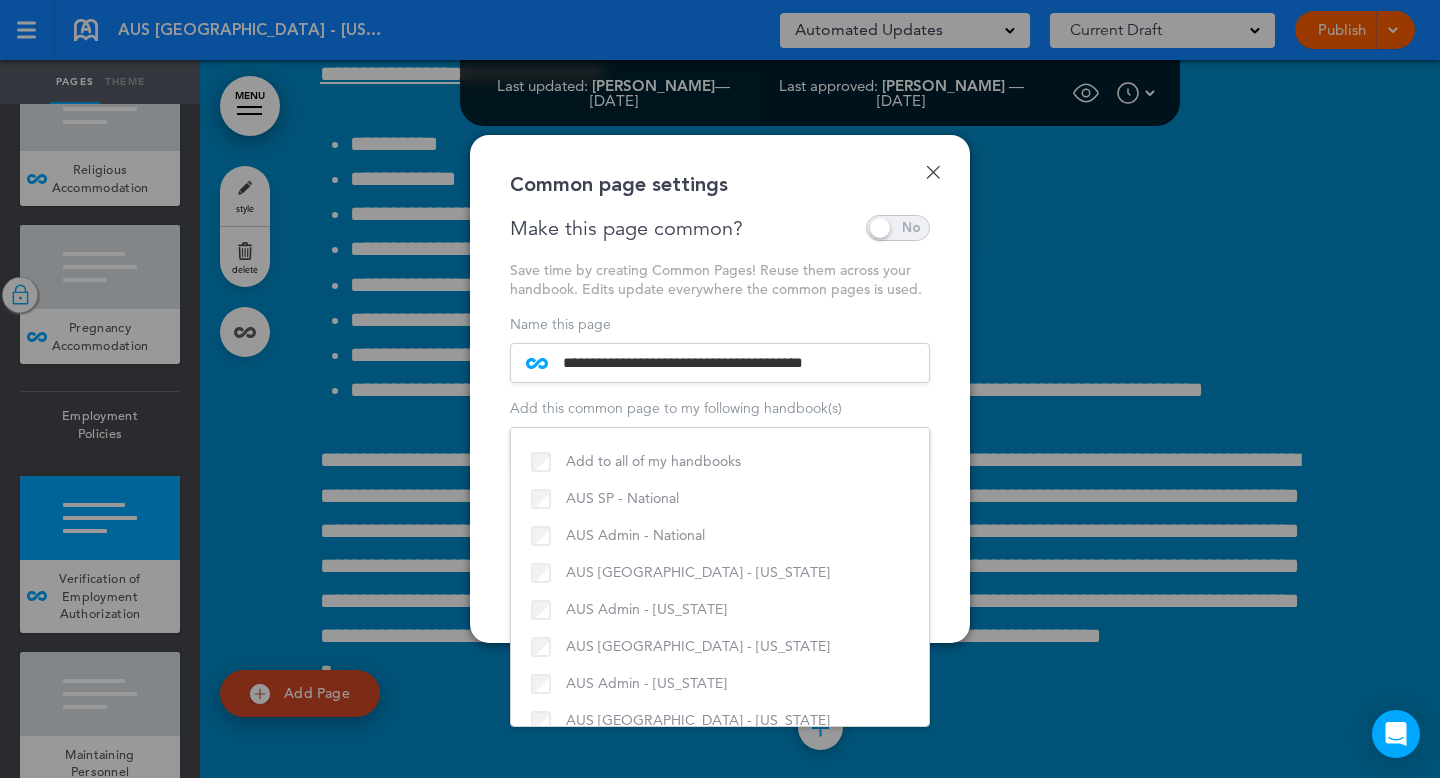 click on "**********" at bounding box center [720, 389] 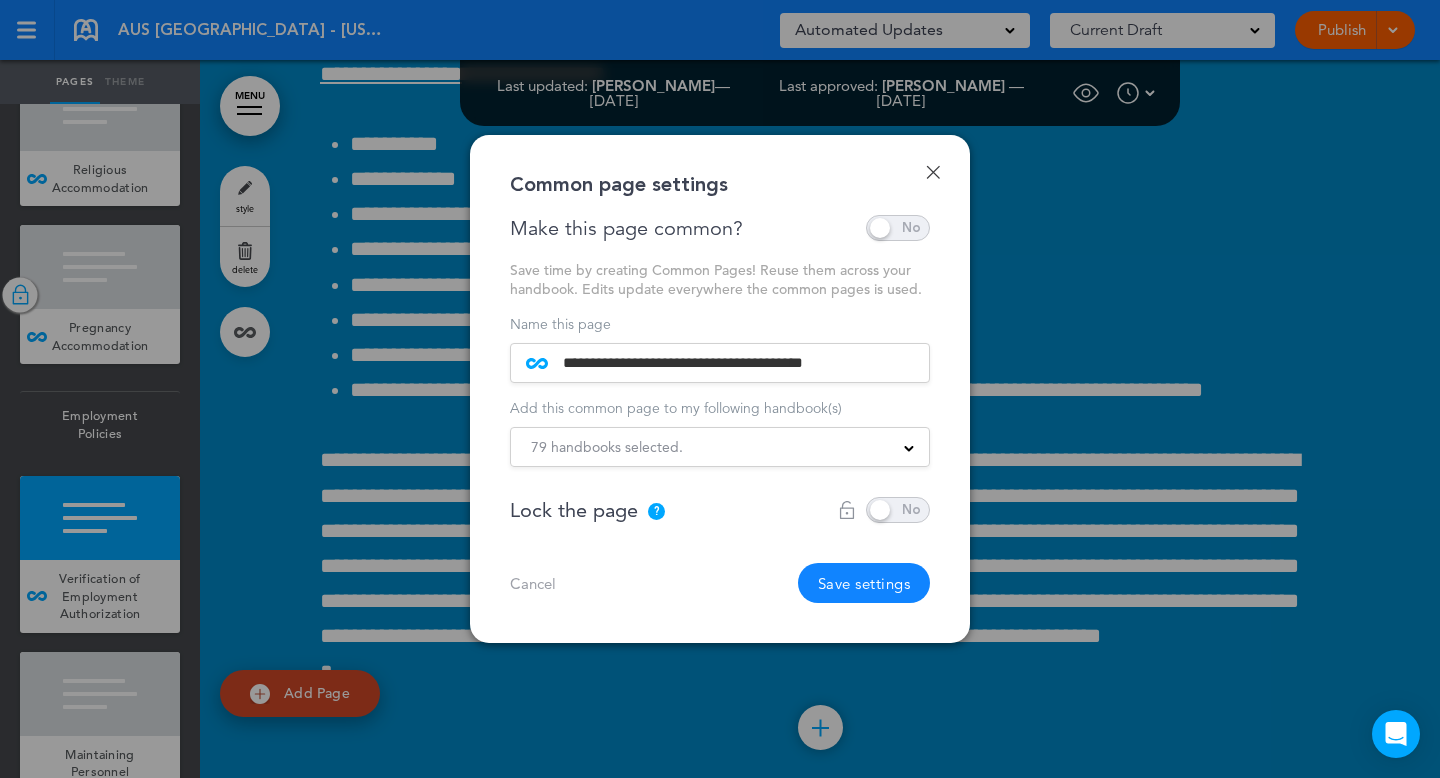 click on "79 handbooks selected." at bounding box center (607, 447) 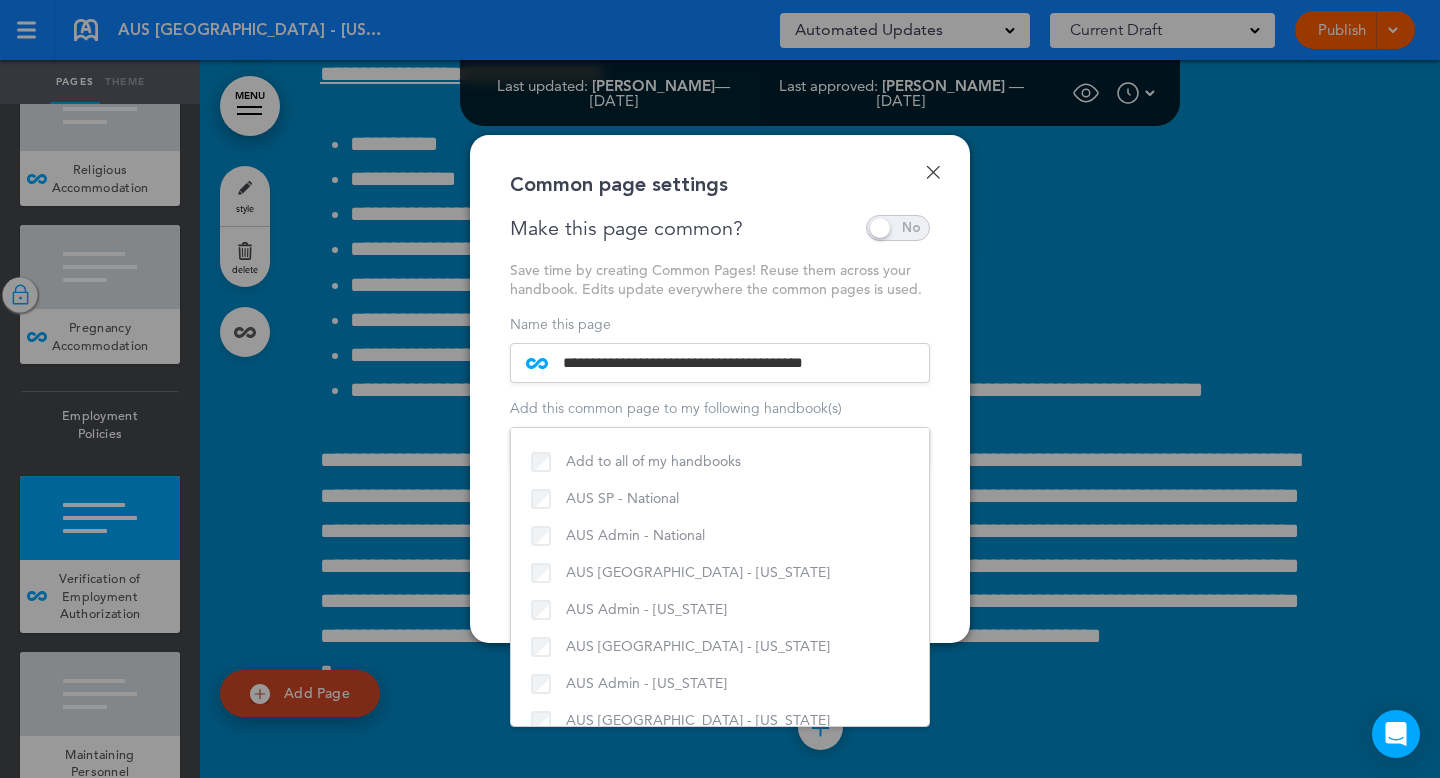 click at bounding box center [720, 389] 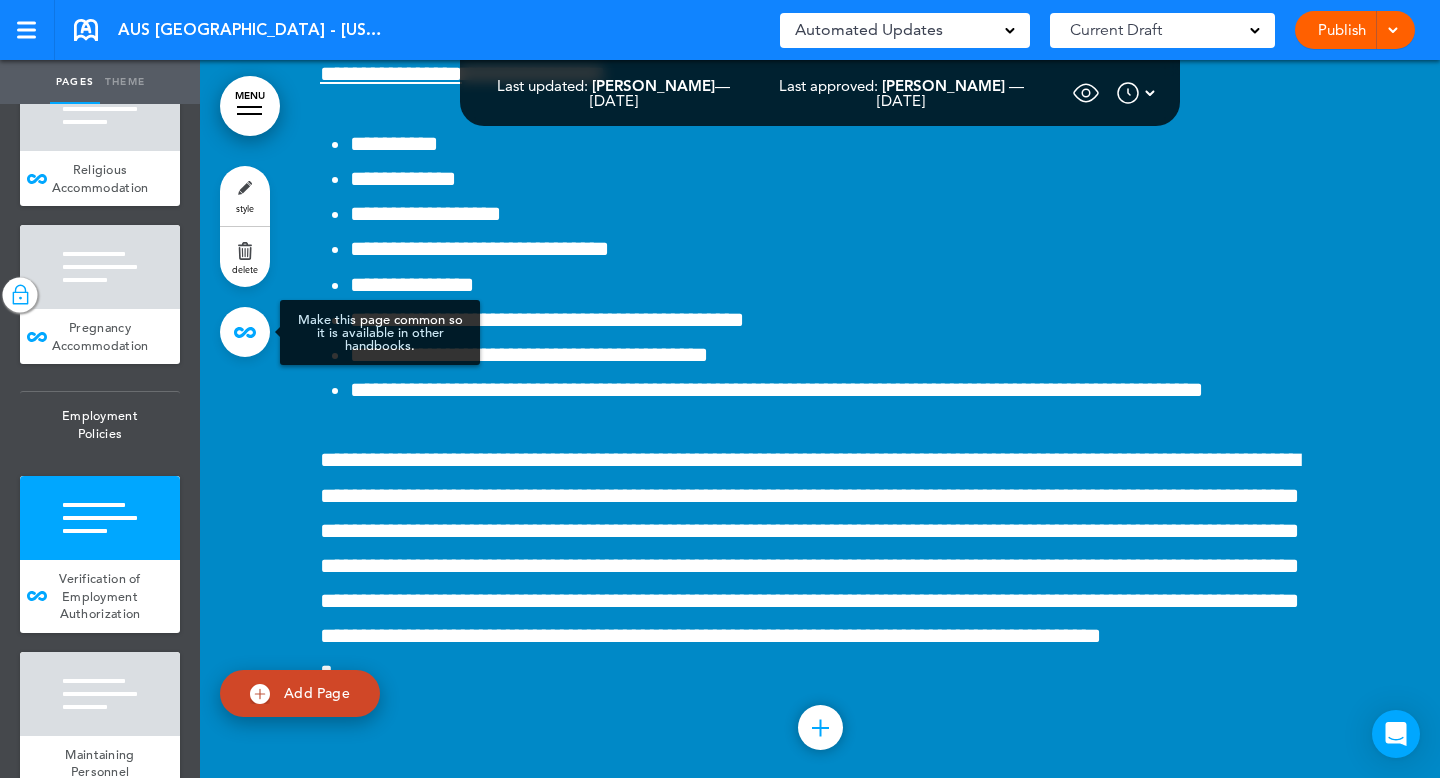 click at bounding box center [245, 332] 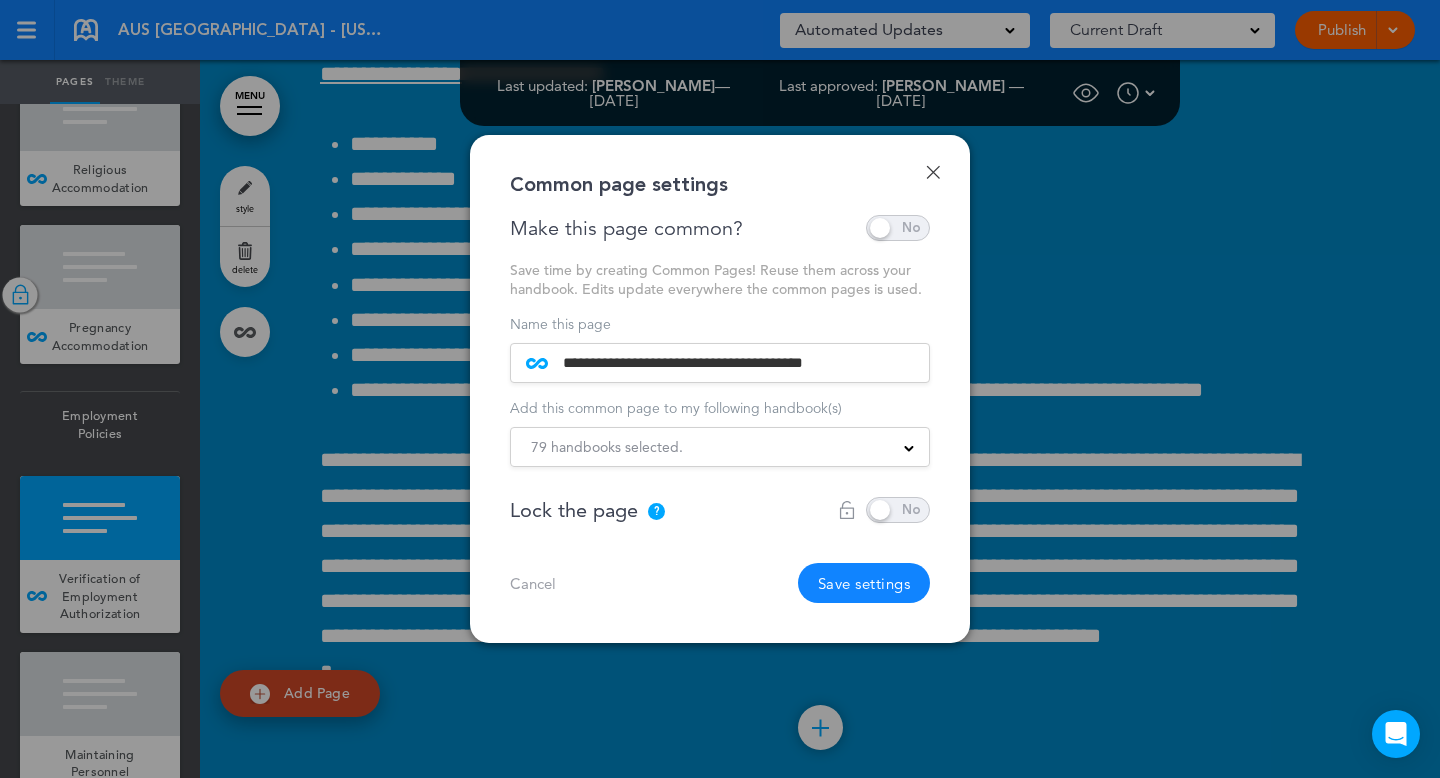 click on "79 handbooks selected." at bounding box center (607, 447) 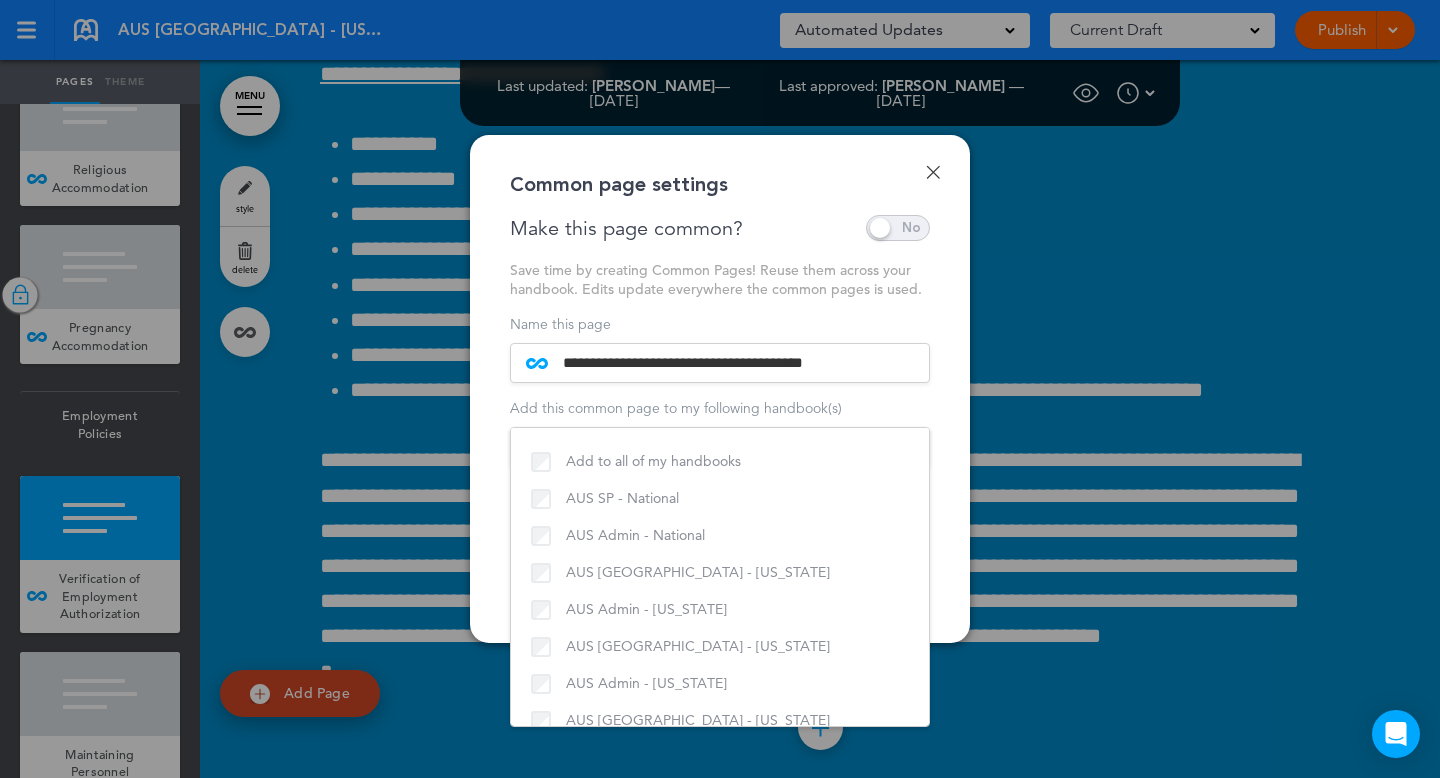 click on "**********" at bounding box center (720, 389) 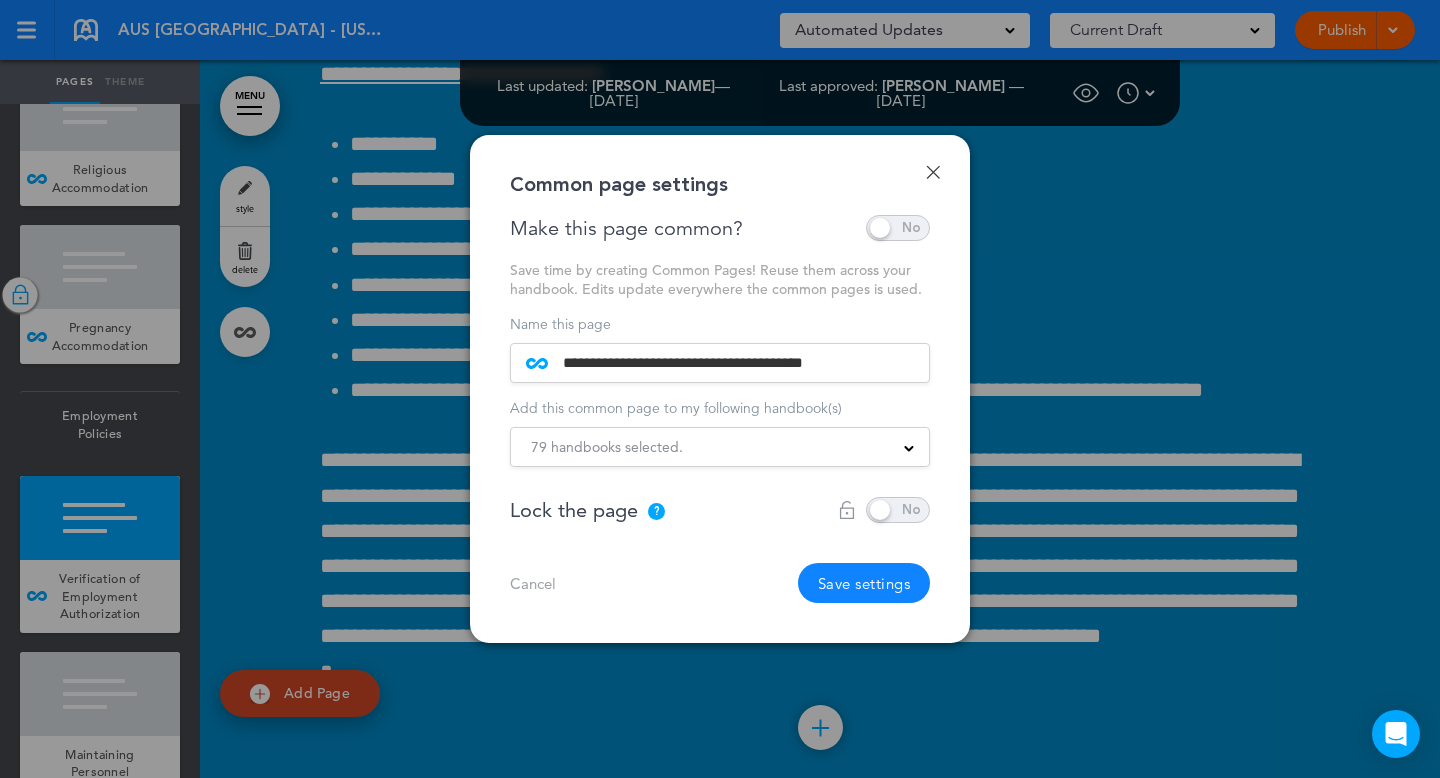 click on "79 handbooks selected." at bounding box center [720, 447] 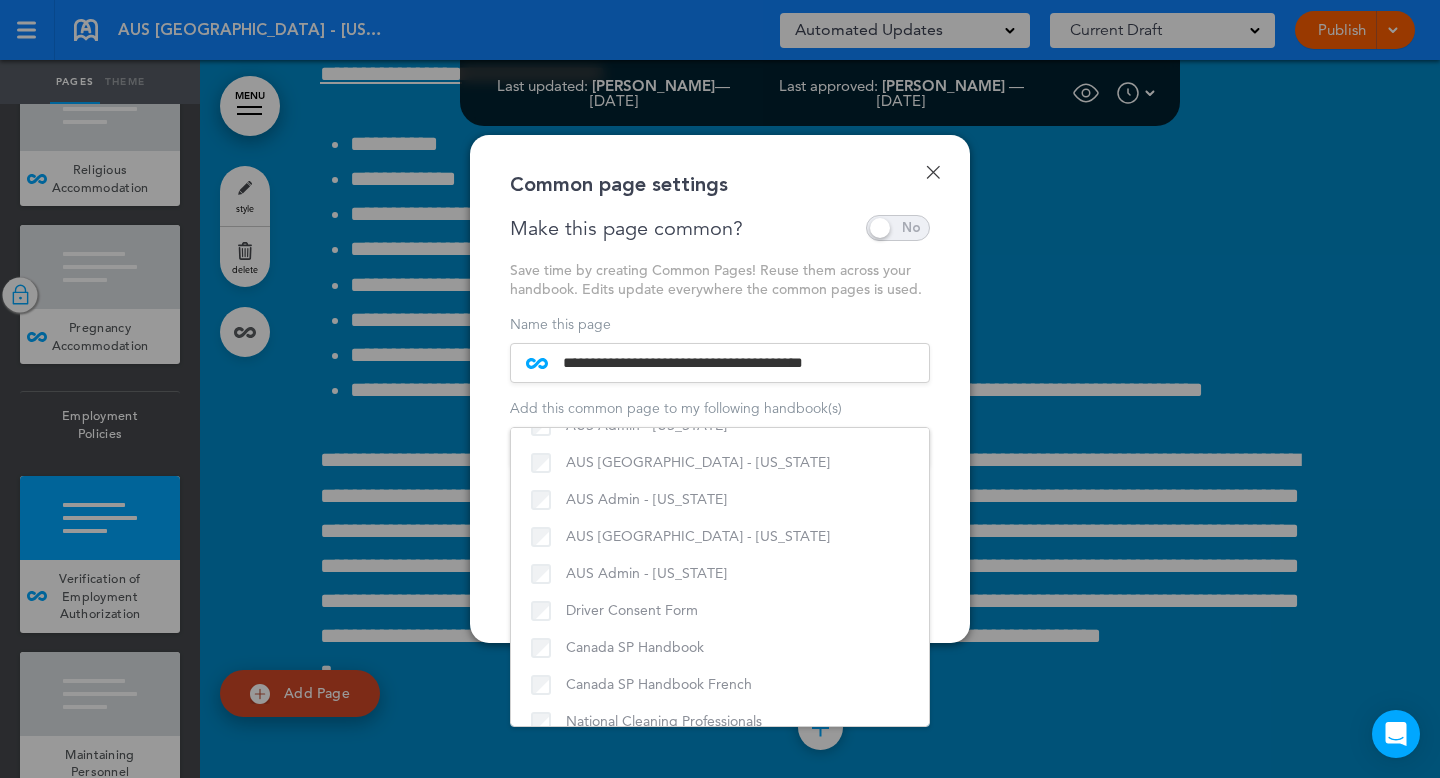 scroll, scrollTop: 1687, scrollLeft: 0, axis: vertical 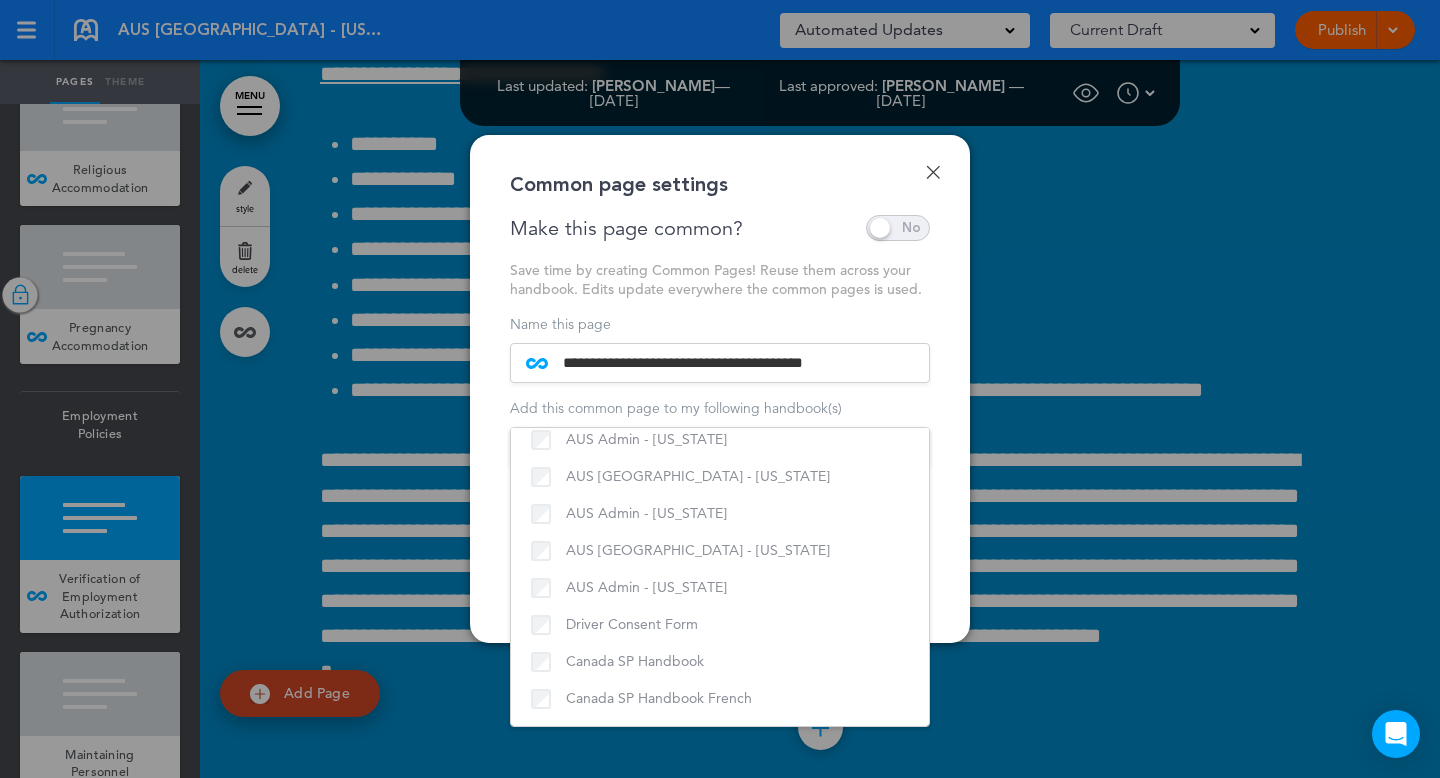 click at bounding box center (720, 389) 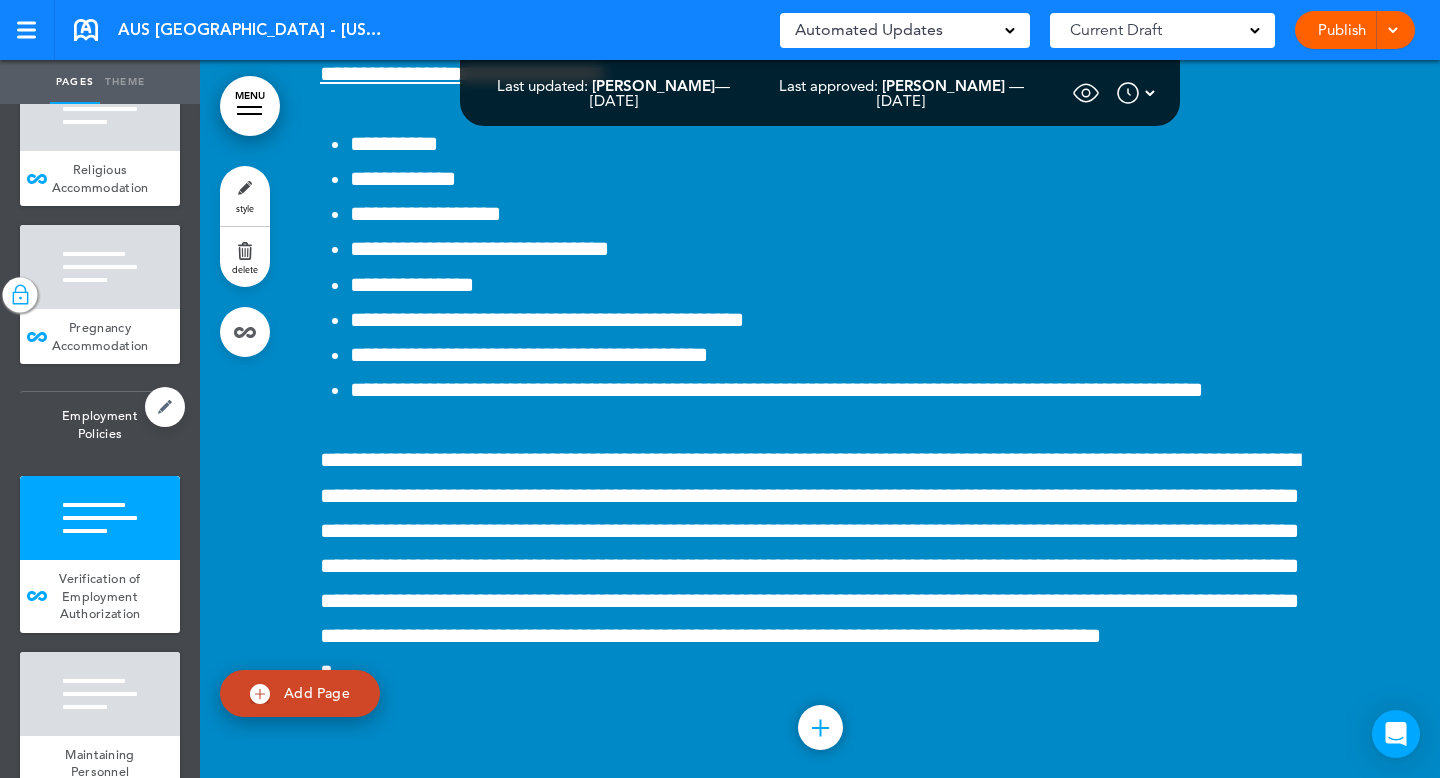 click on "Employment Policies" at bounding box center [100, 424] 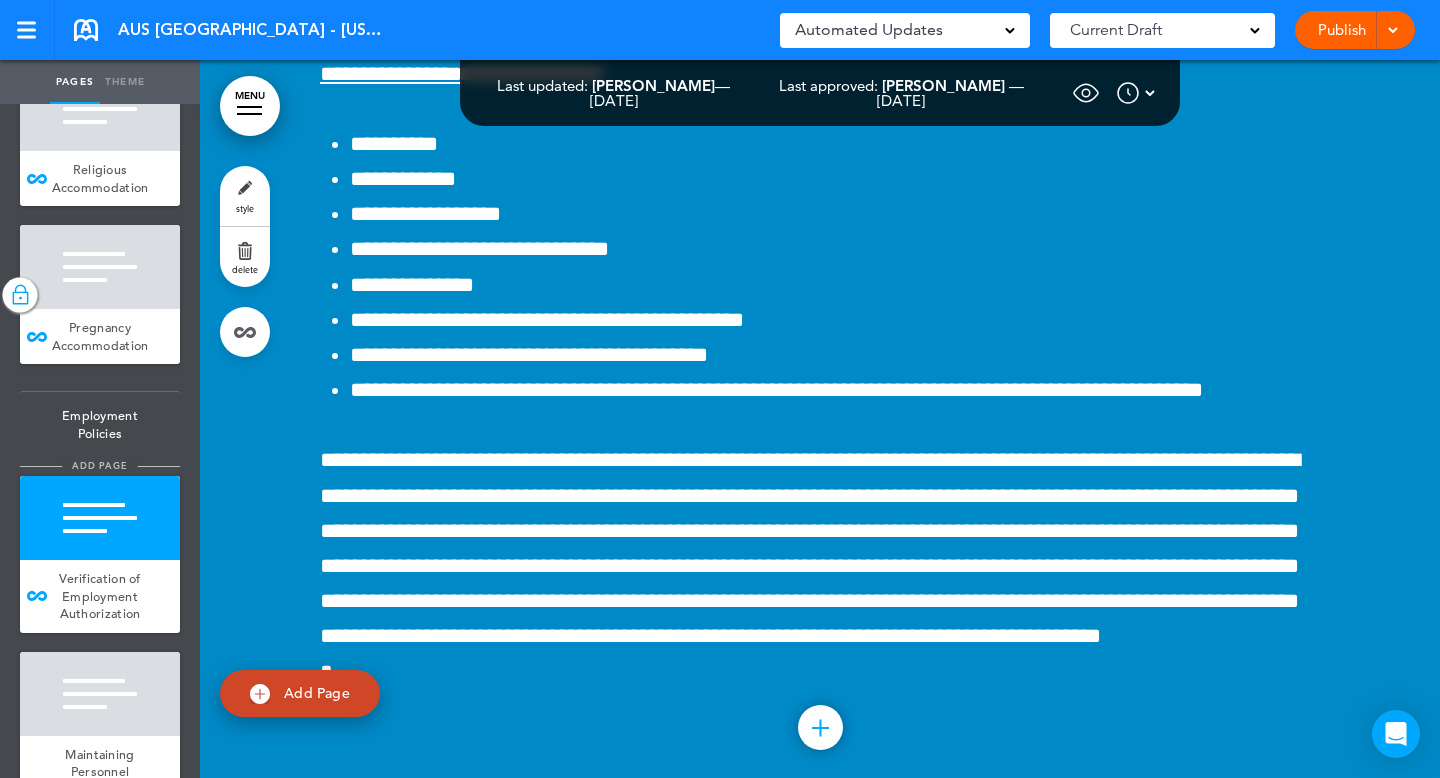 click on "add page" at bounding box center (99, 465) 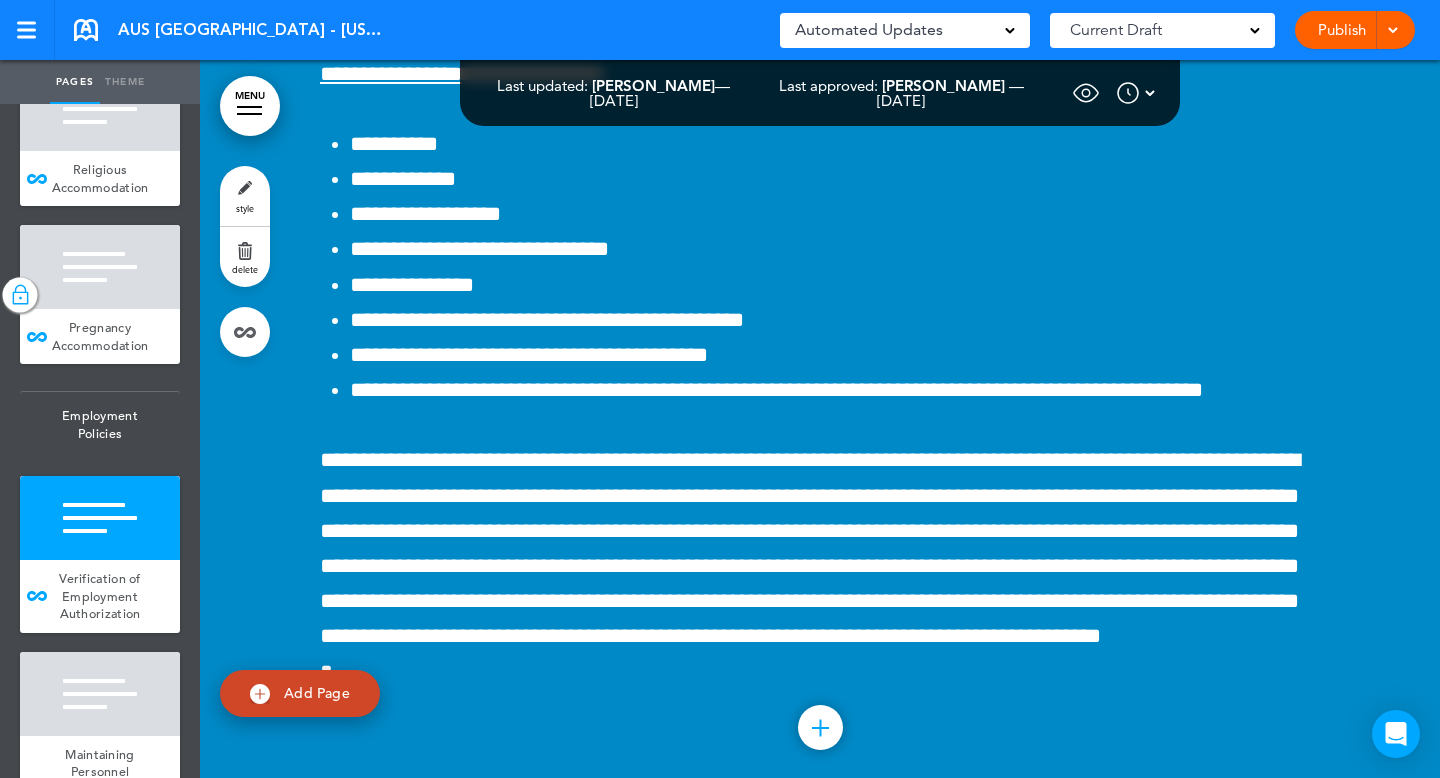 type on "********" 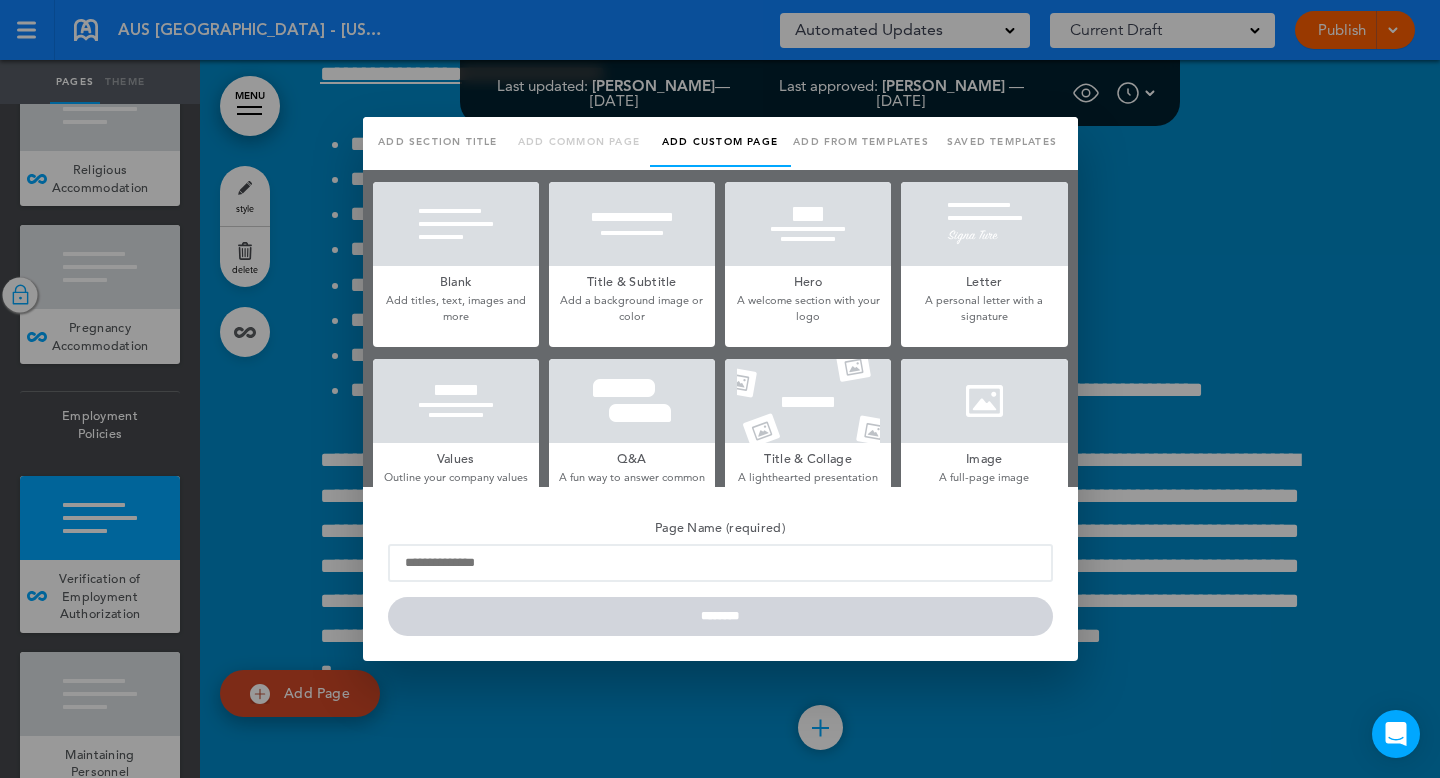 click at bounding box center [720, 389] 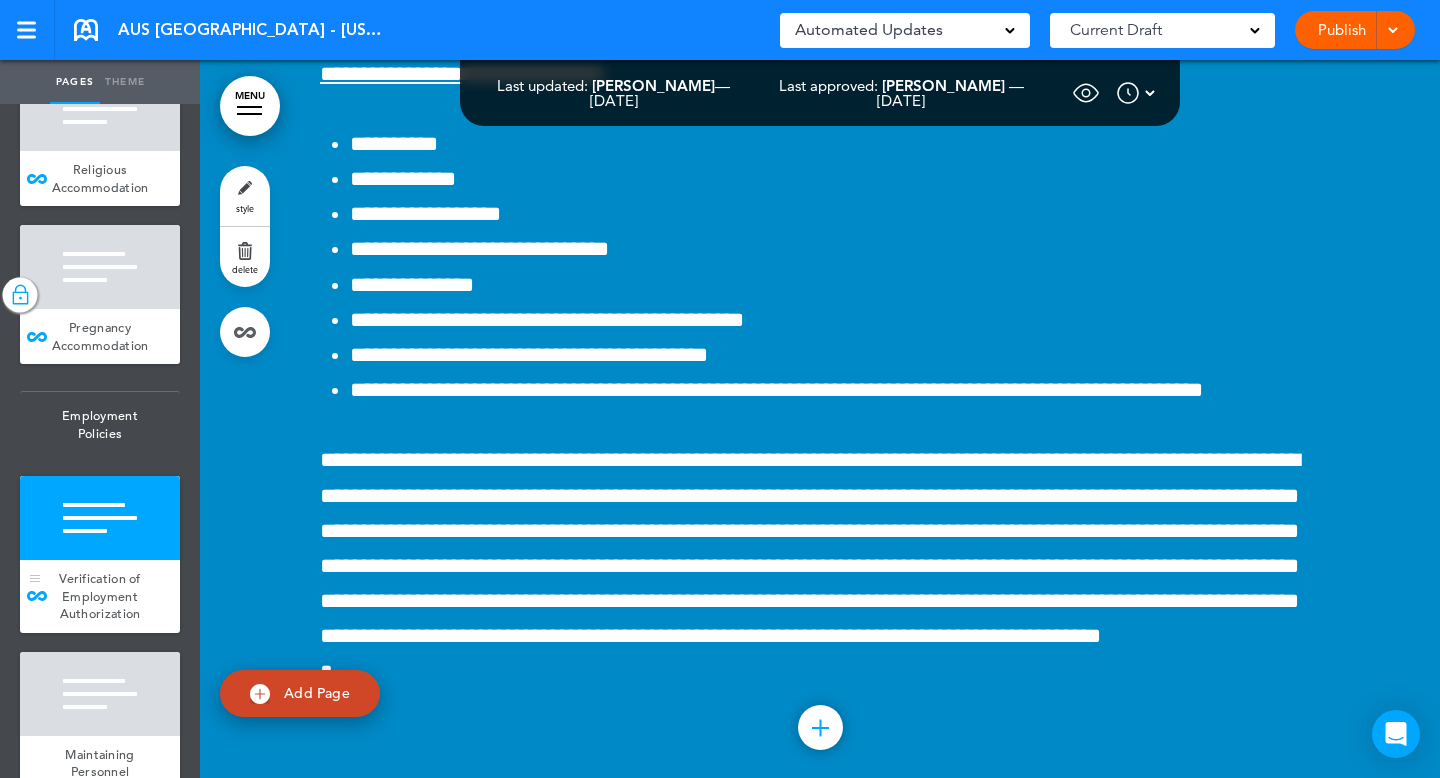 scroll, scrollTop: 0, scrollLeft: 0, axis: both 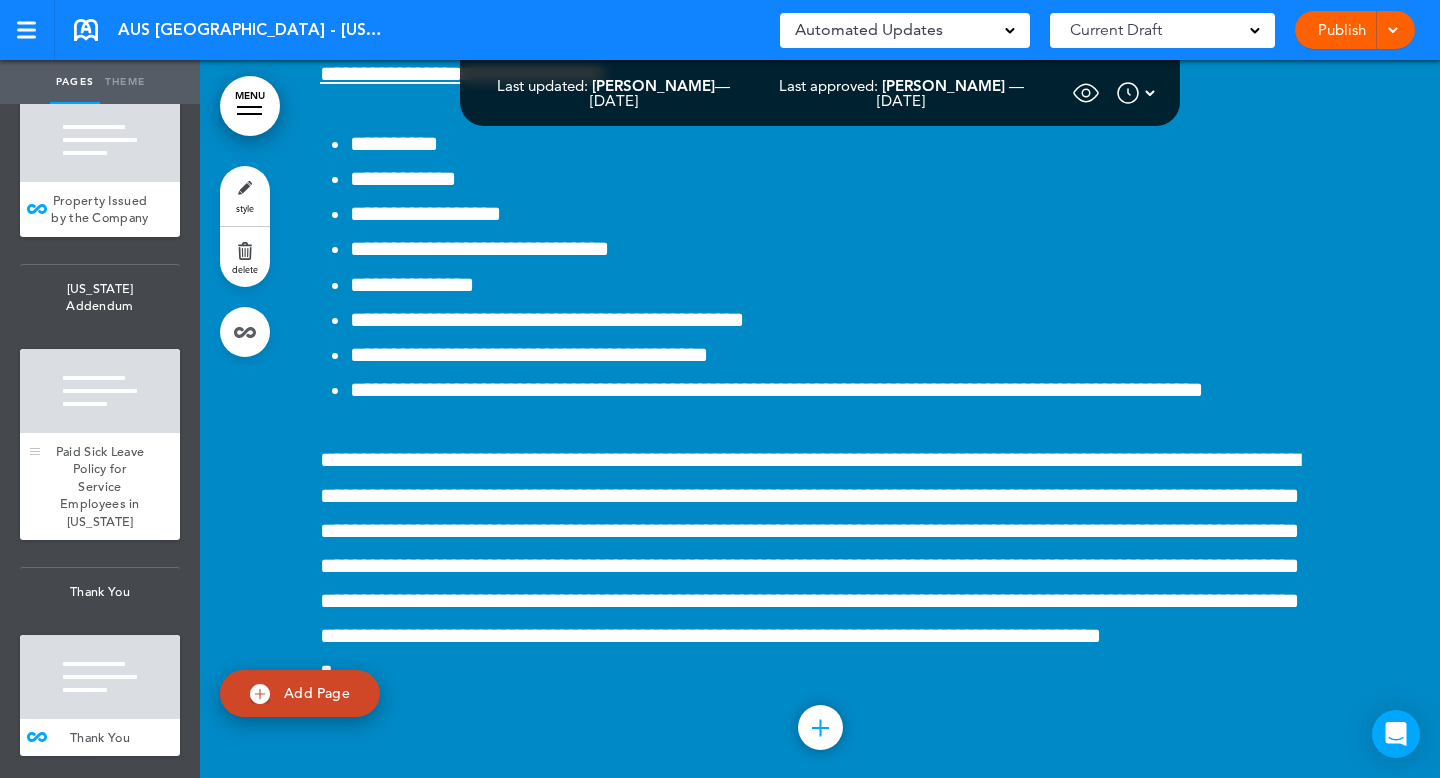 click on "Paid Sick Leave Policy for Service Employees in Alaska" at bounding box center [100, 486] 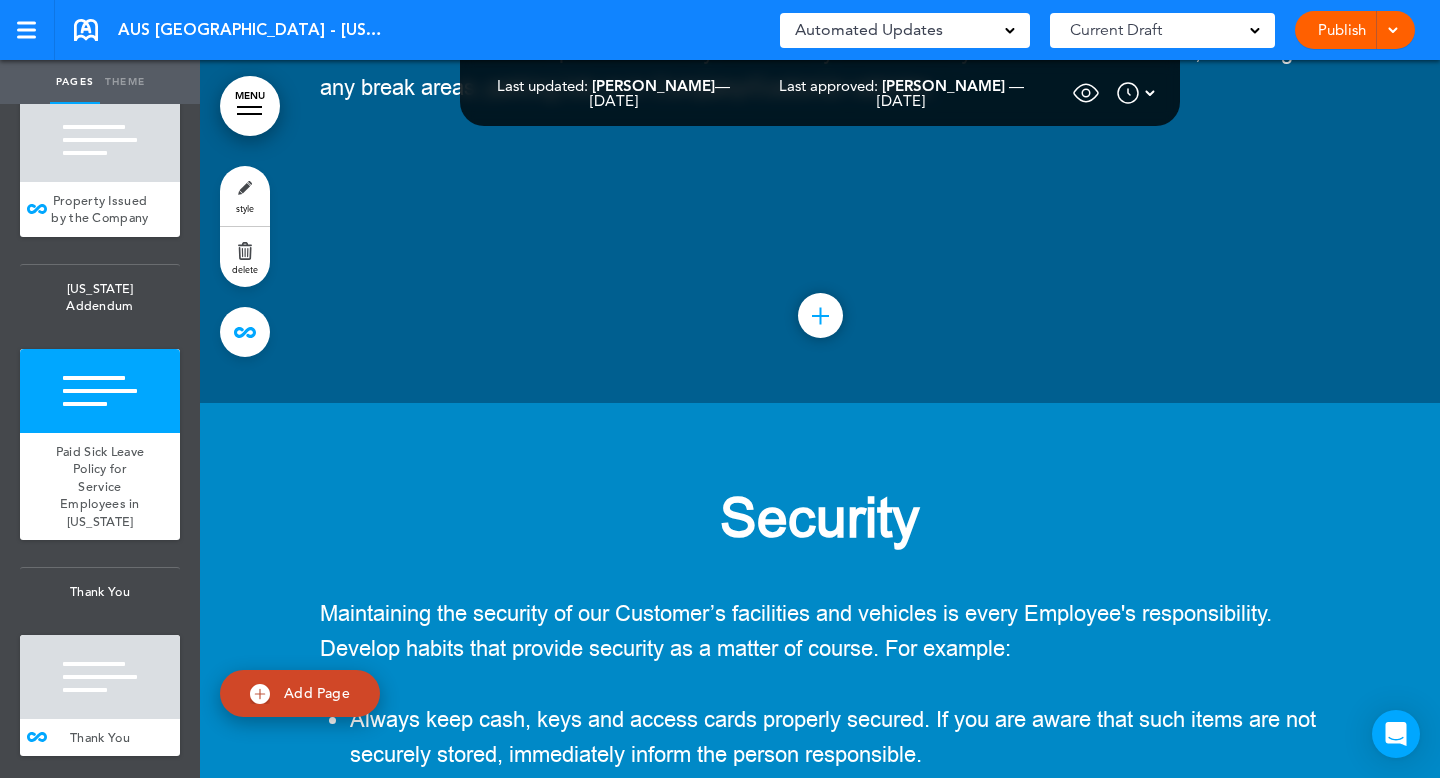 scroll, scrollTop: 180919, scrollLeft: 0, axis: vertical 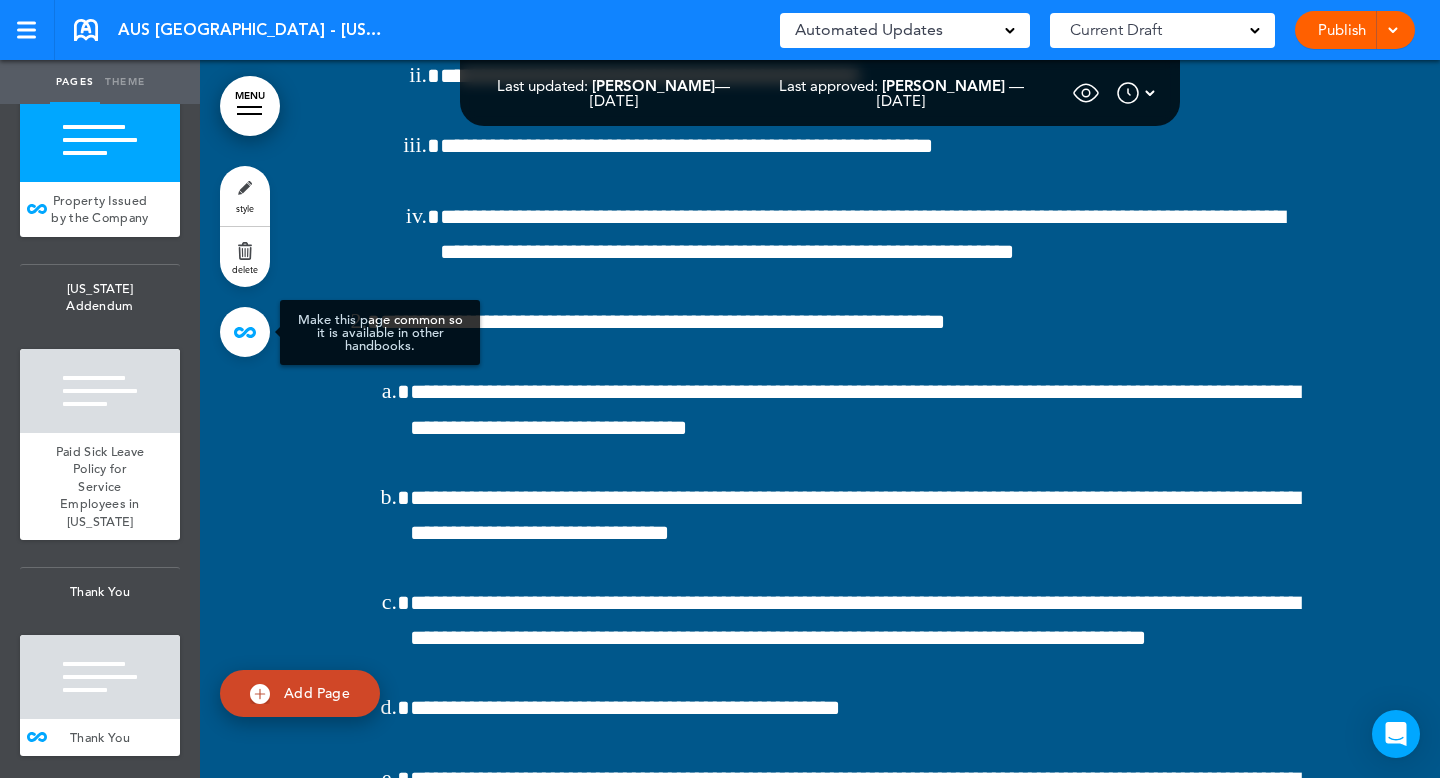 click at bounding box center [245, 332] 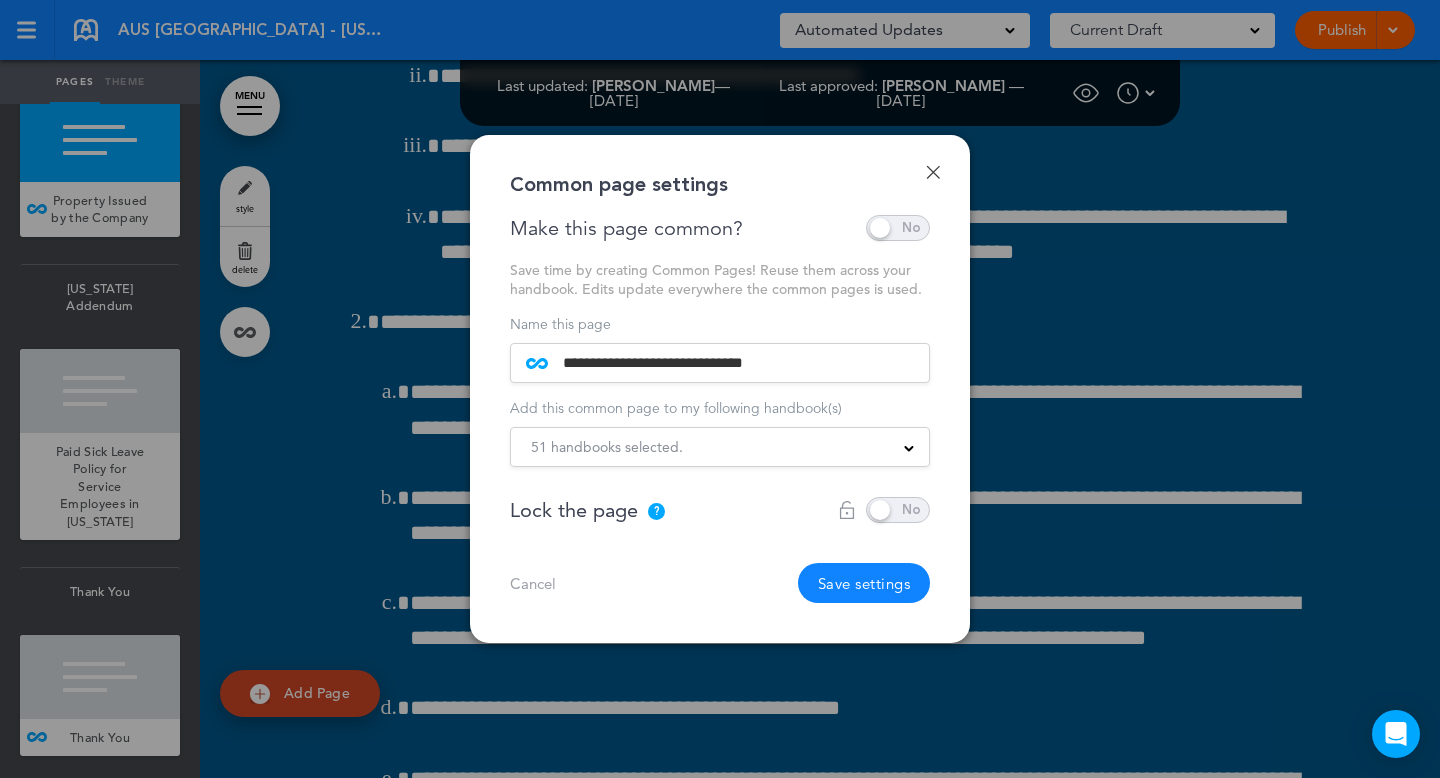 click at bounding box center (720, 389) 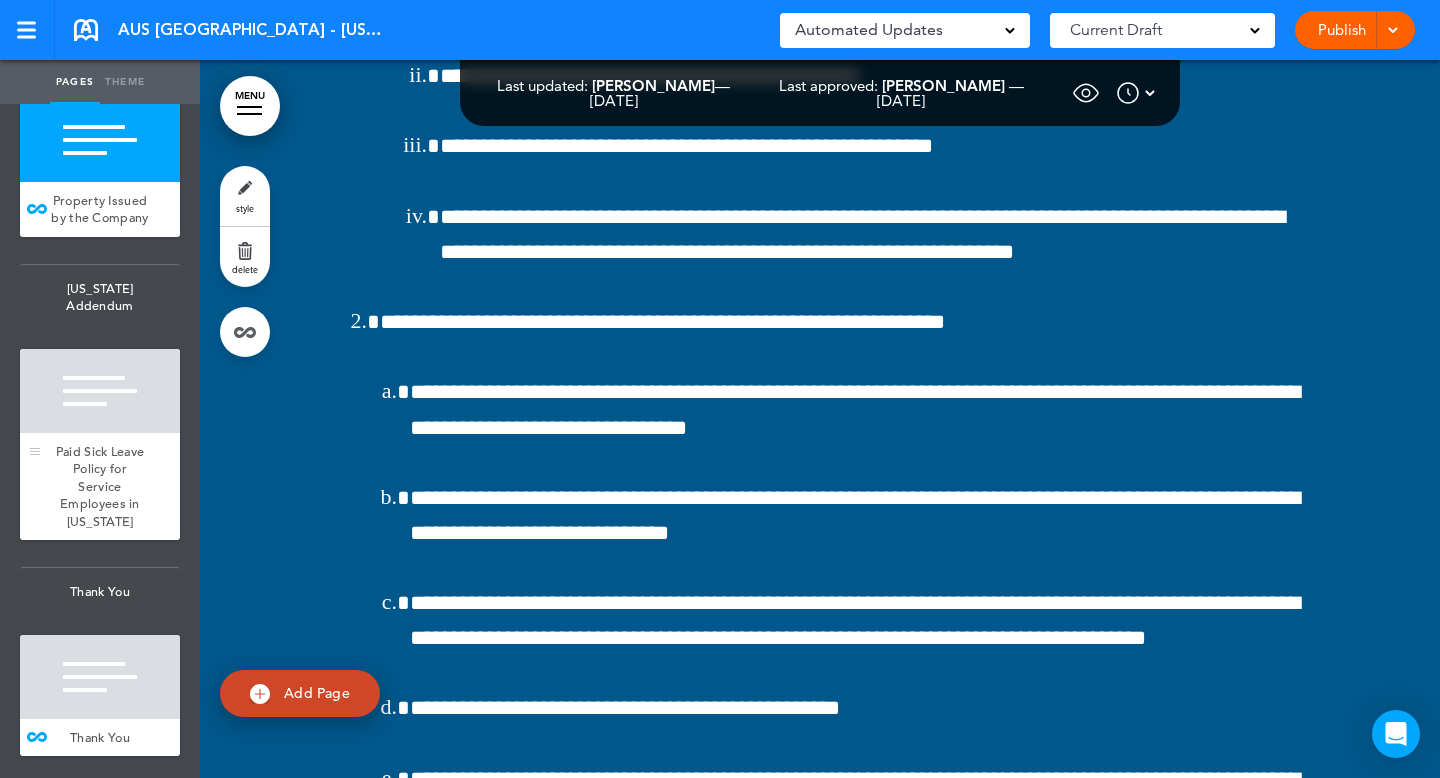 click at bounding box center (100, 391) 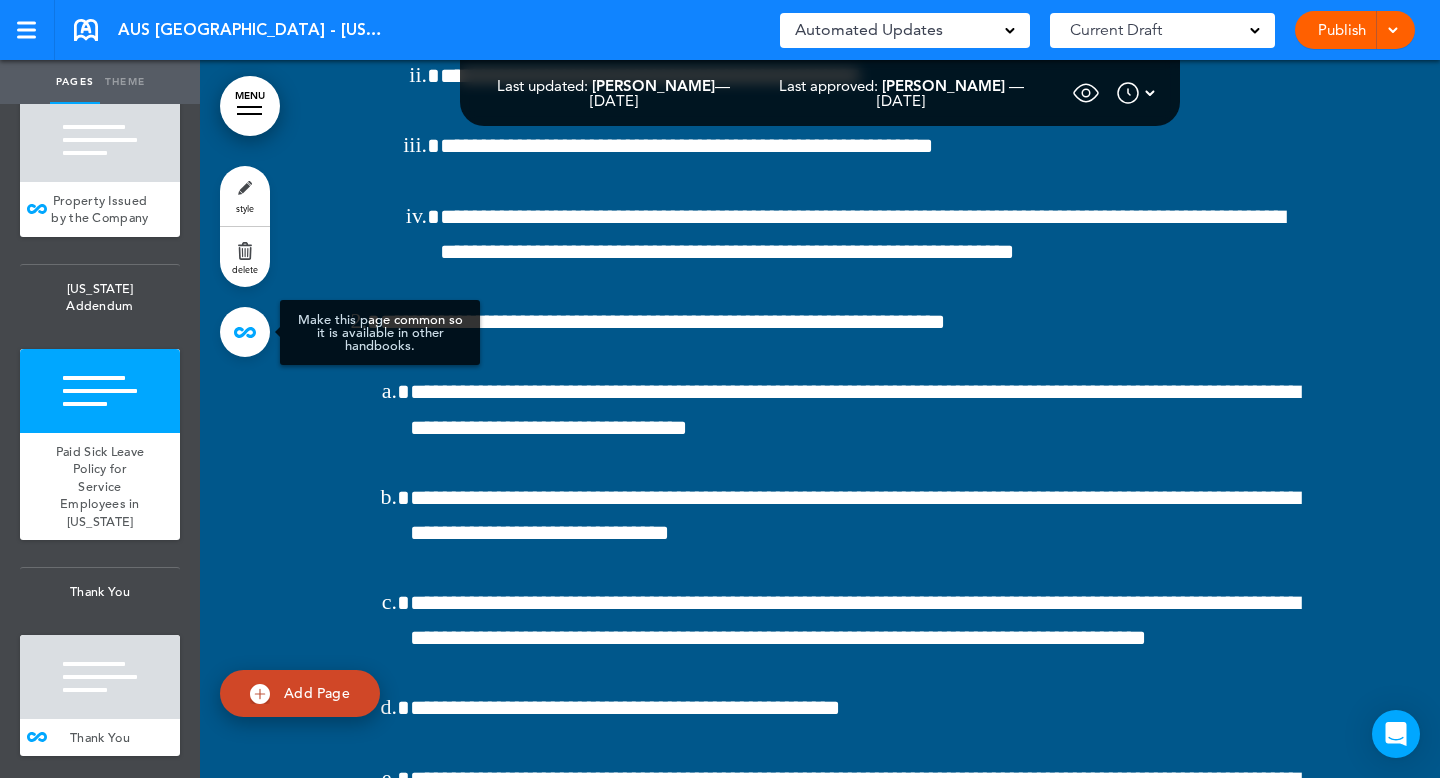 click at bounding box center (245, 332) 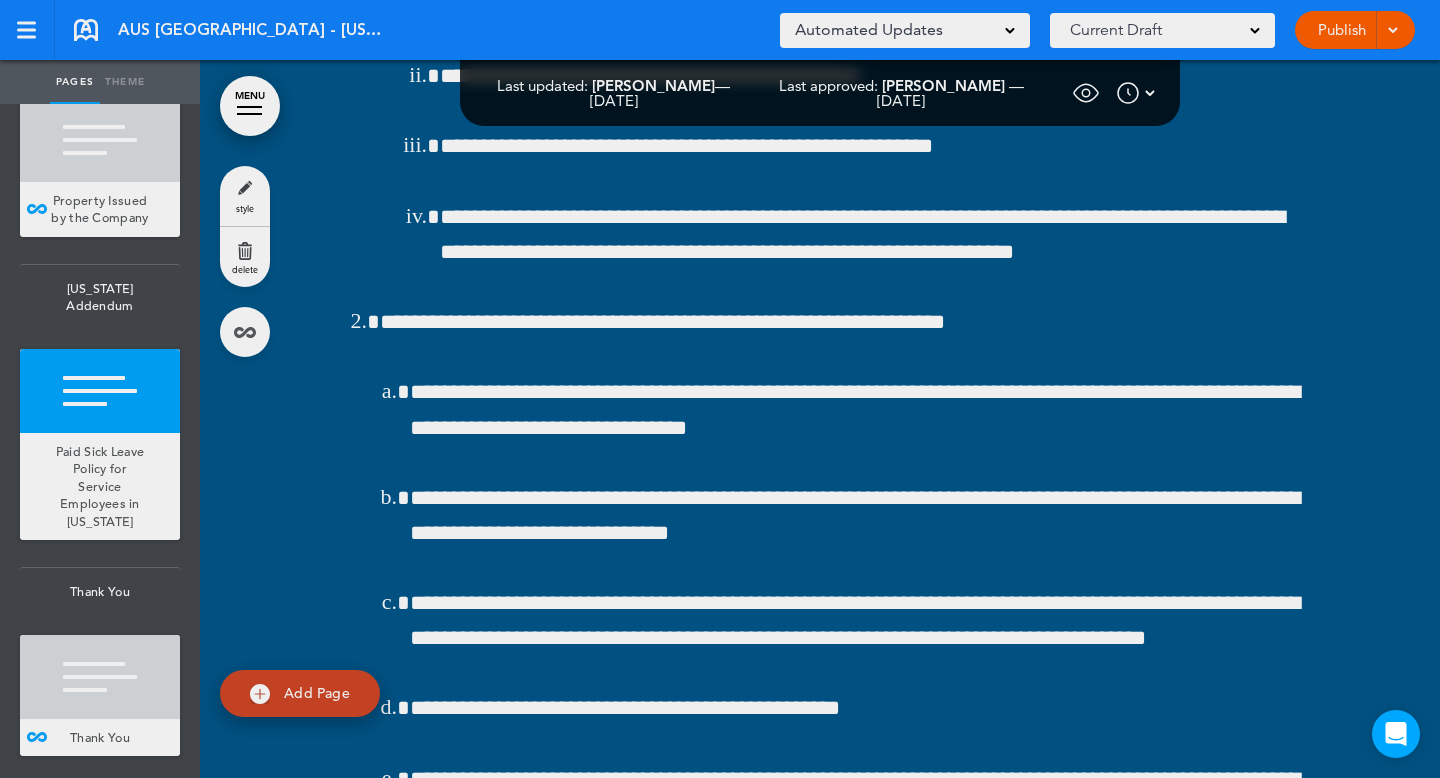 type on "**********" 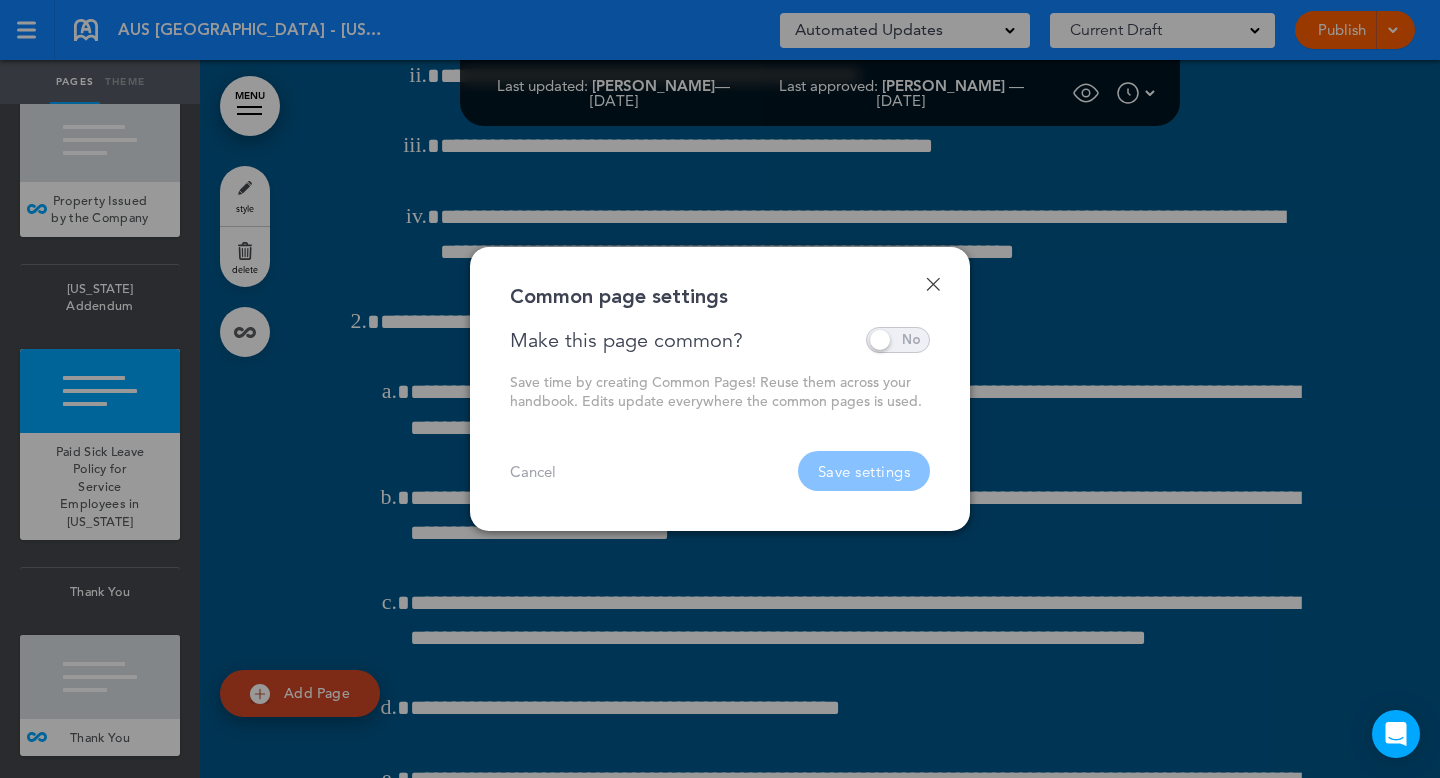 click at bounding box center [898, 340] 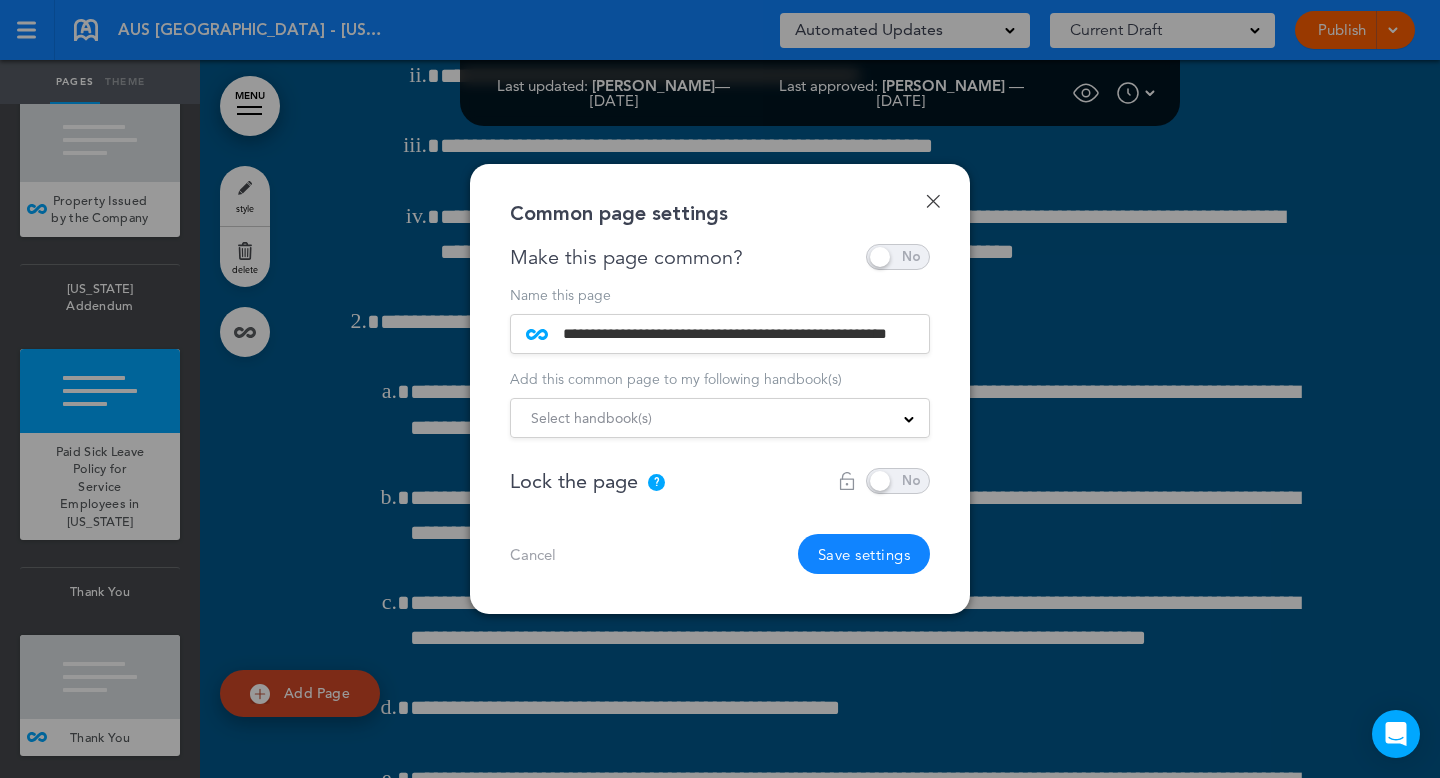 click on "Select handbook(s)" at bounding box center (720, 418) 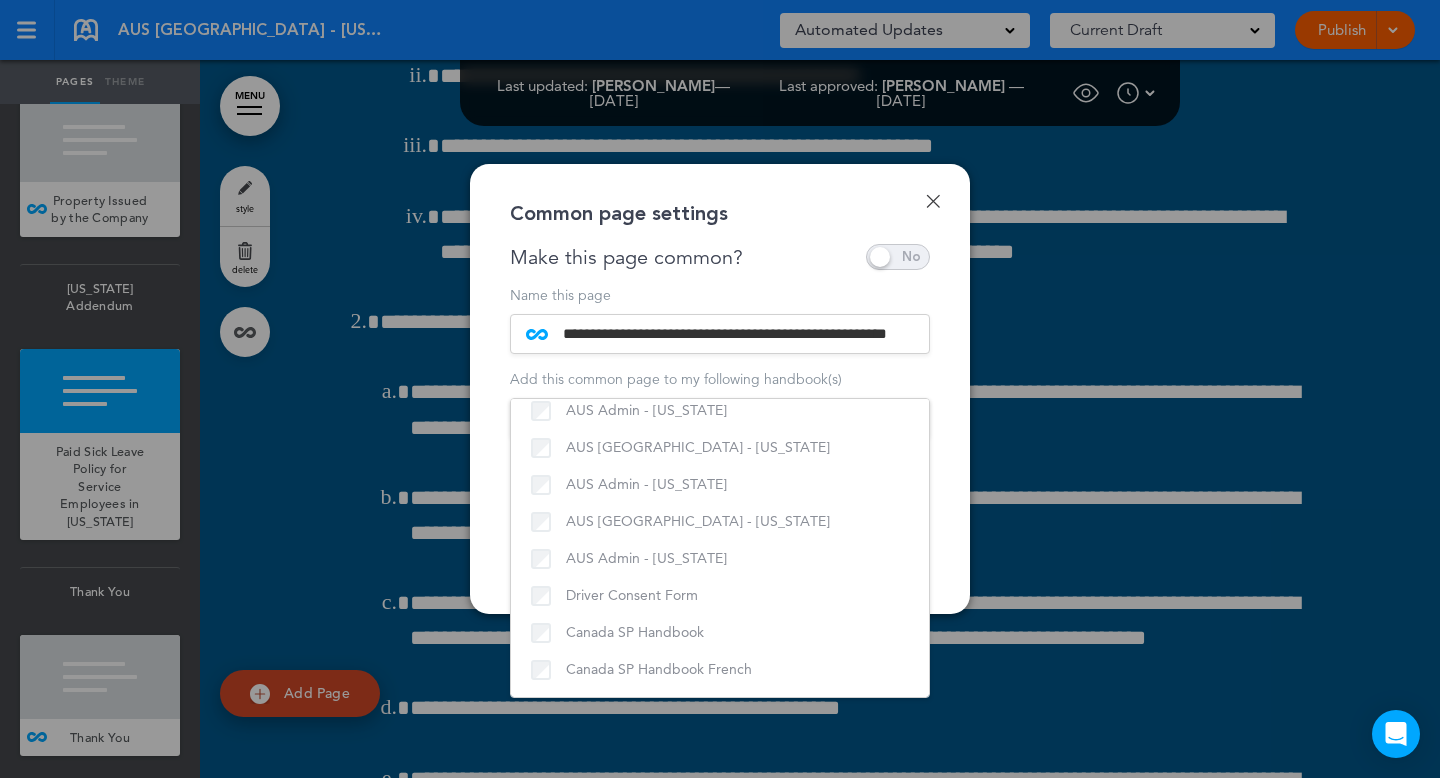click on "Make this page common?" at bounding box center [626, 257] 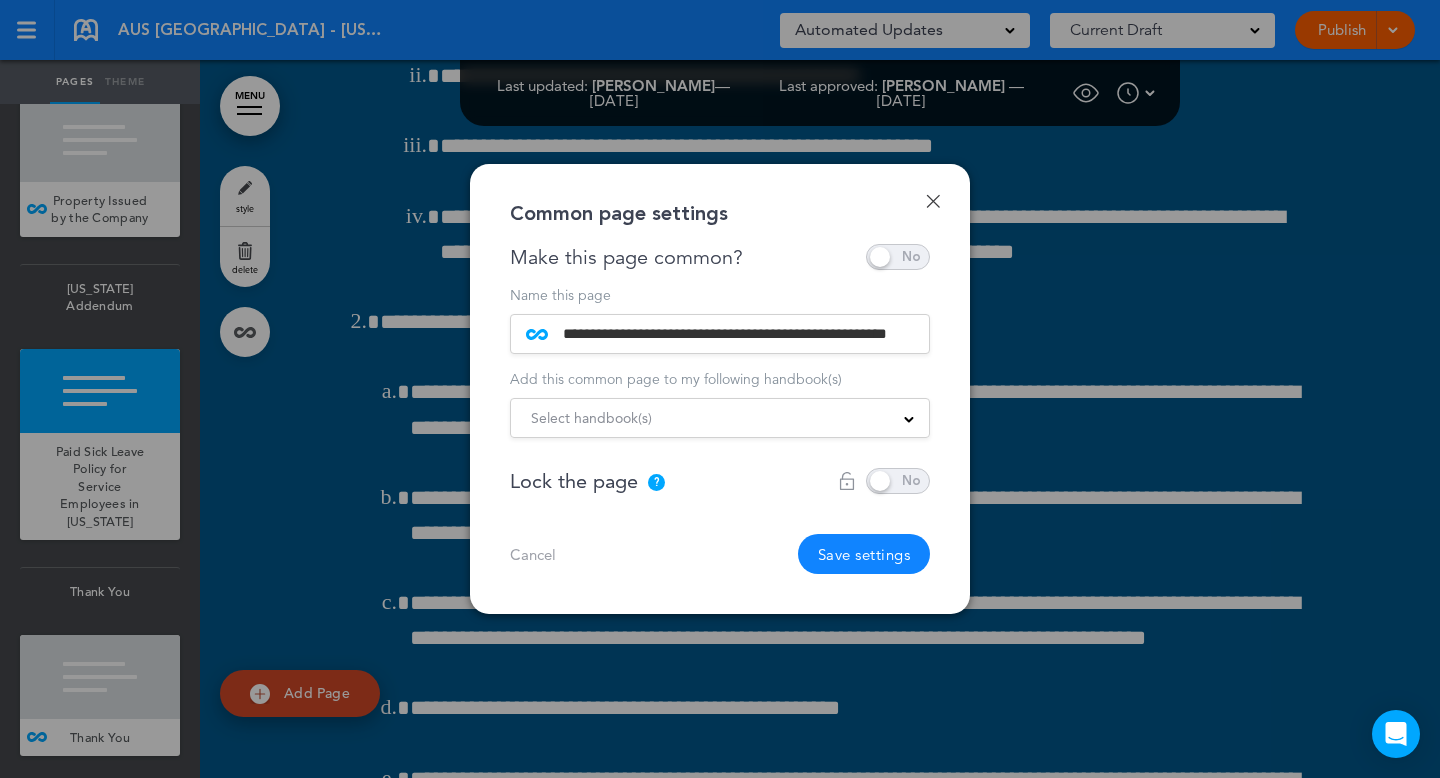 click at bounding box center [720, 389] 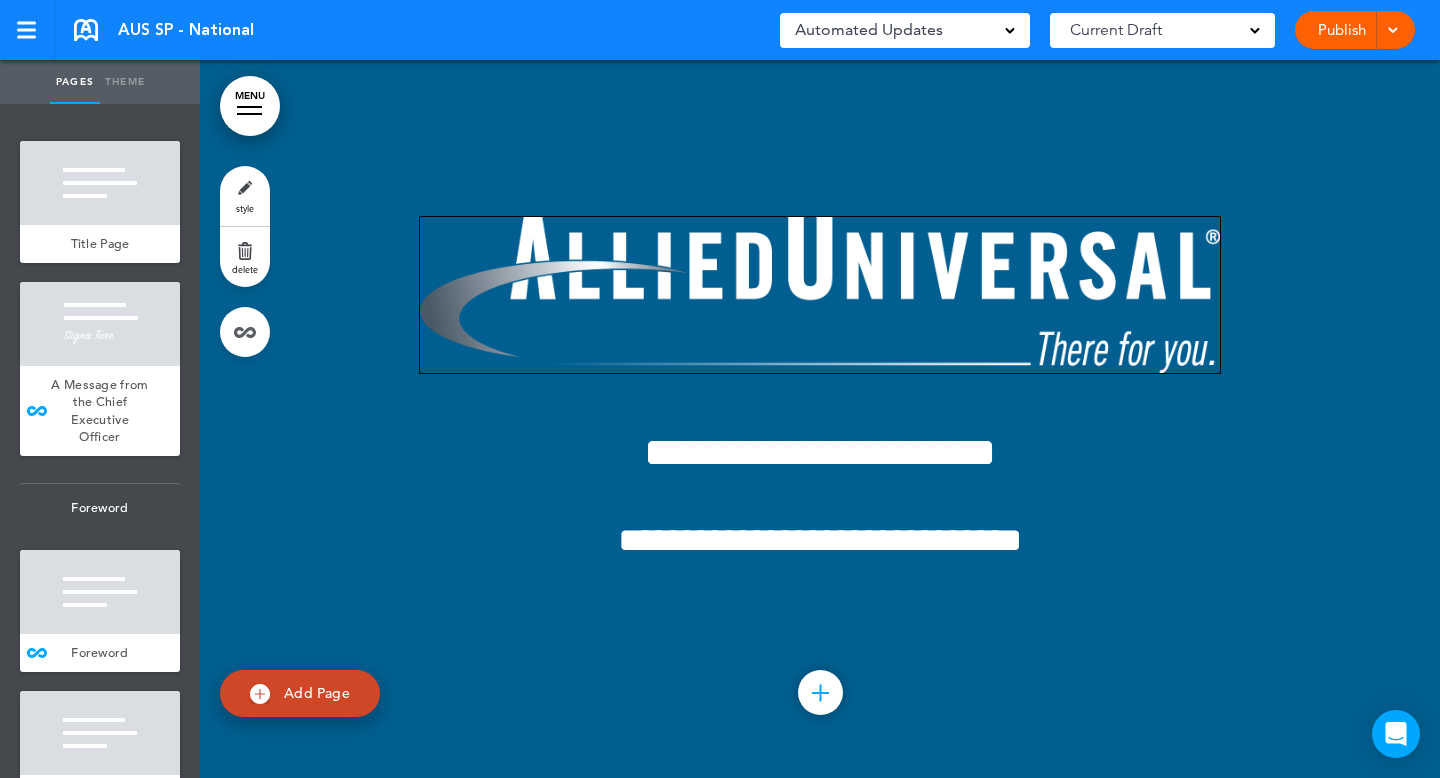 scroll, scrollTop: 0, scrollLeft: 0, axis: both 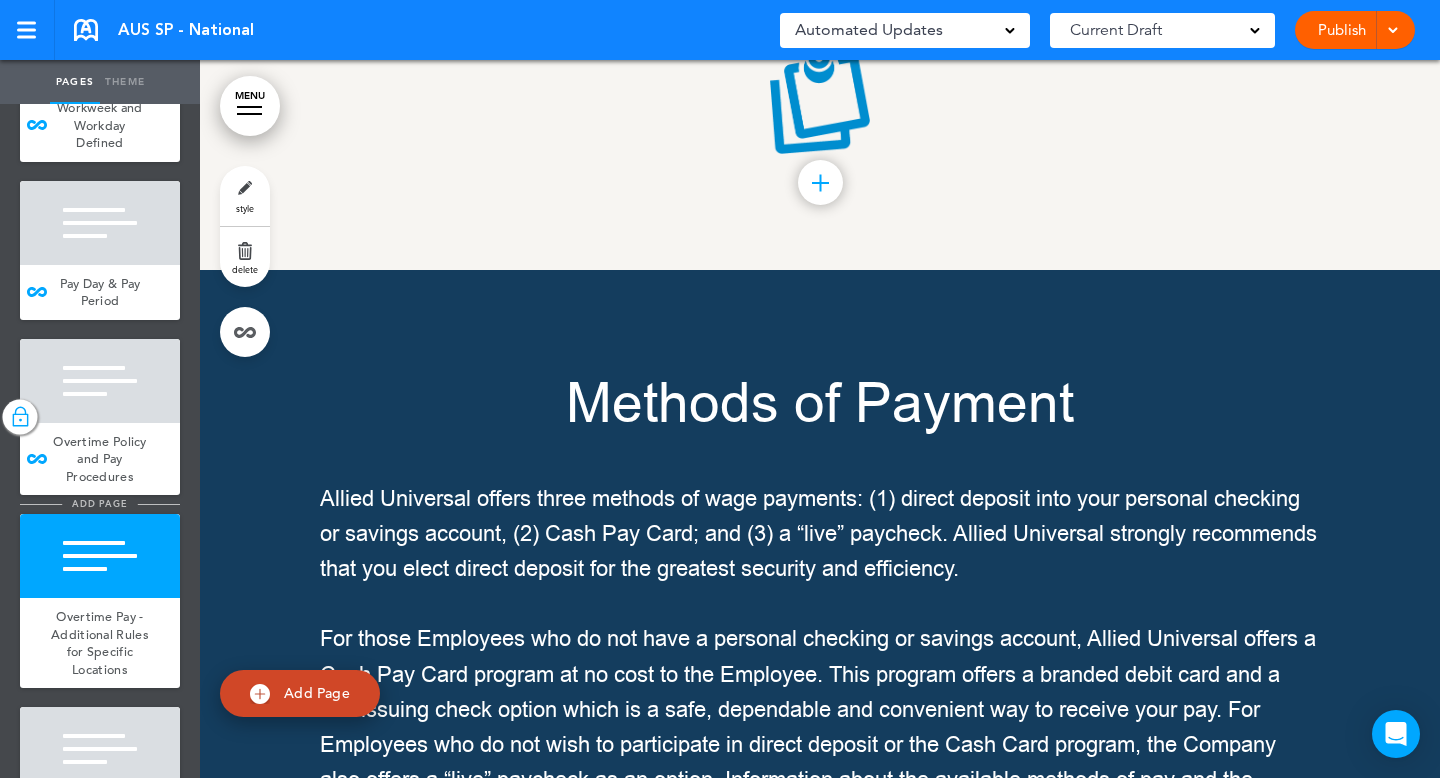 click on "add page" at bounding box center [99, 503] 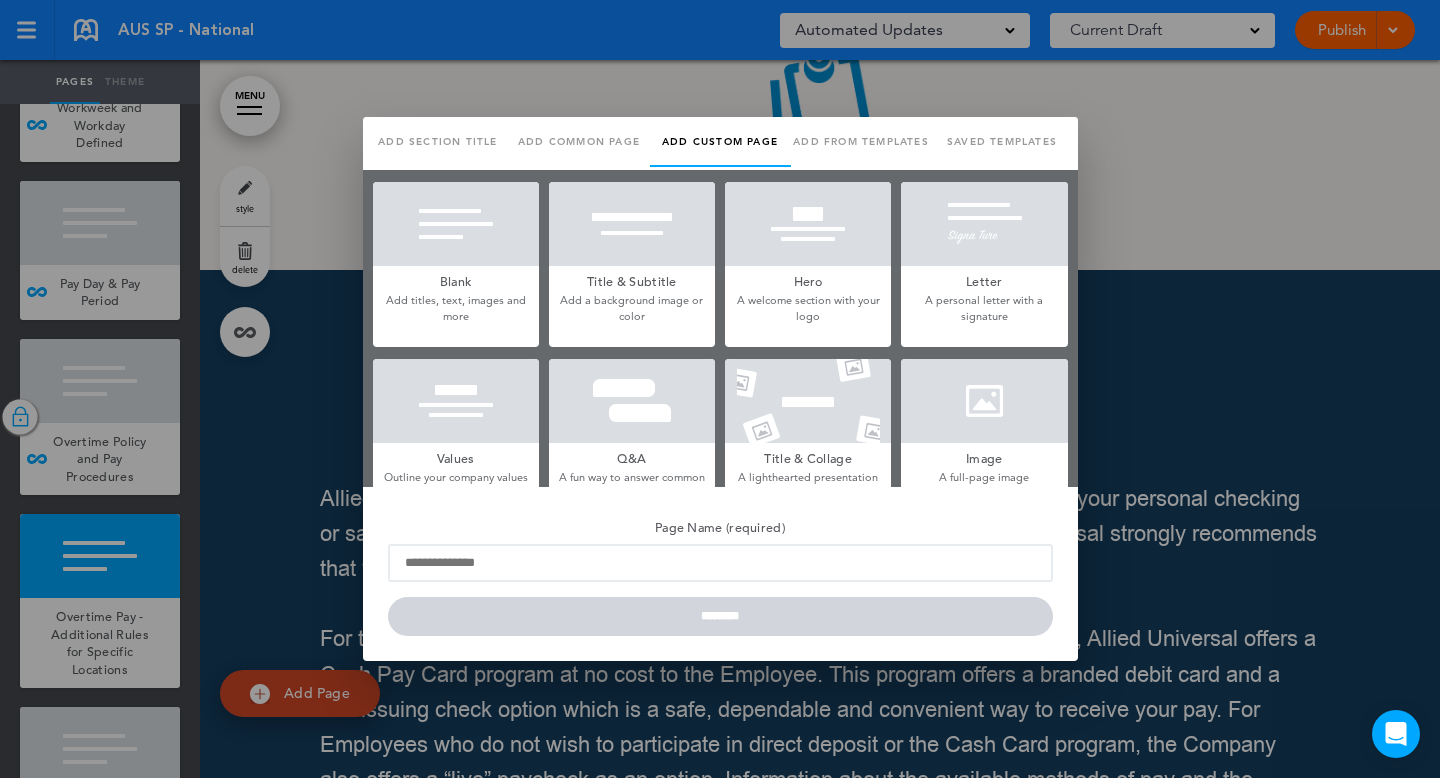click on "Add common page" at bounding box center (579, 142) 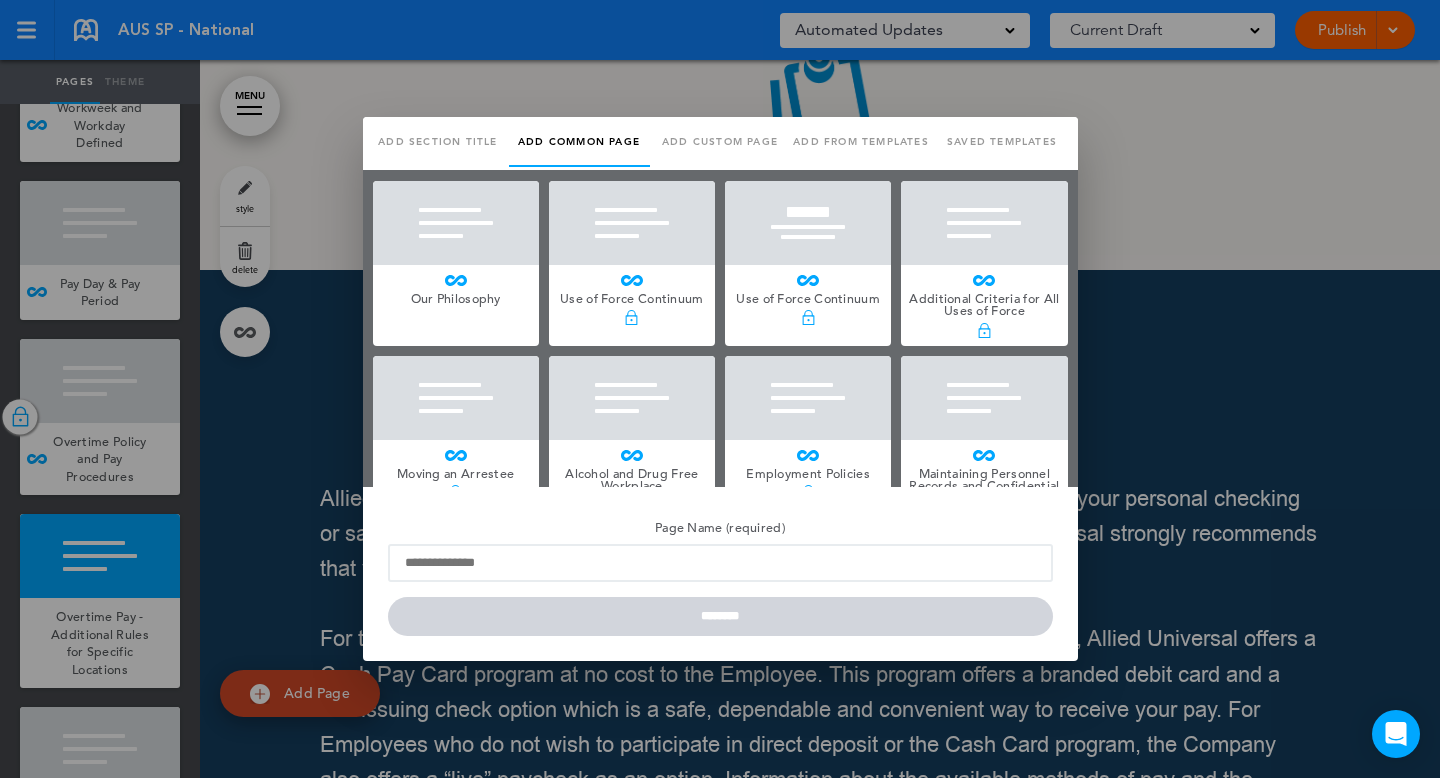 scroll, scrollTop: 0, scrollLeft: 0, axis: both 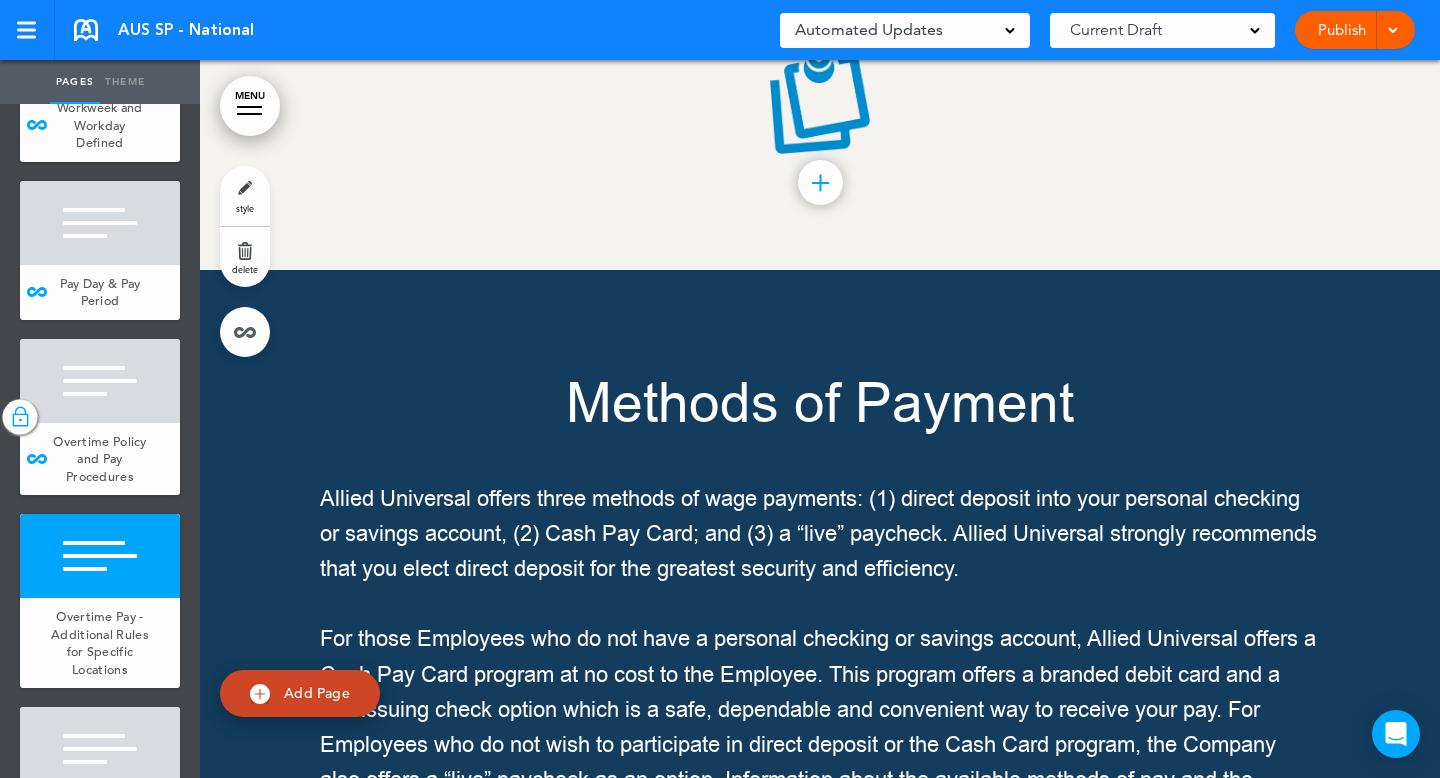 click at bounding box center (249, 107) 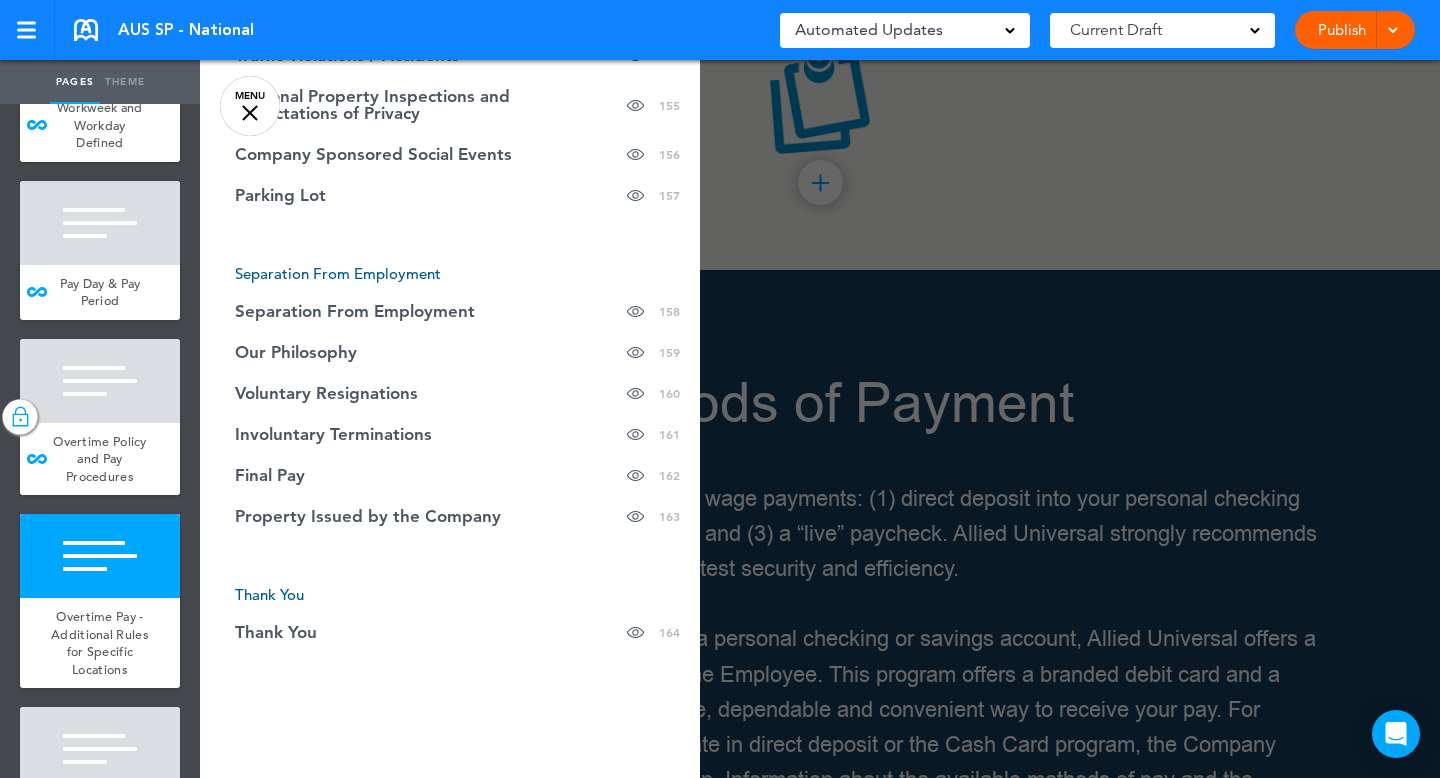 scroll, scrollTop: 8188, scrollLeft: 0, axis: vertical 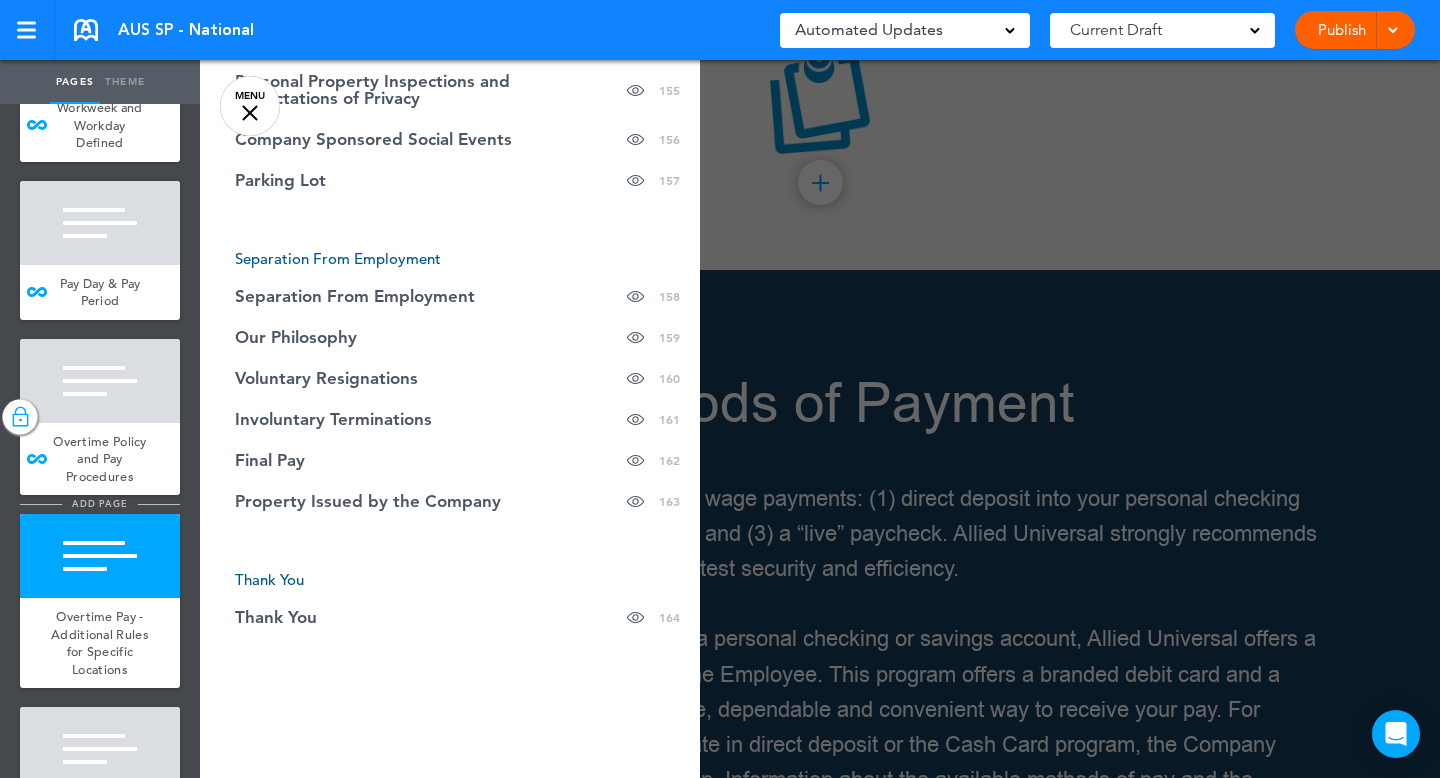 click on "add page" at bounding box center (99, 503) 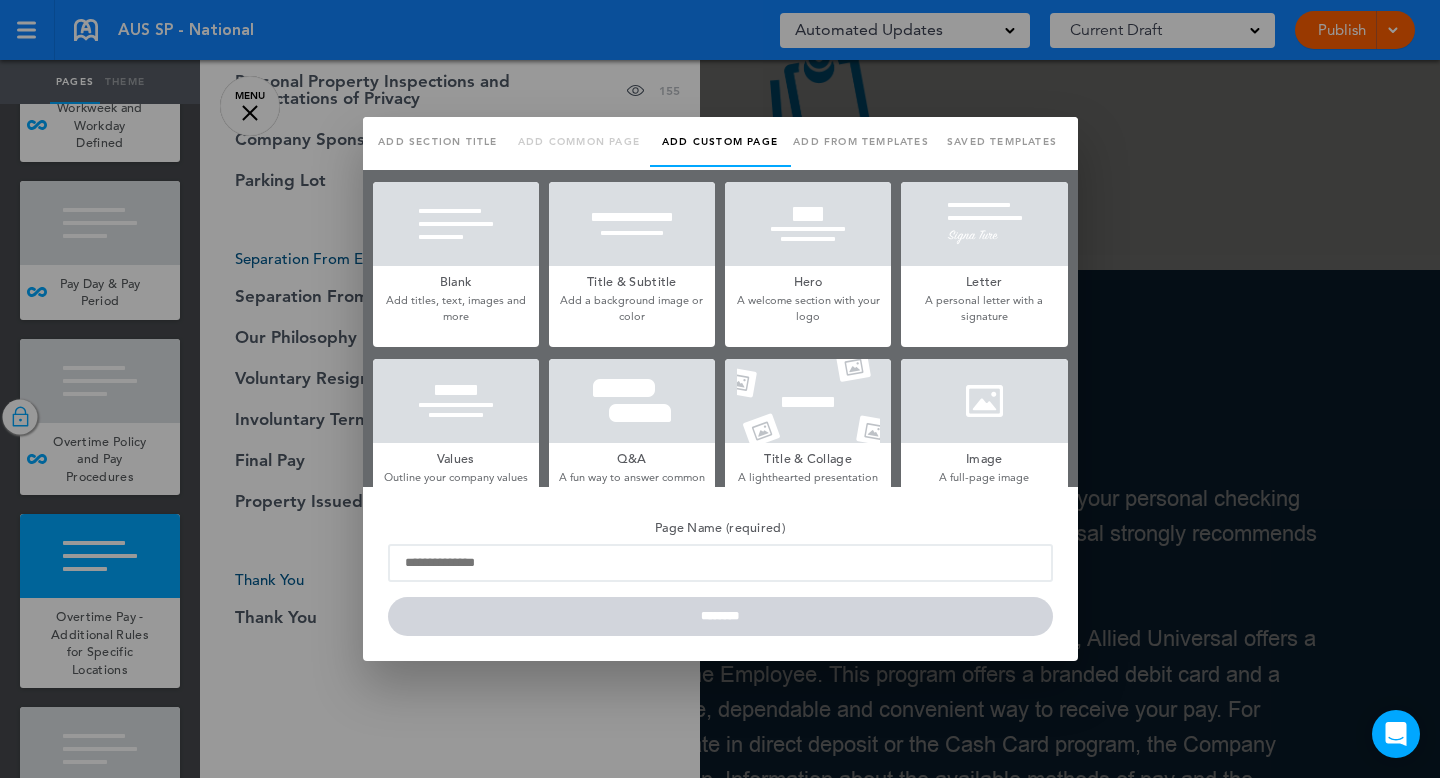 click at bounding box center [720, 389] 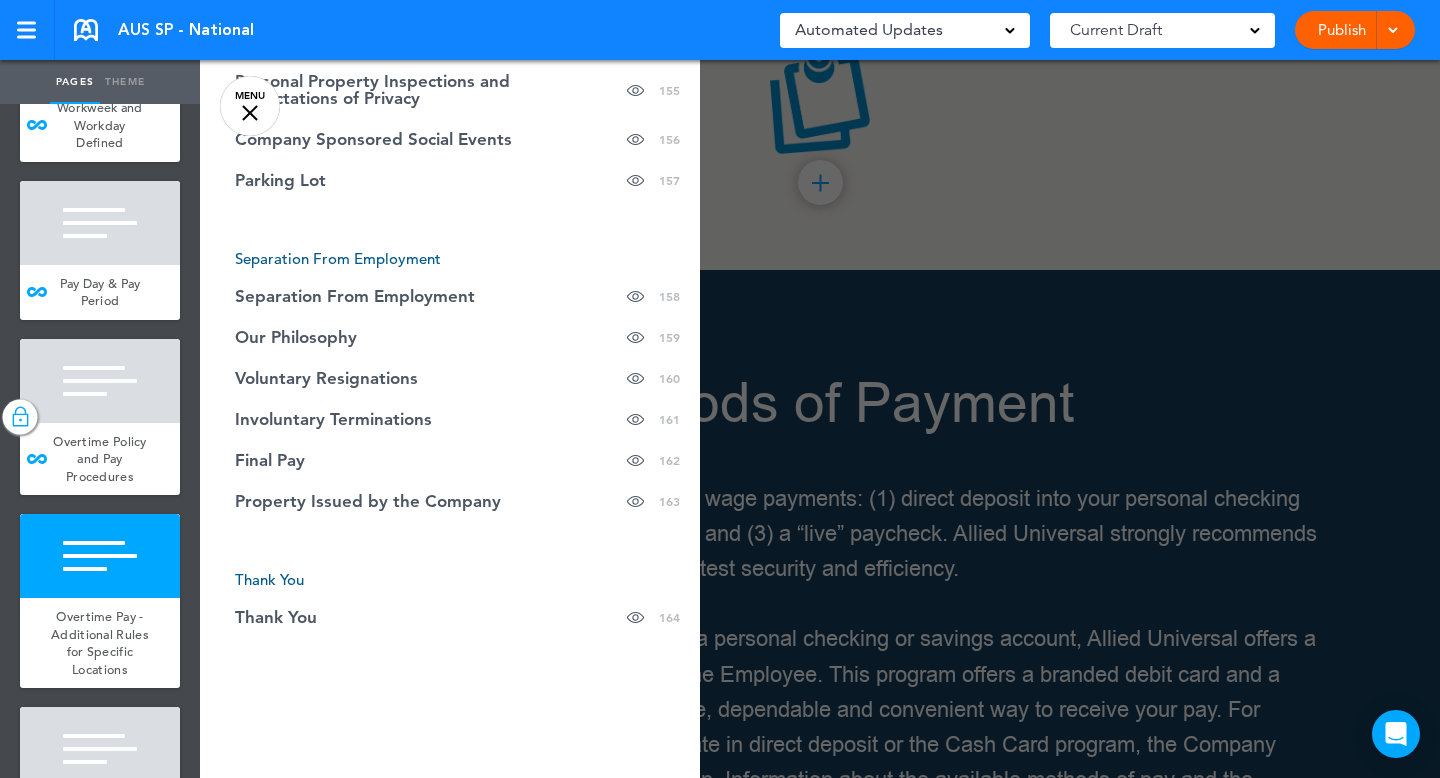 scroll, scrollTop: 0, scrollLeft: 0, axis: both 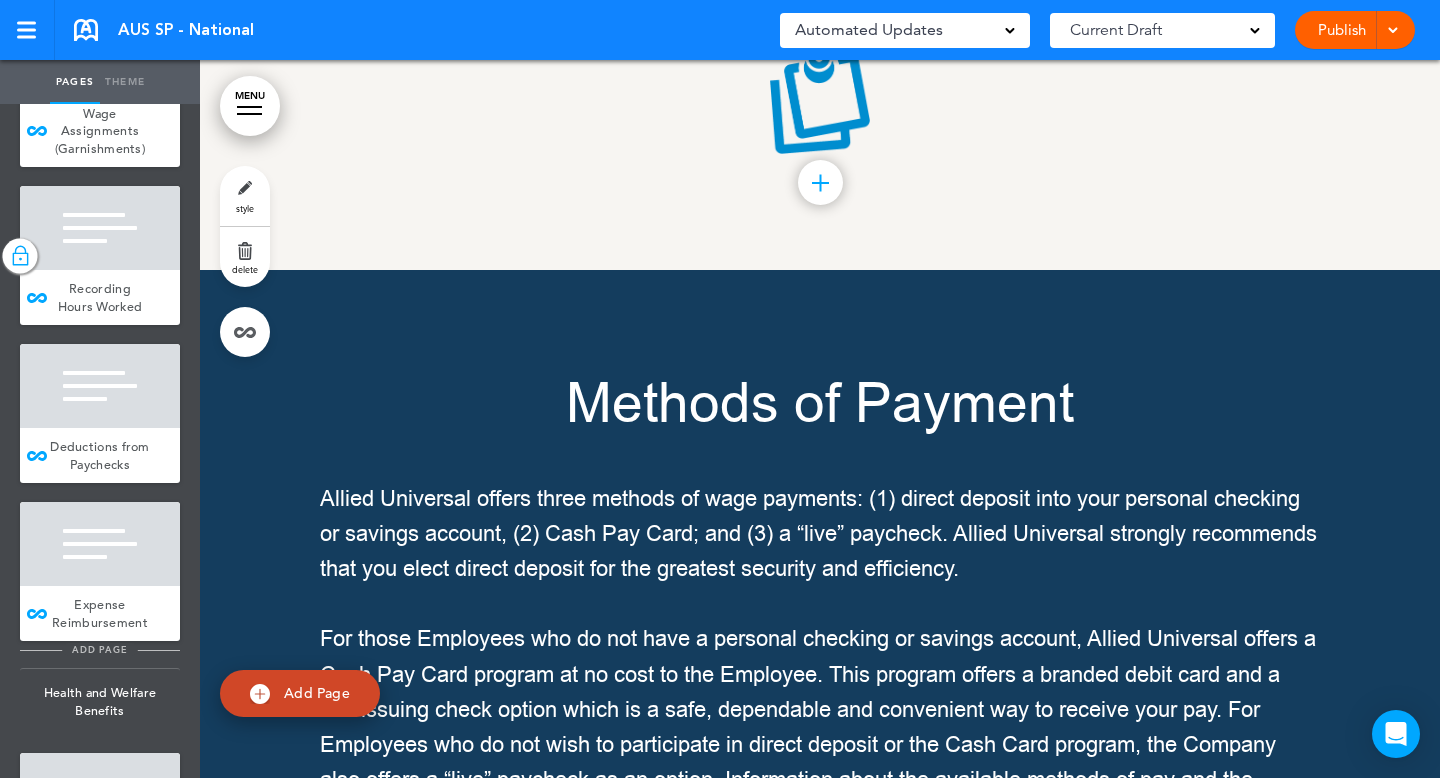 click on "add page" at bounding box center (99, 649) 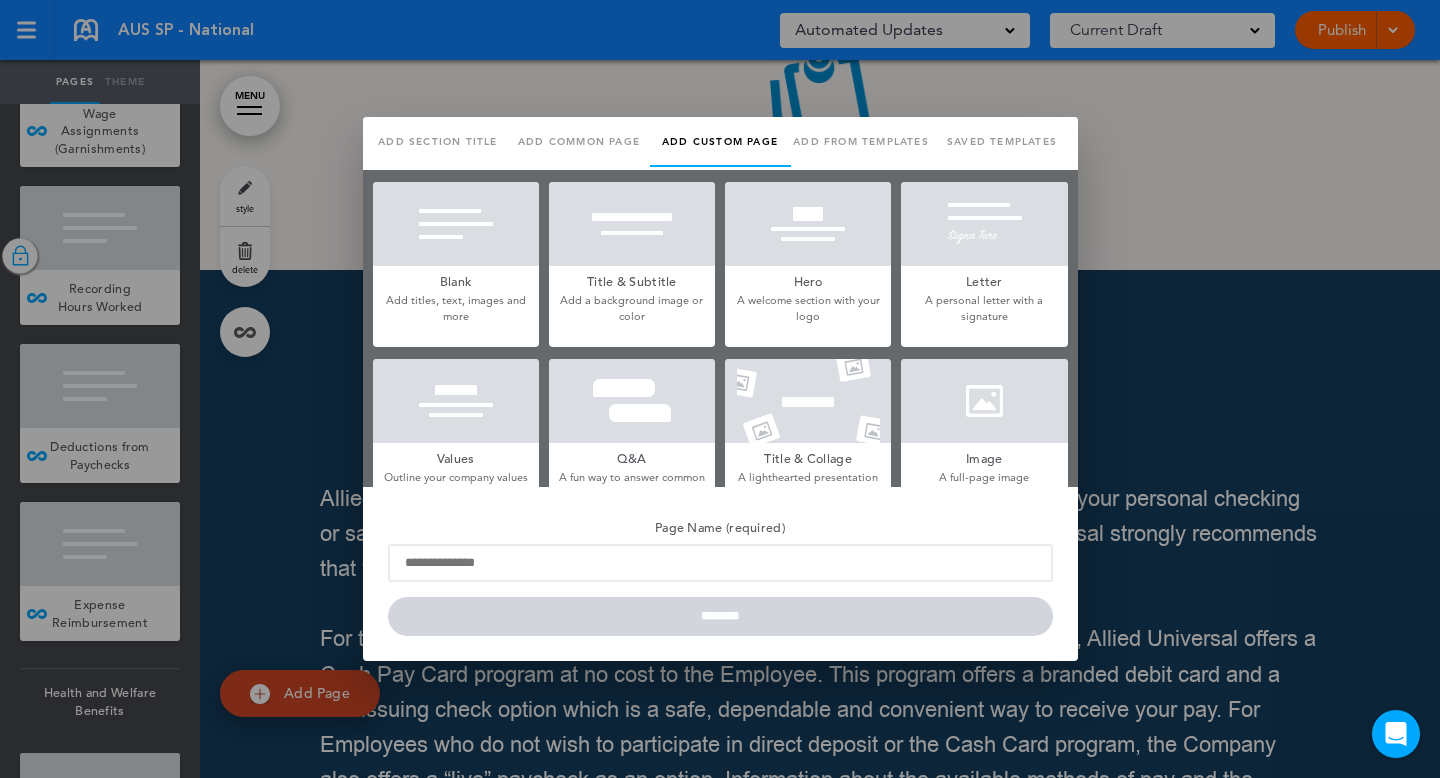 click on "Add common page" at bounding box center [579, 142] 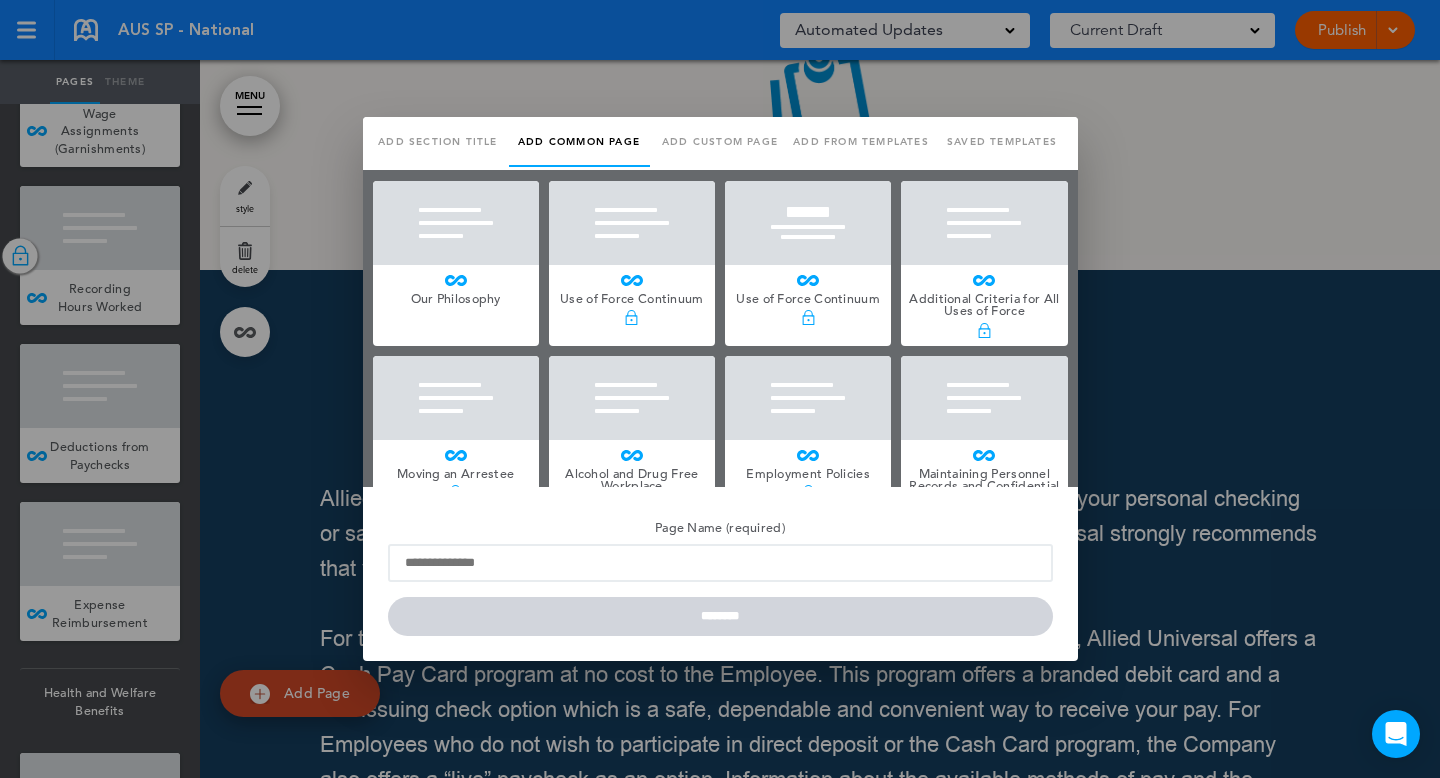 scroll, scrollTop: 0, scrollLeft: 0, axis: both 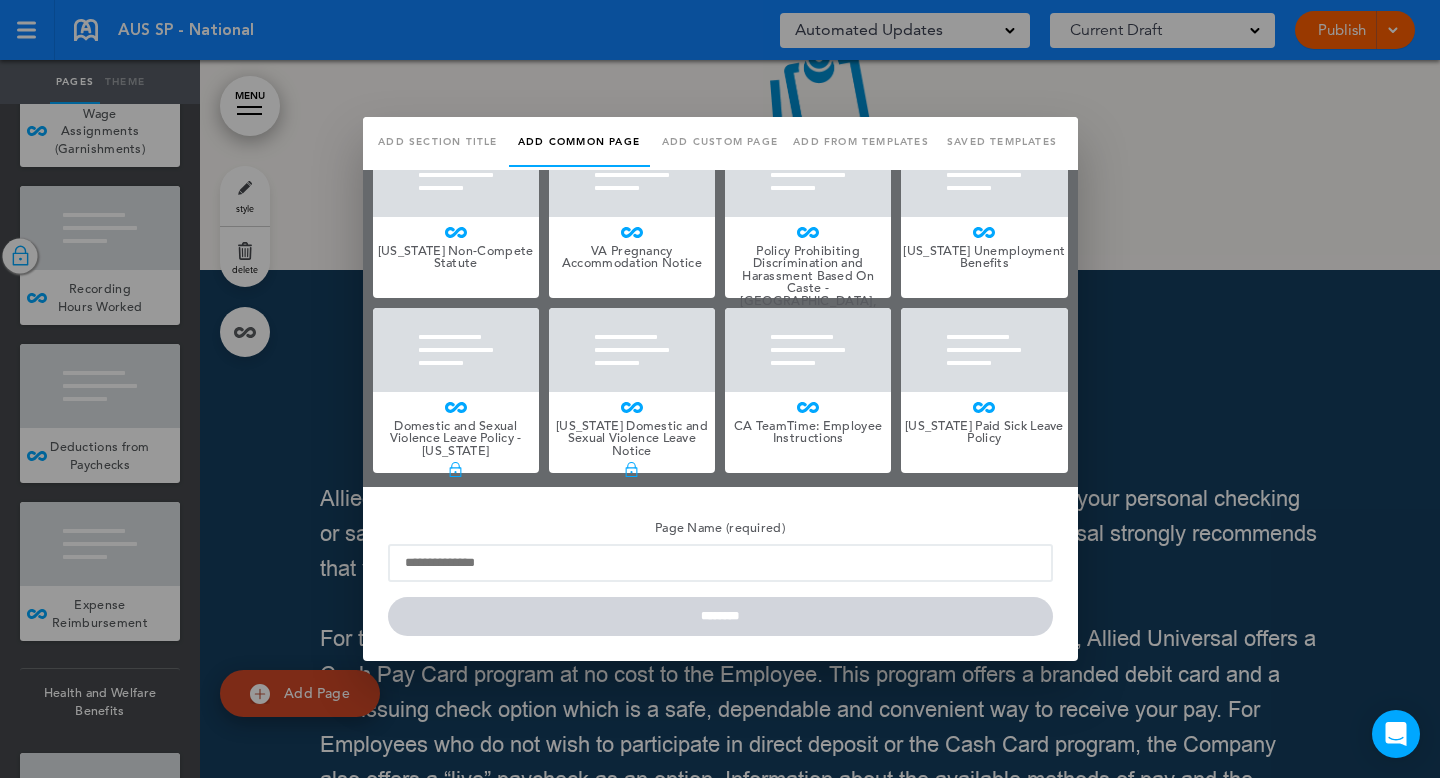 click at bounding box center [720, 389] 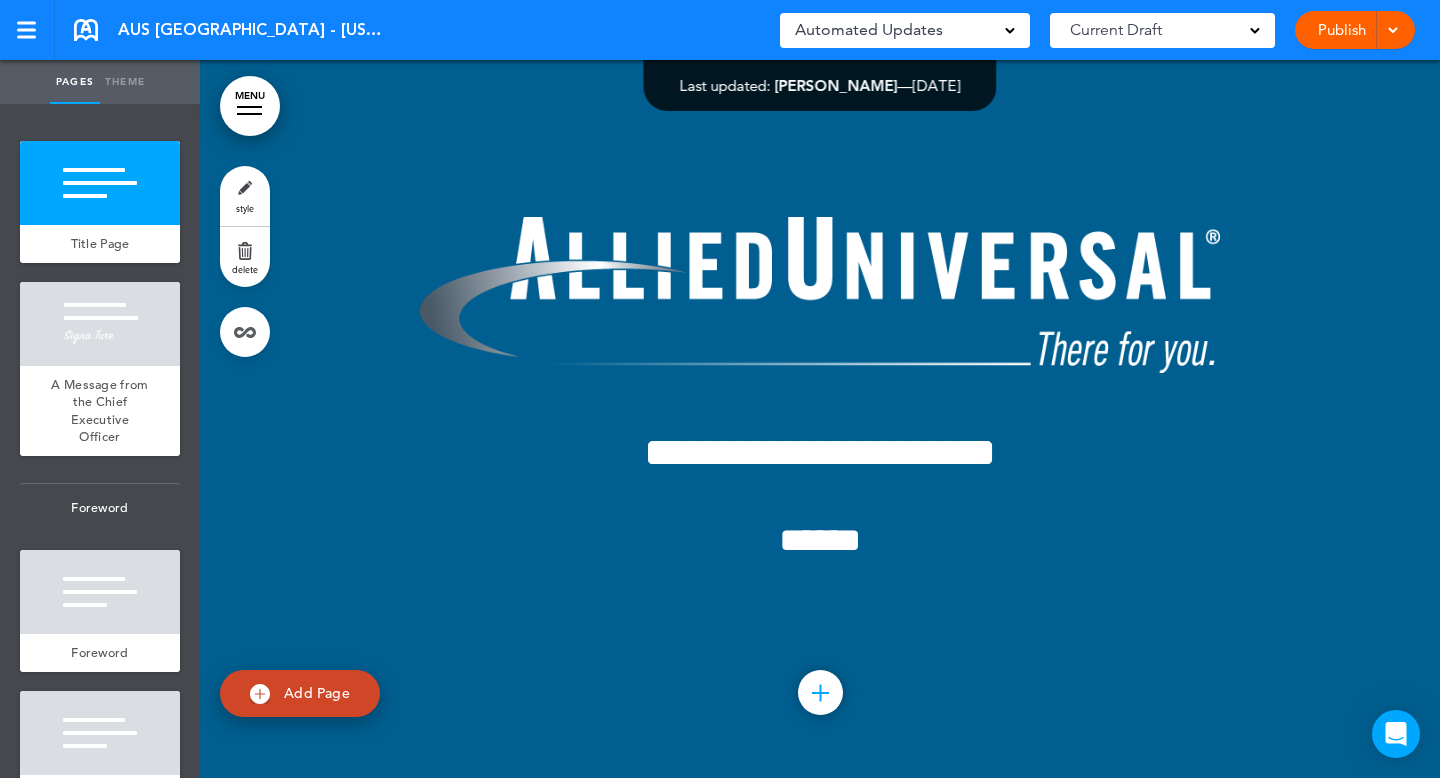 scroll, scrollTop: 0, scrollLeft: 0, axis: both 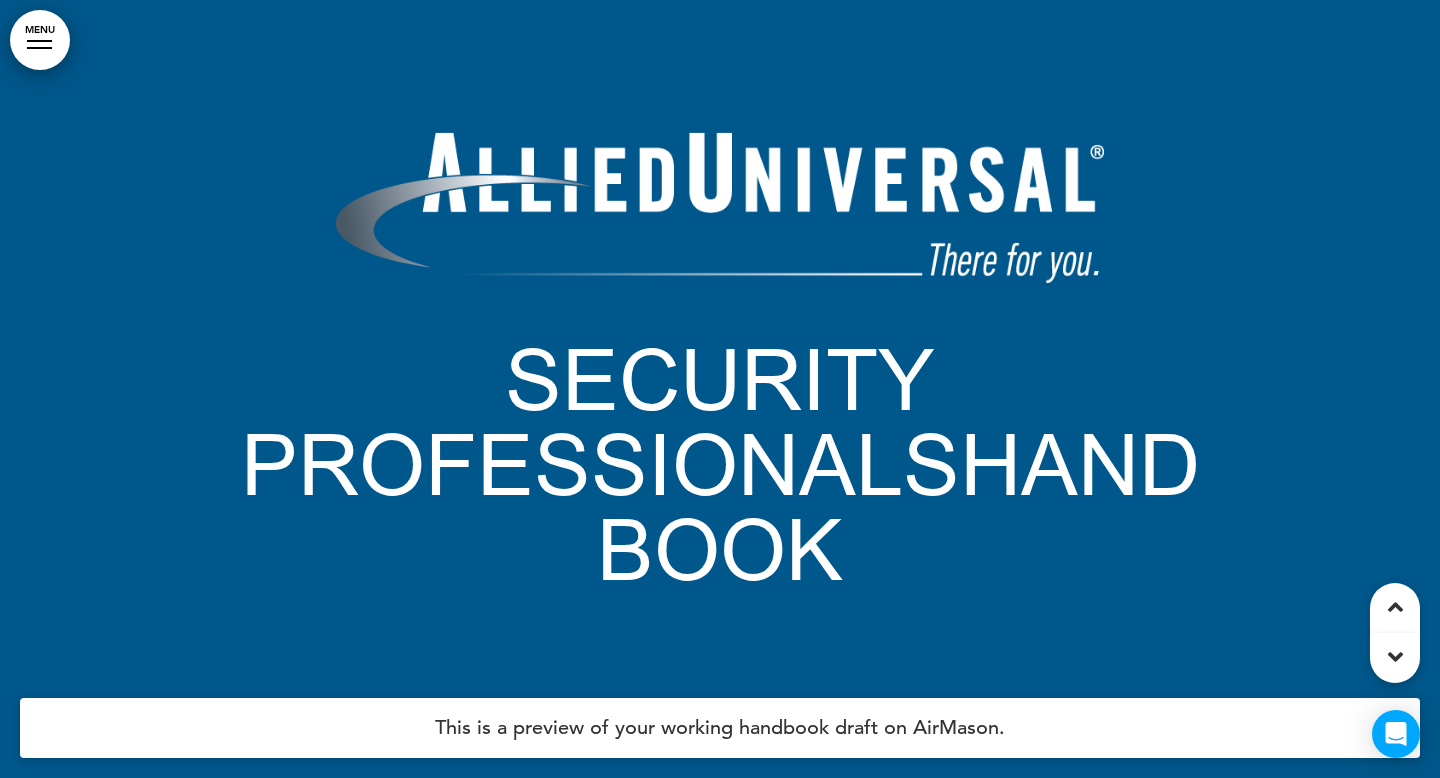click at bounding box center [39, 41] 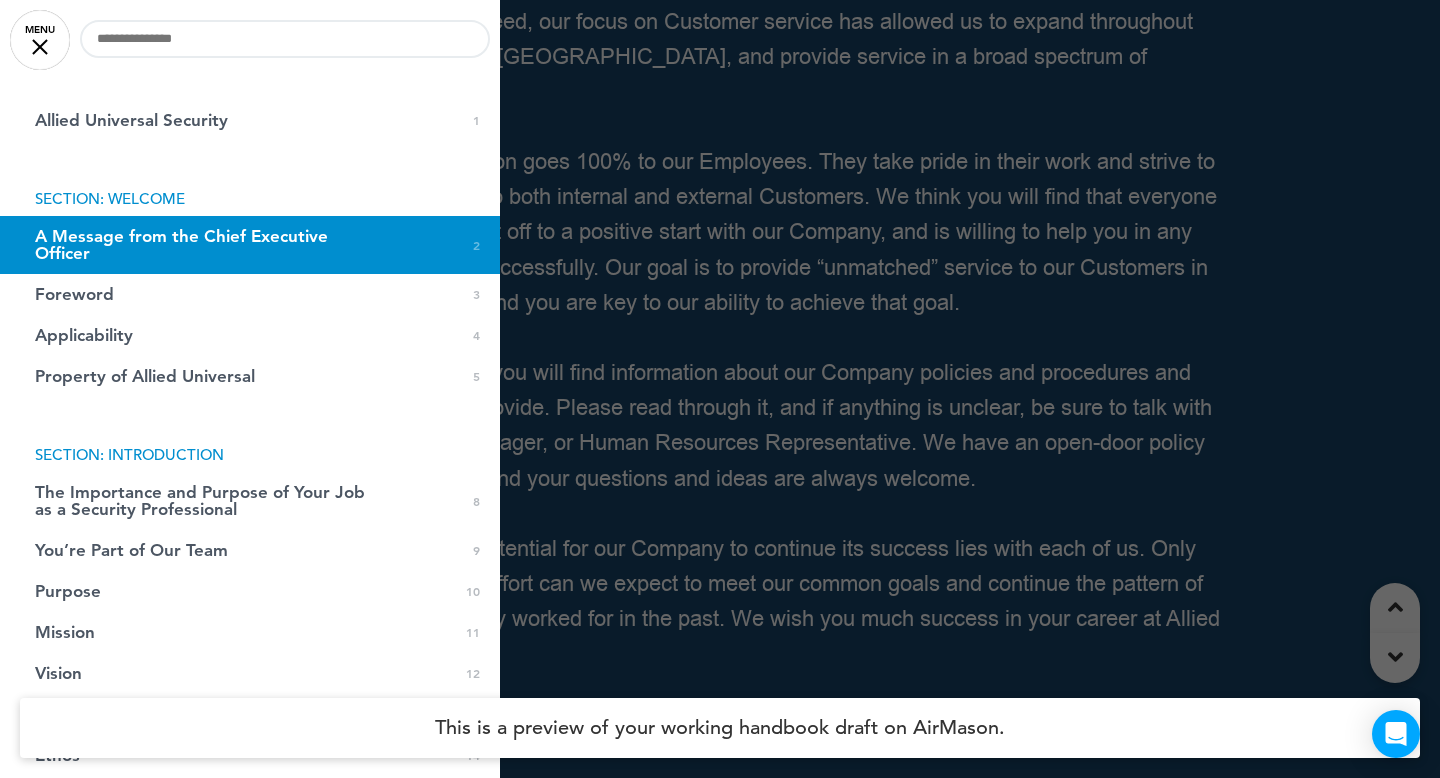 scroll, scrollTop: 1508, scrollLeft: 0, axis: vertical 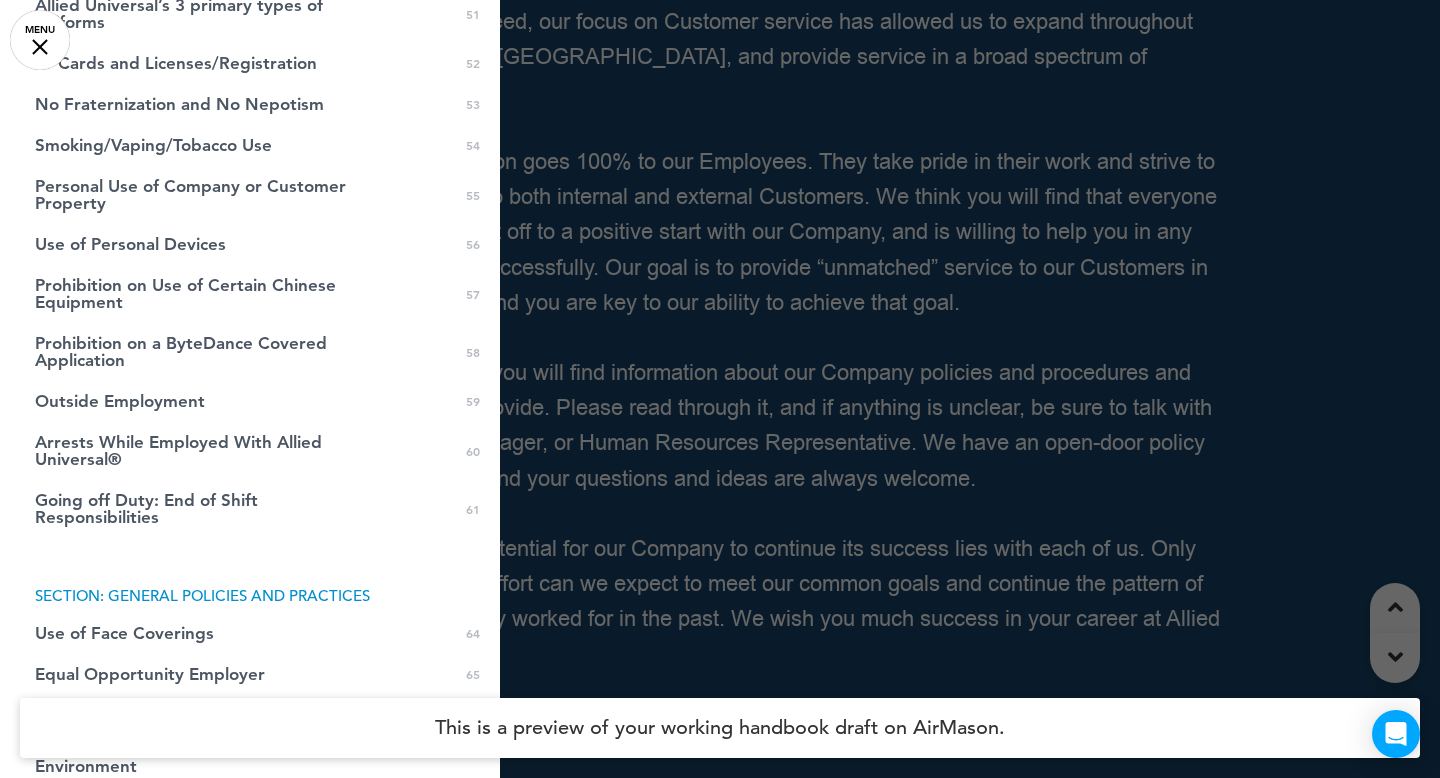 click on "Prohibition on a ByteDance Covered Application" at bounding box center [200, 352] 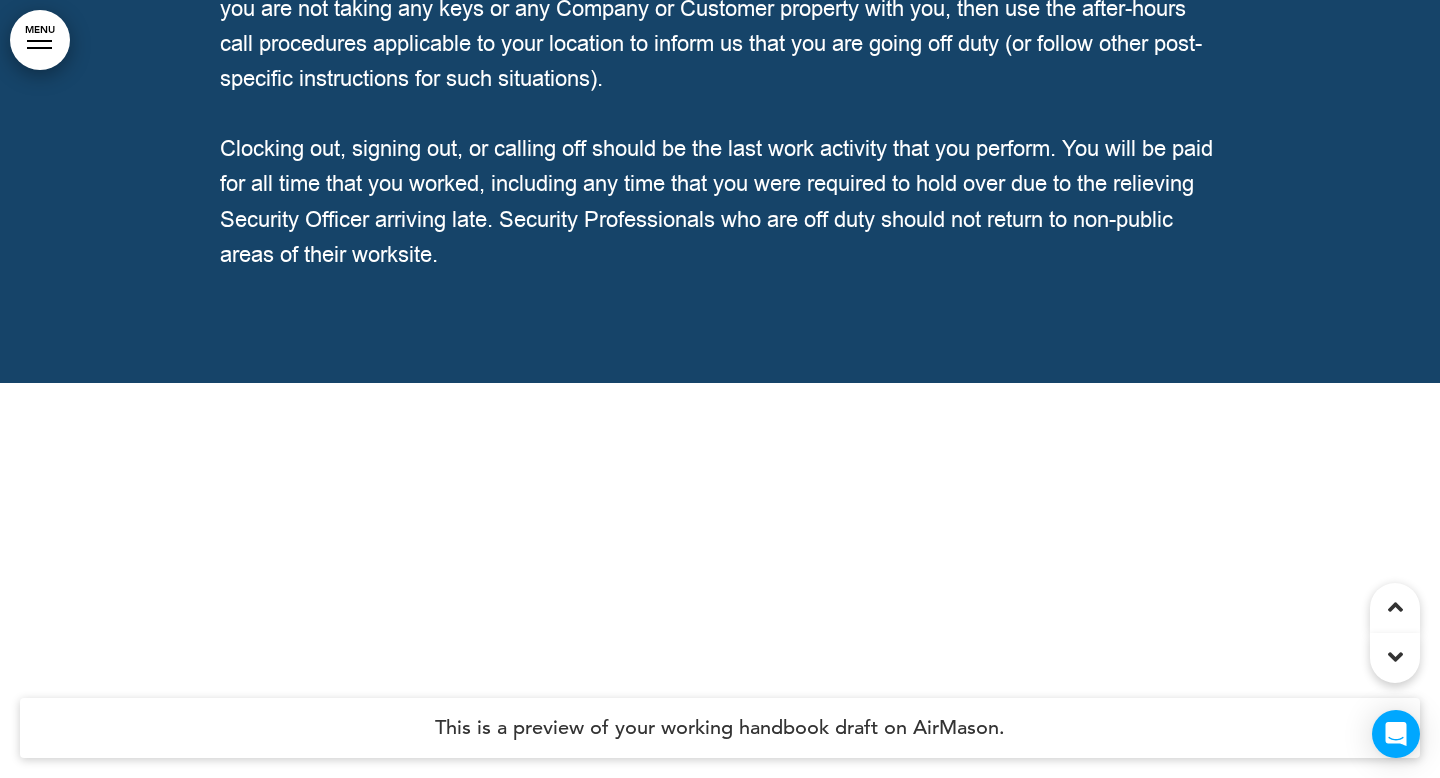 scroll, scrollTop: 72138, scrollLeft: 0, axis: vertical 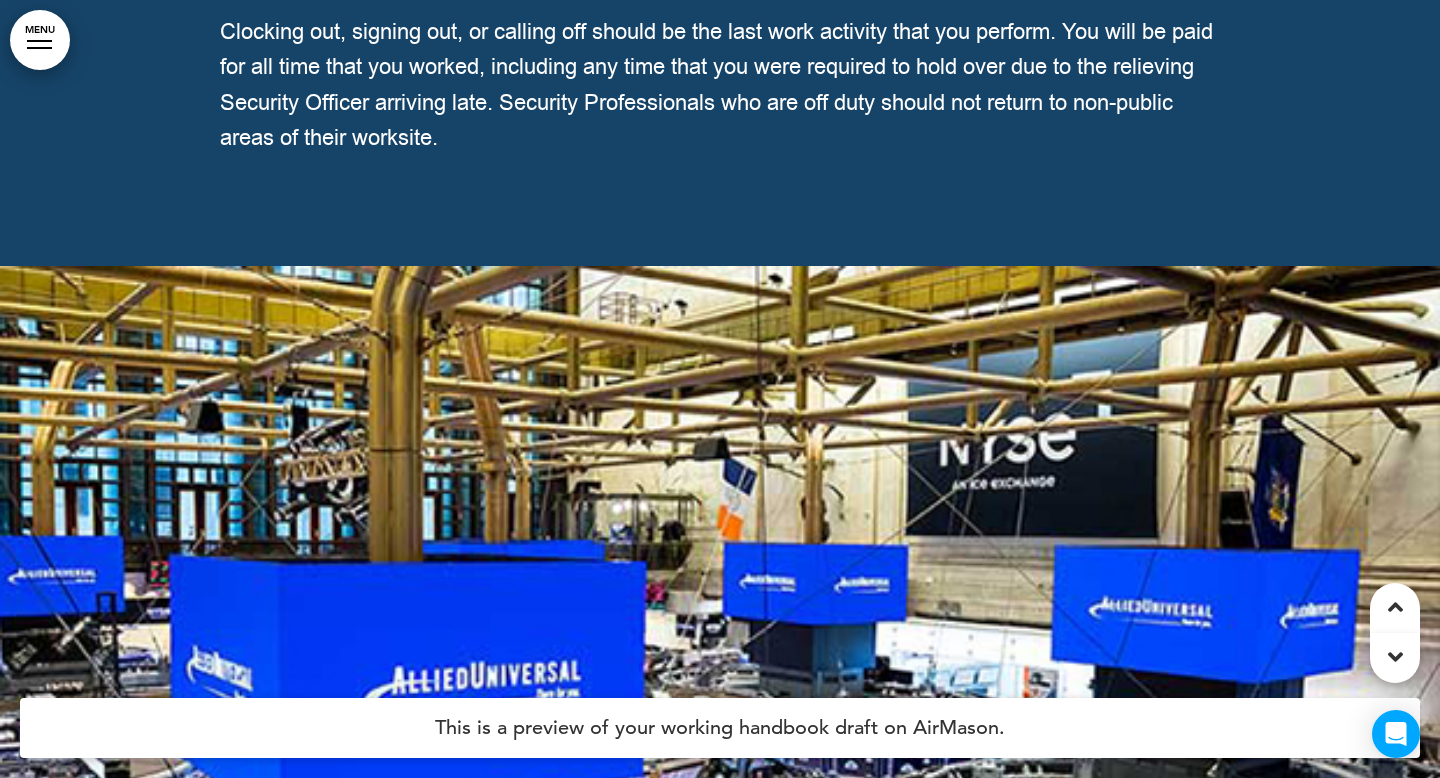 click on "MENU" at bounding box center [40, 40] 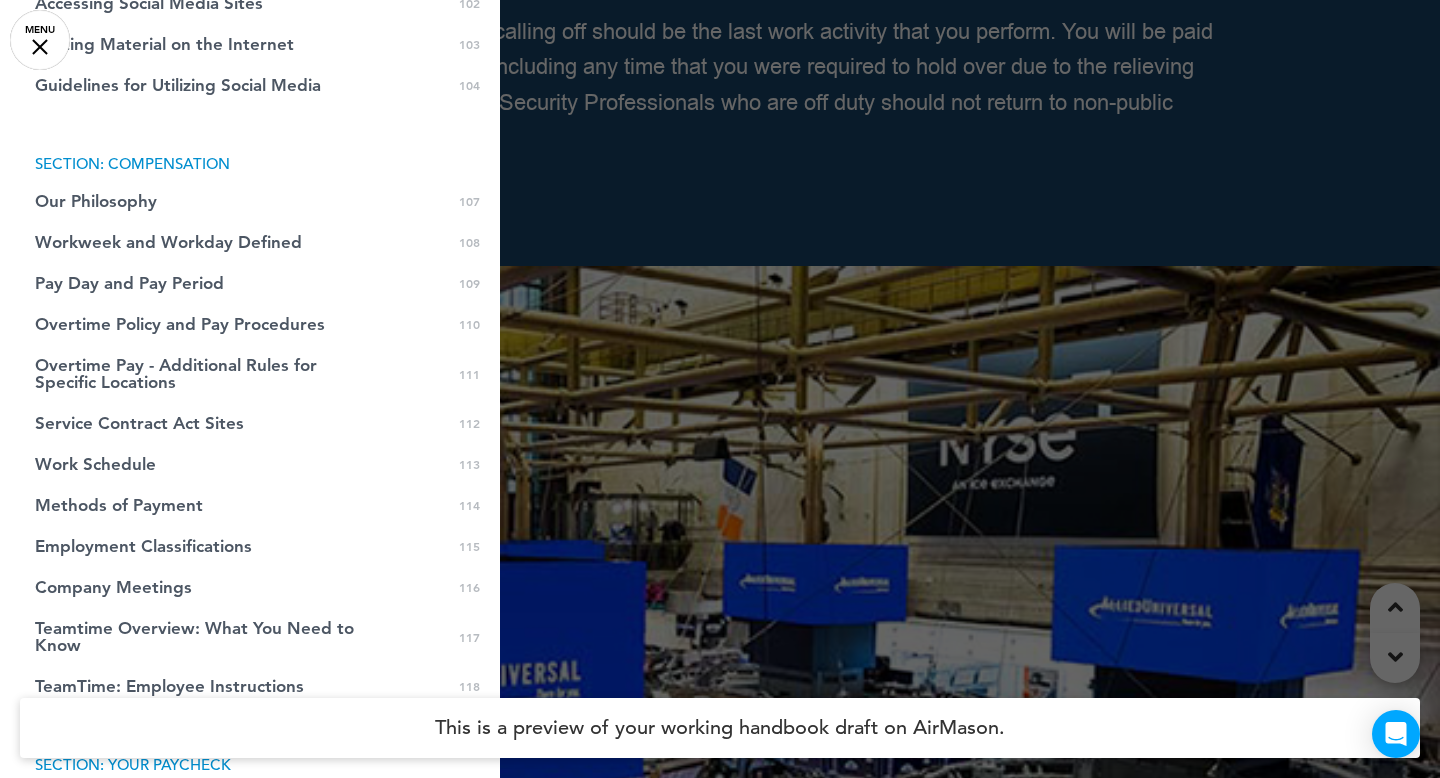 scroll, scrollTop: 4678, scrollLeft: 0, axis: vertical 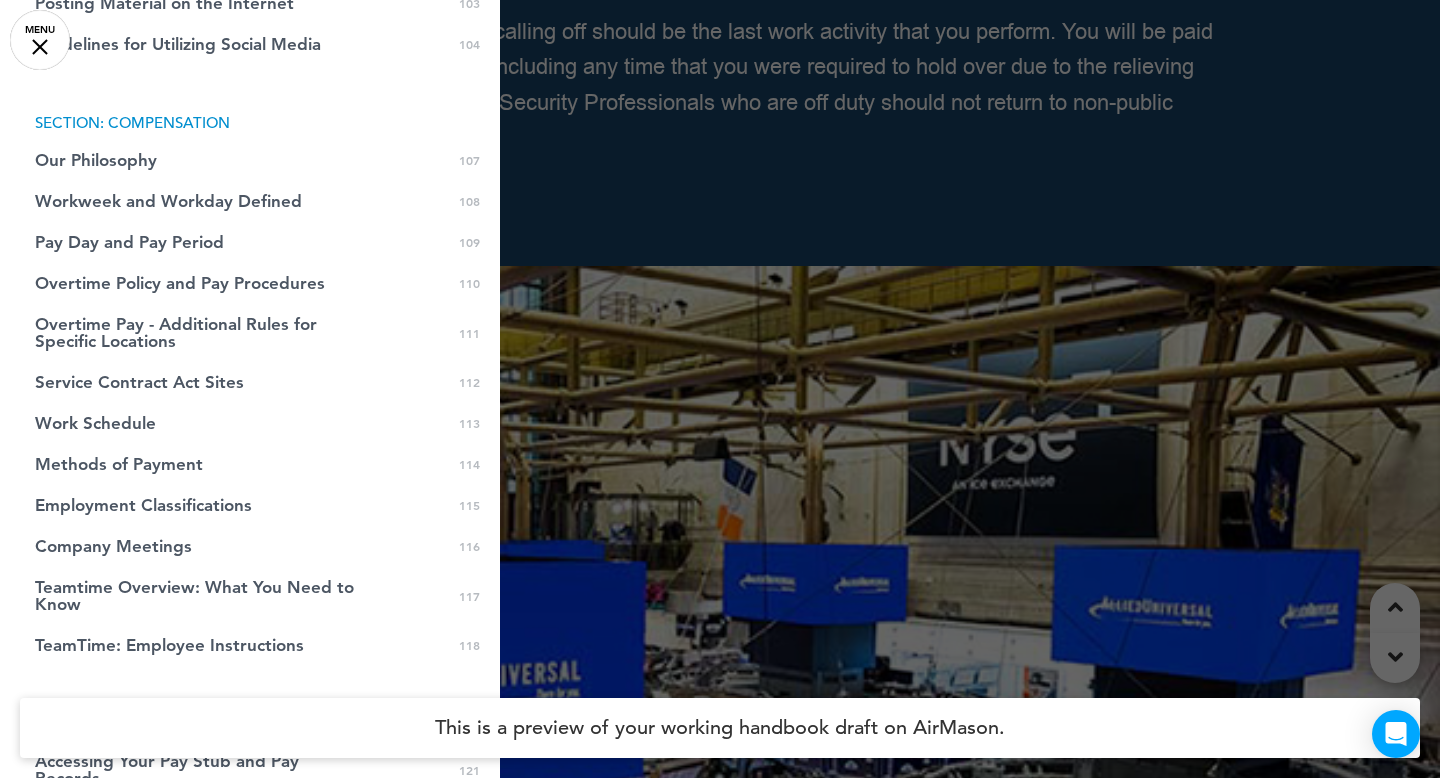 click at bounding box center [720, 389] 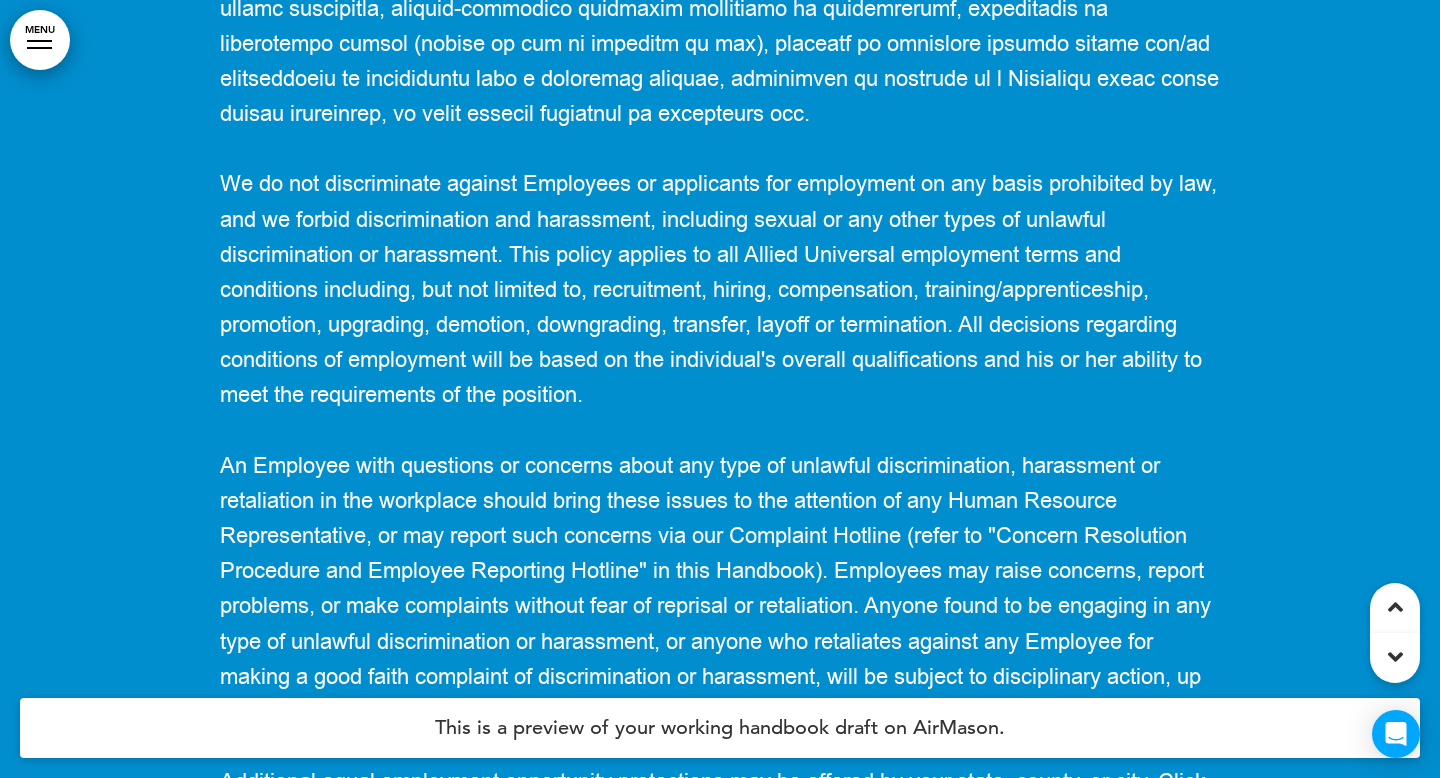 scroll, scrollTop: 78360, scrollLeft: 0, axis: vertical 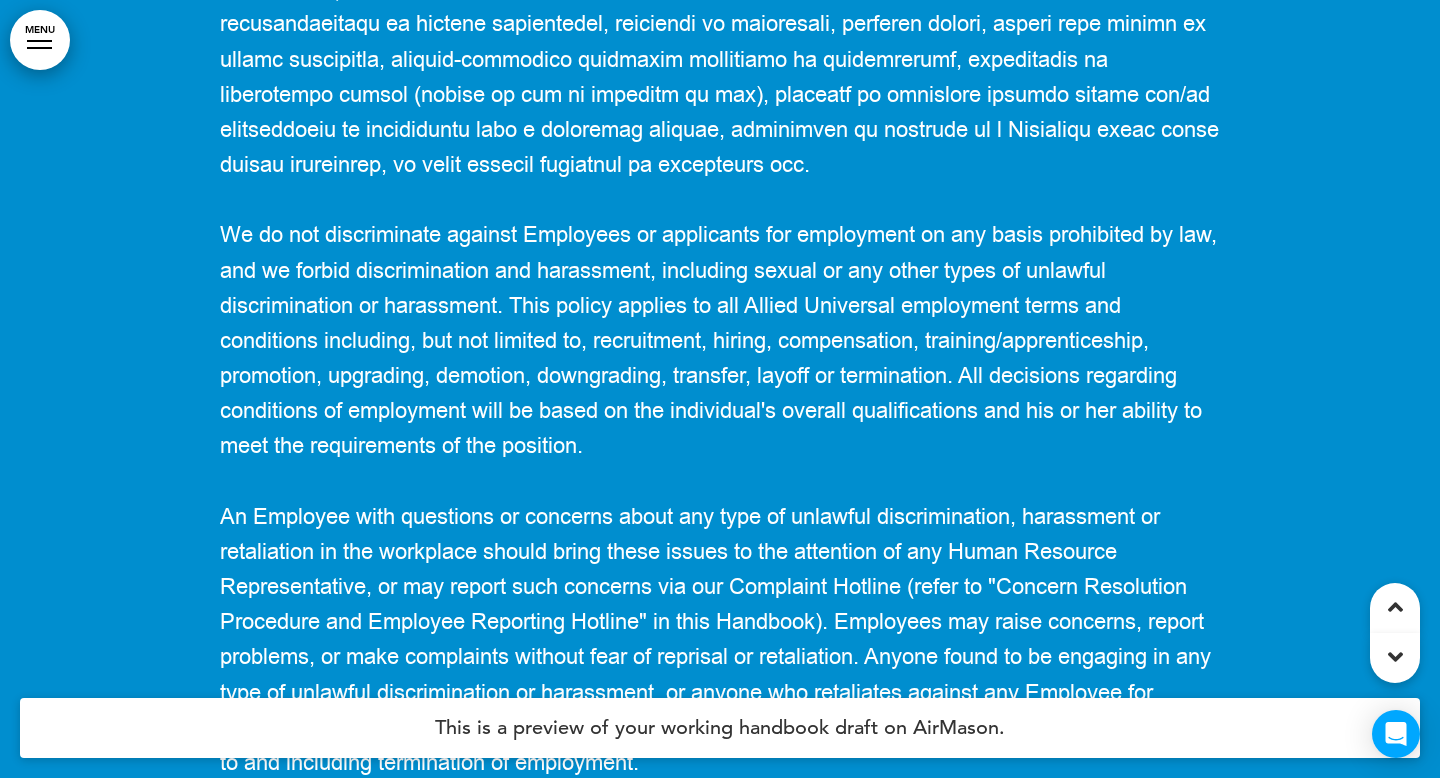 drag, startPoint x: 383, startPoint y: 74, endPoint x: 1072, endPoint y: 84, distance: 689.0726 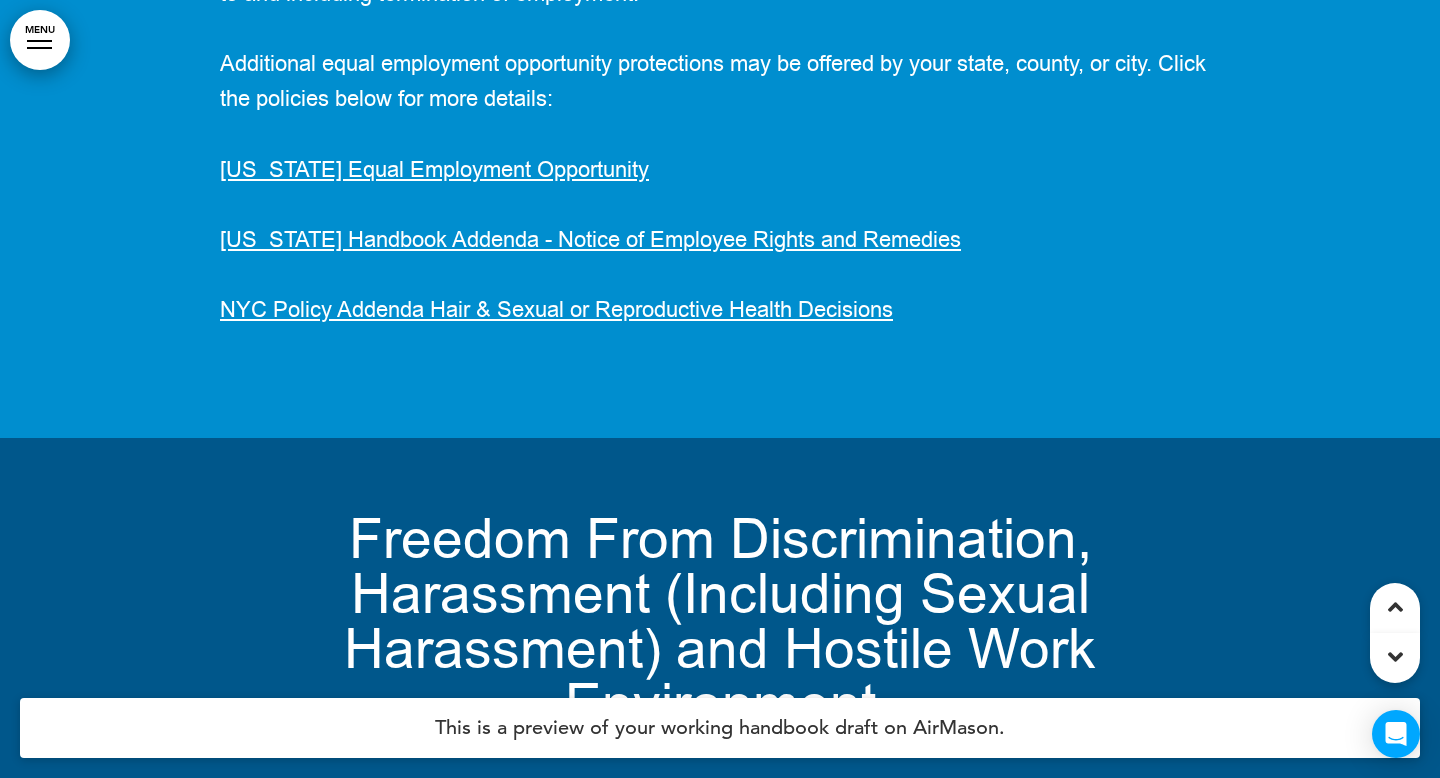 scroll, scrollTop: 79567, scrollLeft: 0, axis: vertical 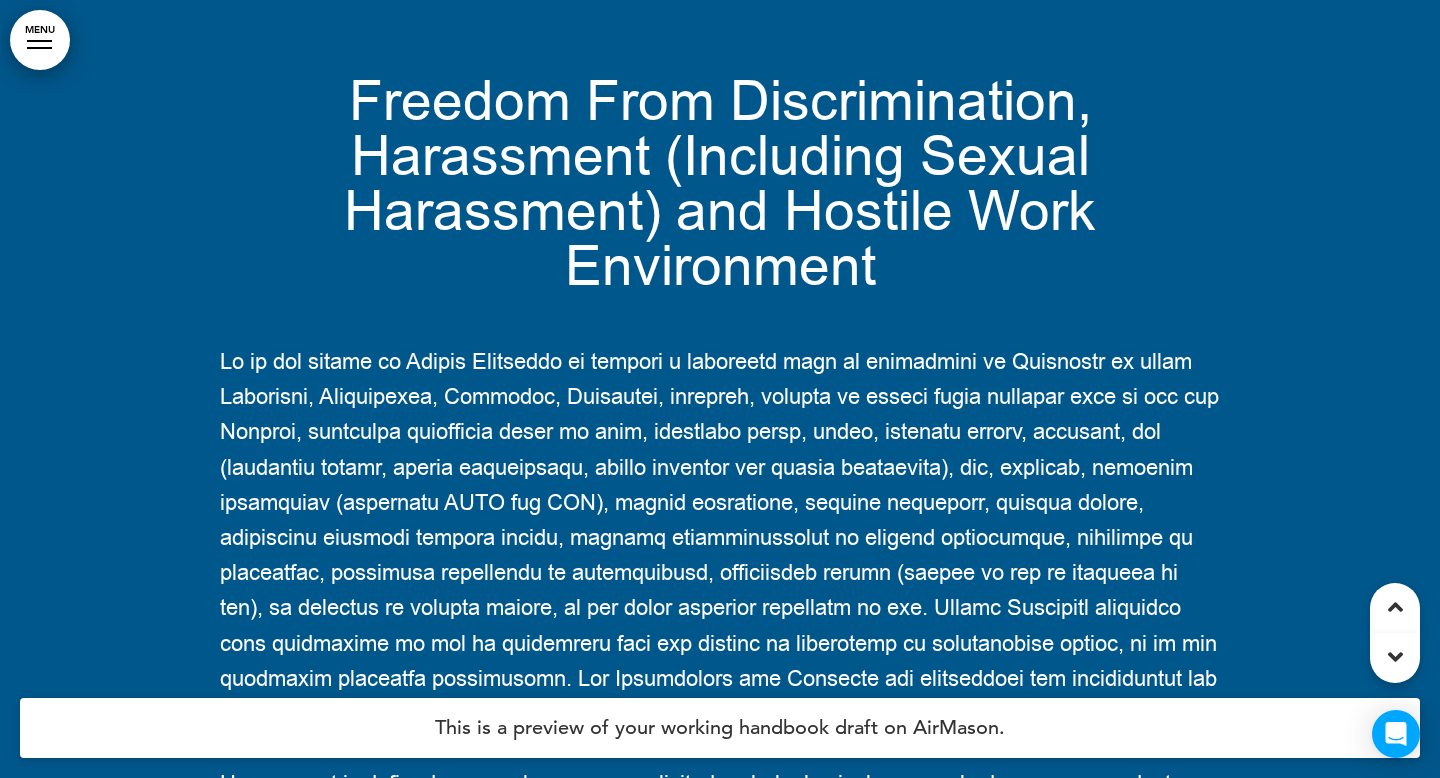 click at bounding box center (720, -813) 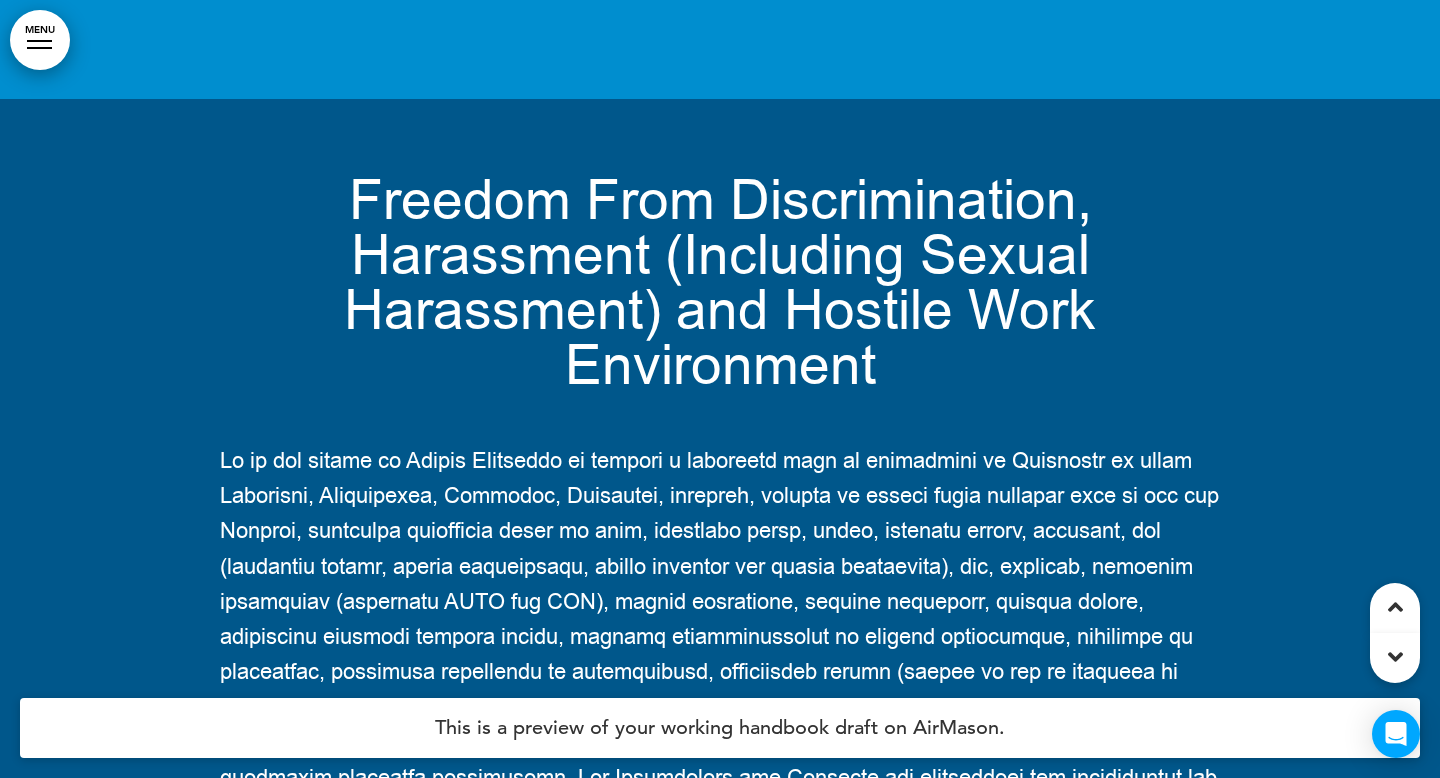drag, startPoint x: 199, startPoint y: 108, endPoint x: 613, endPoint y: 129, distance: 414.53226 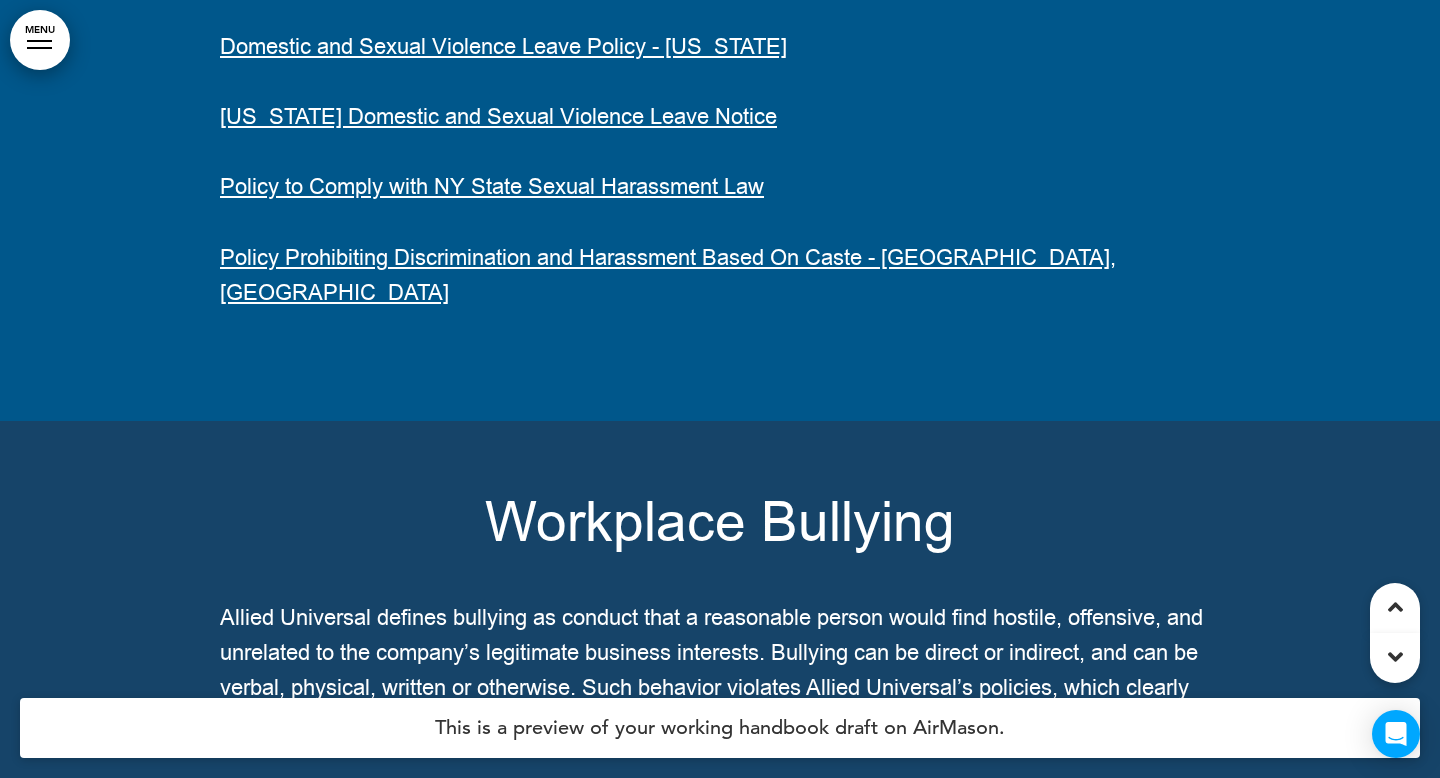scroll, scrollTop: 81540, scrollLeft: 0, axis: vertical 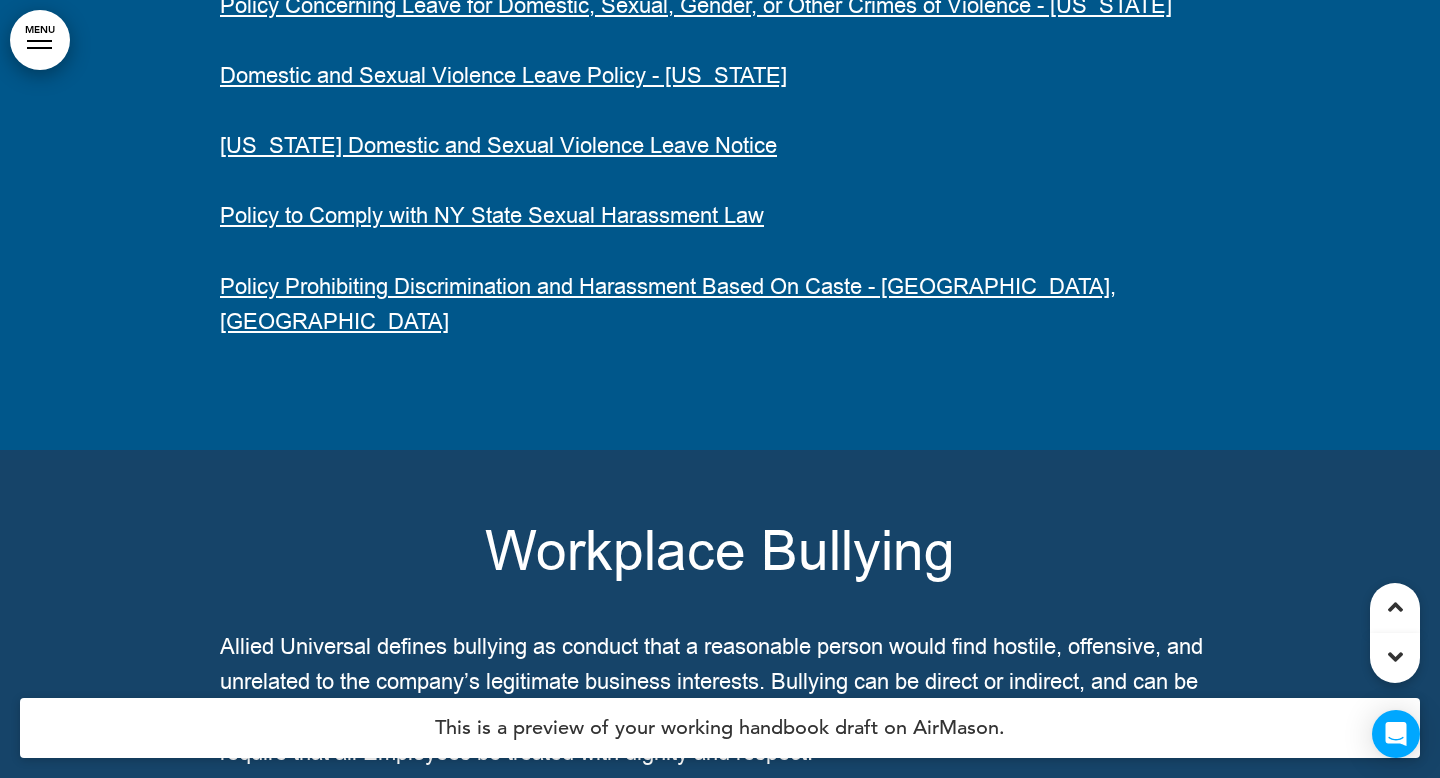 drag, startPoint x: 372, startPoint y: 100, endPoint x: 229, endPoint y: 50, distance: 151.48927 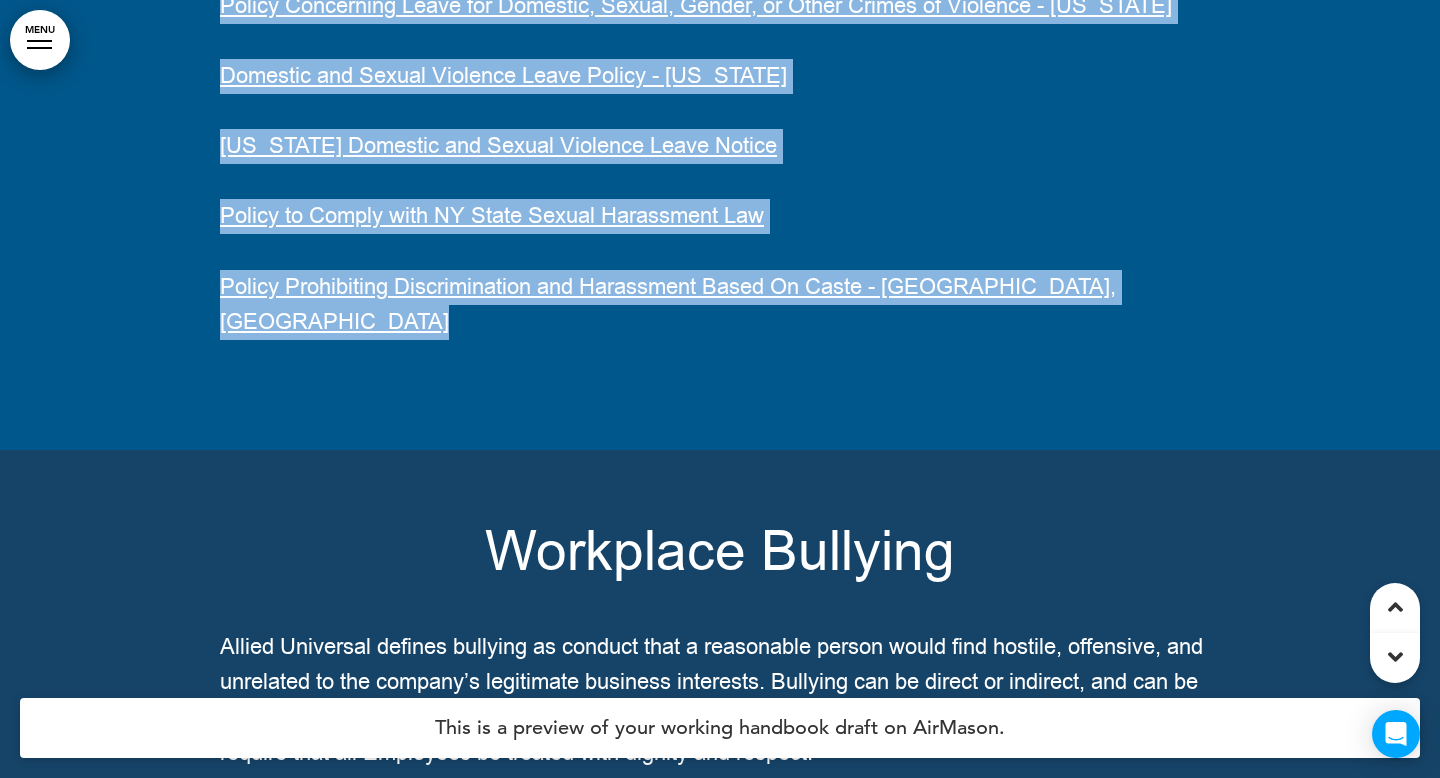 drag, startPoint x: 133, startPoint y: 129, endPoint x: 397, endPoint y: 201, distance: 273.6421 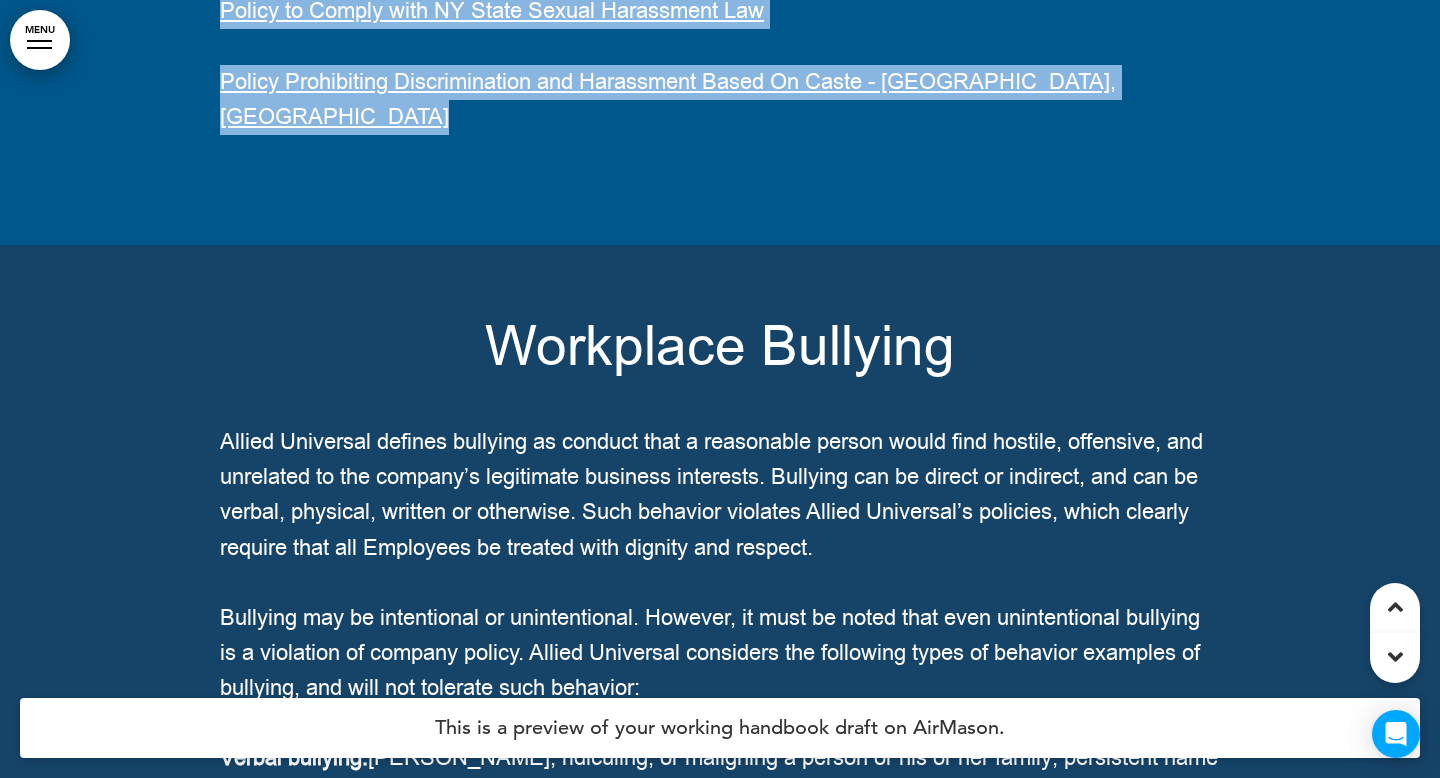 scroll, scrollTop: 81959, scrollLeft: 0, axis: vertical 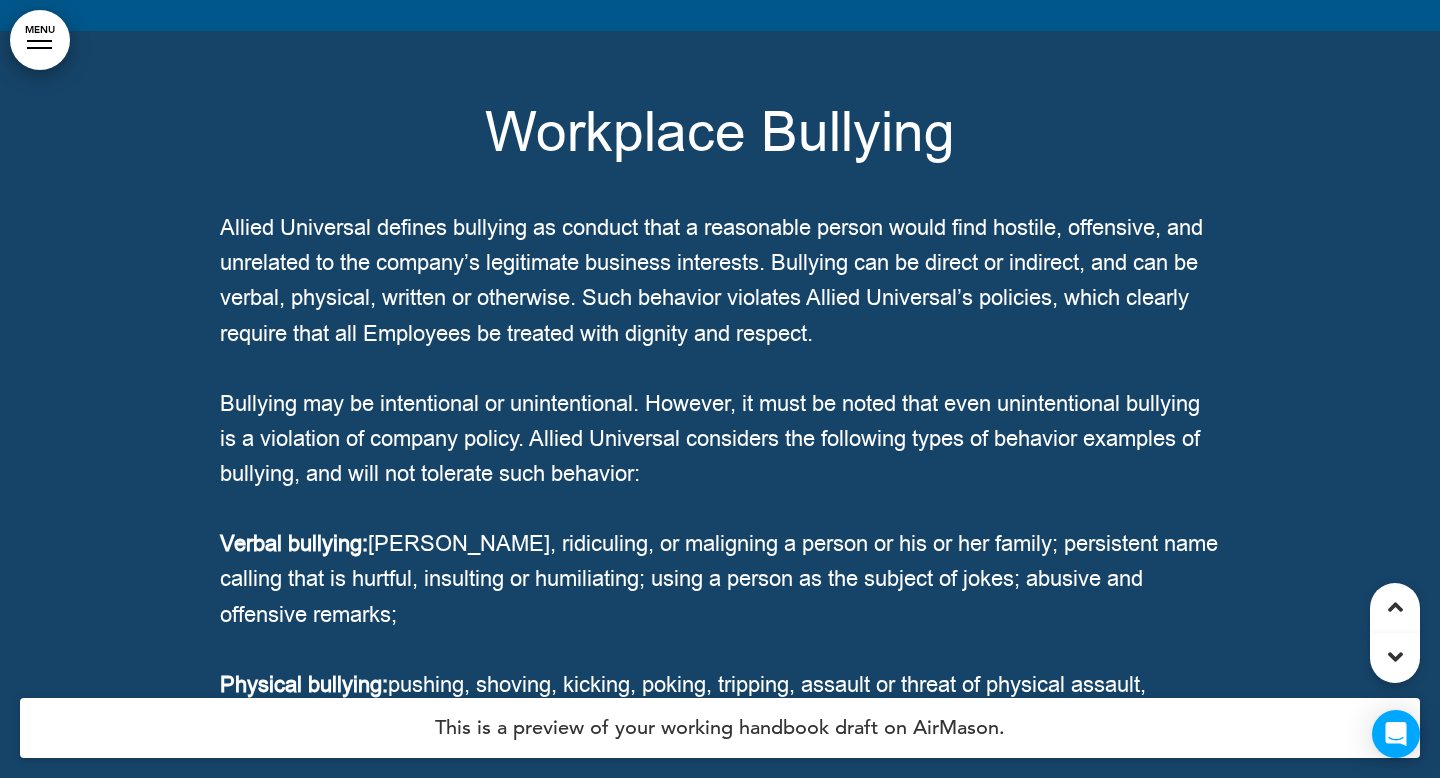click on "Freedom From Discrimination, Harassment (Including Sexual Harassment) and Hostile Work Environment Harassment is defined as unwelcome or unsolicited verbal, physical or sexual advances or conduct where submission is an explicit or implicit condition of employment, where submission or rejection of such conduct is used as the basis for making employment decisions, or verbal or physical conduct that has the purpose or effect of substantially interfering with an Employee's job performance, or that creates an intimidating, hostile or offensive working environment. Some examples of behavior that may be considered as harassment, depending upon the facts and circumstances, include but are not limited to the following: Verbal harassment: (e.g., derogatory or vulgar comments or jokes regarding race, sex, religion, ancestry or national origin, age, physical appearance or other legally-protected characteristic; threats of physical harm; distribution of written or graphic material having such effects)." at bounding box center [720, -1181] 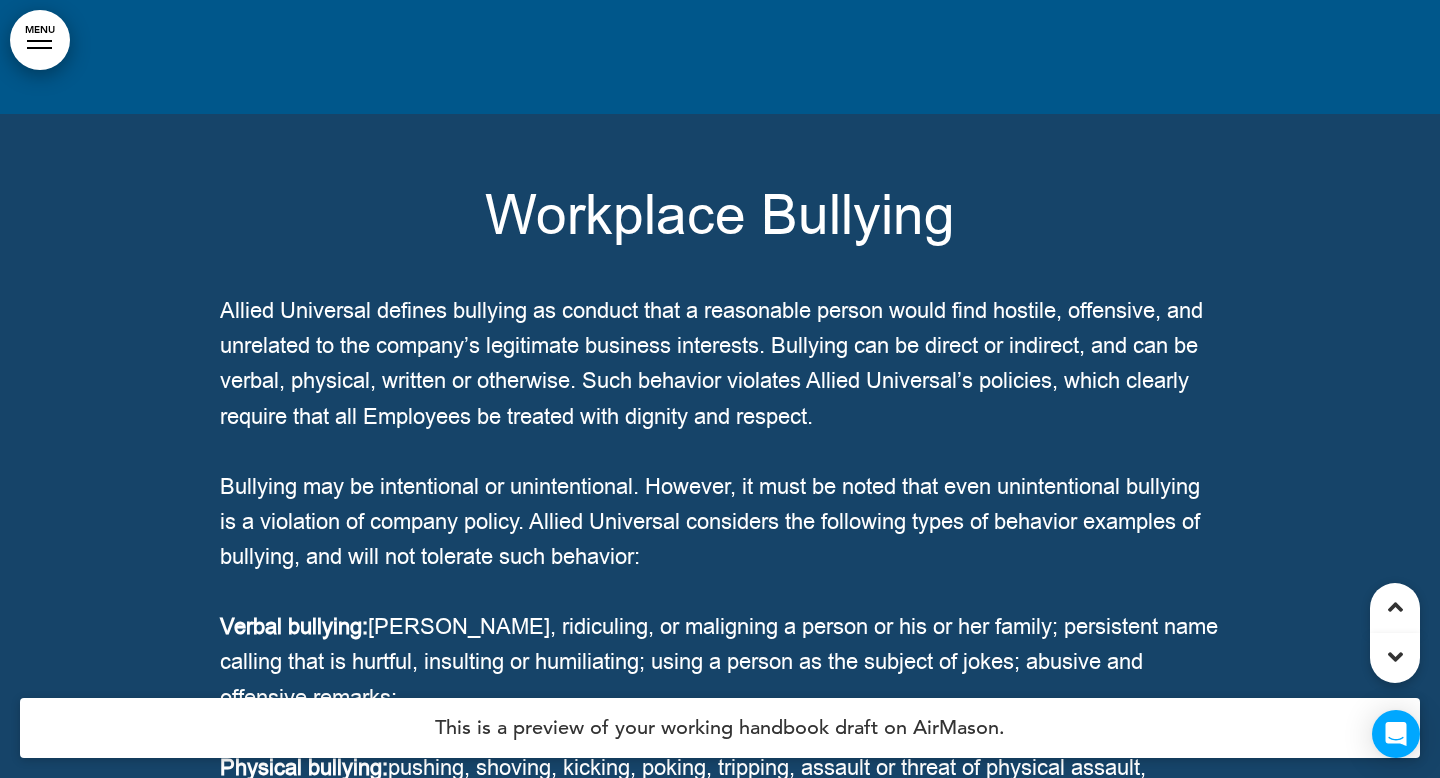scroll, scrollTop: 81743, scrollLeft: 0, axis: vertical 